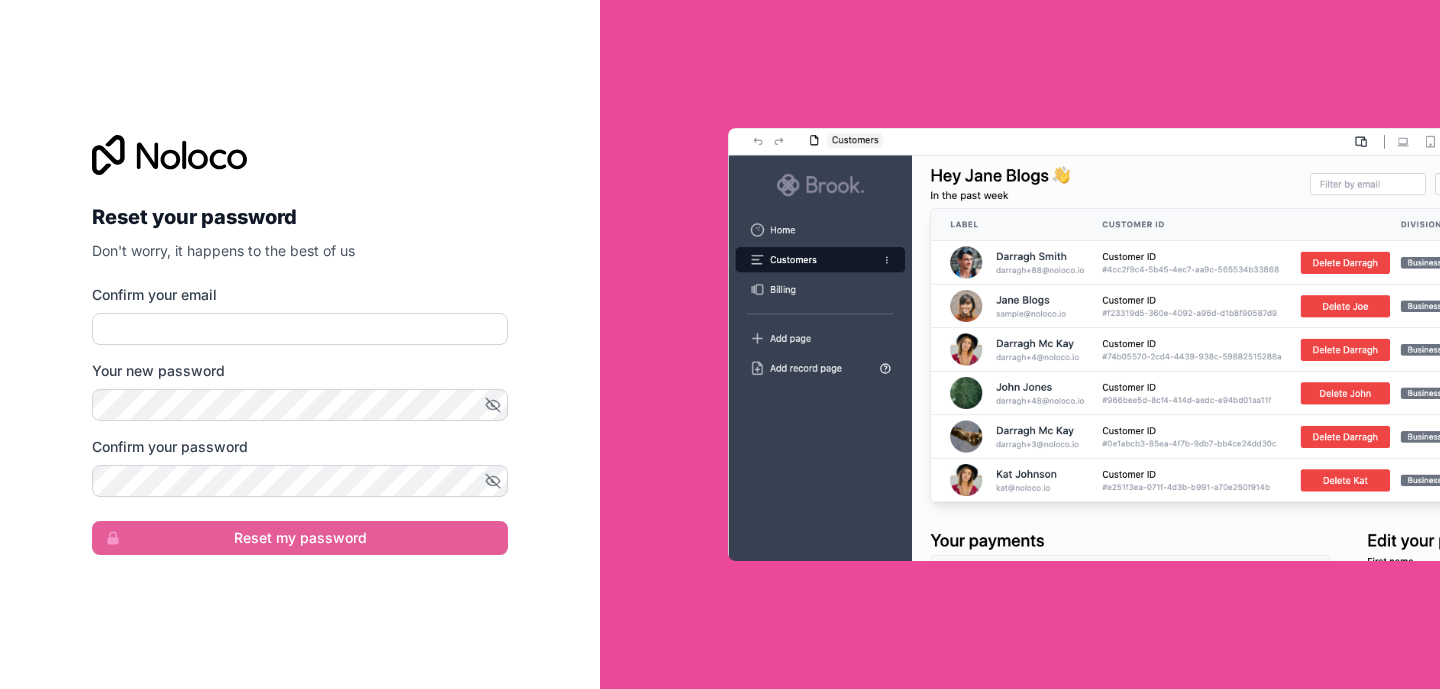 scroll, scrollTop: 0, scrollLeft: 0, axis: both 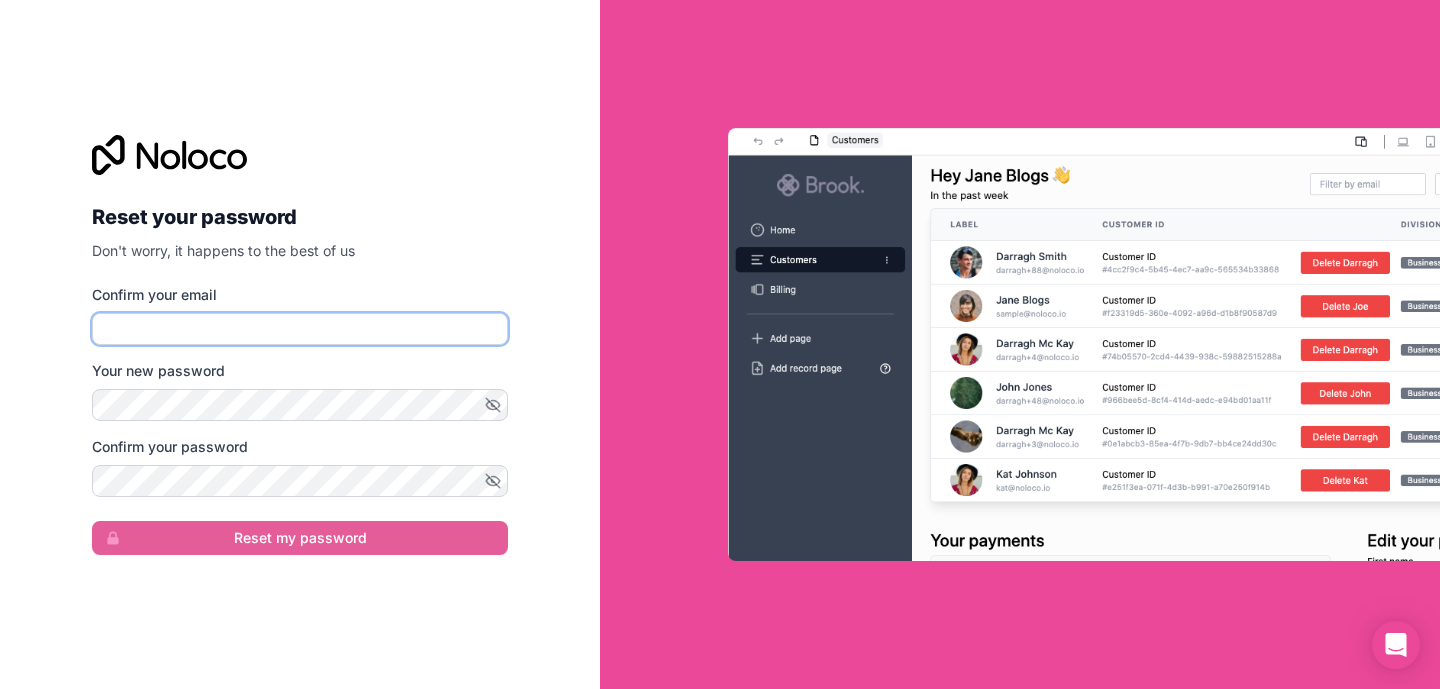 click on "Confirm your email" at bounding box center [300, 329] 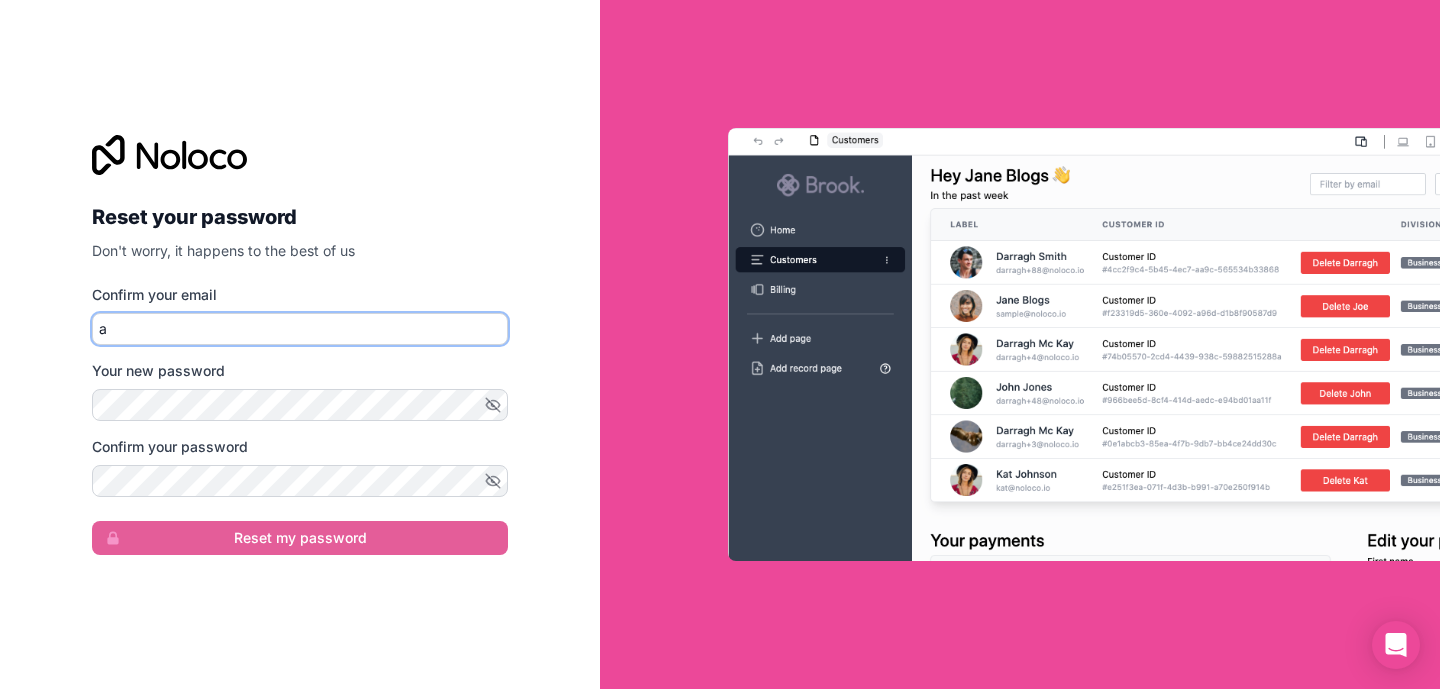 type on "[EMAIL_ADDRESS][DOMAIN_NAME]" 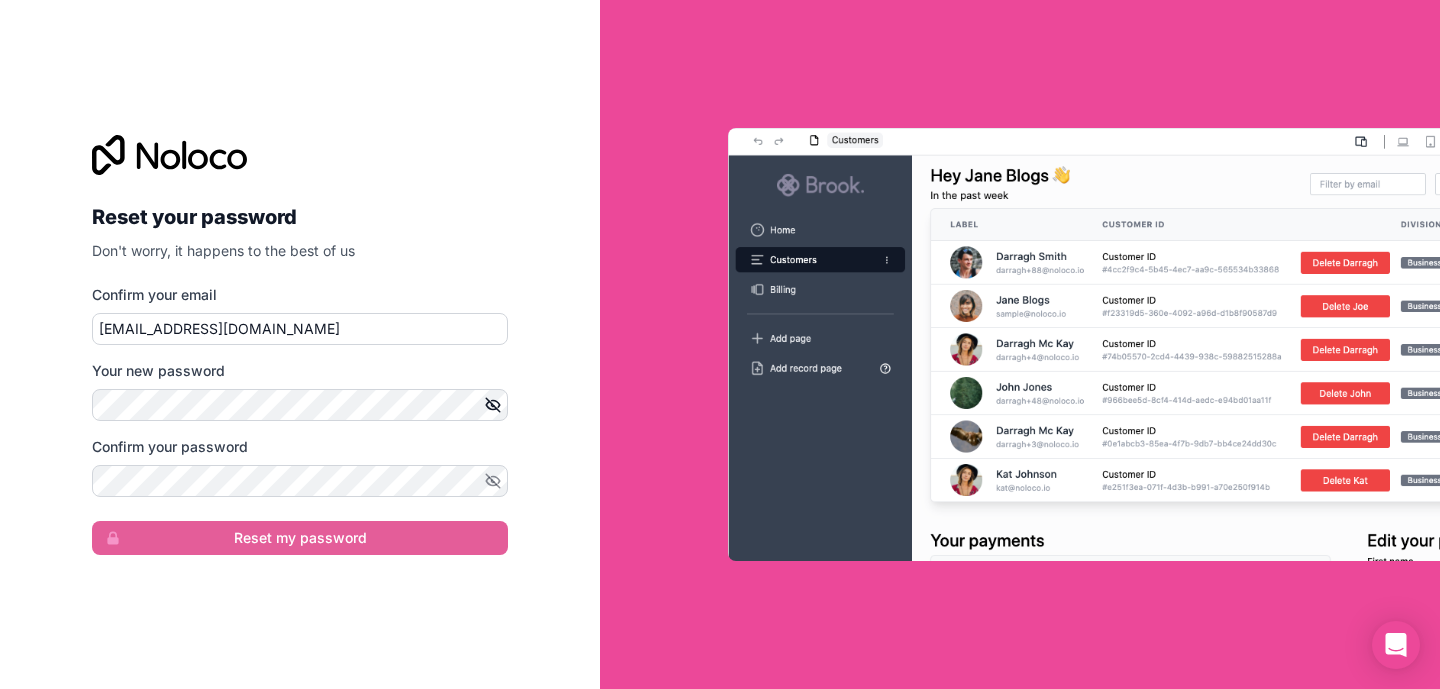 click 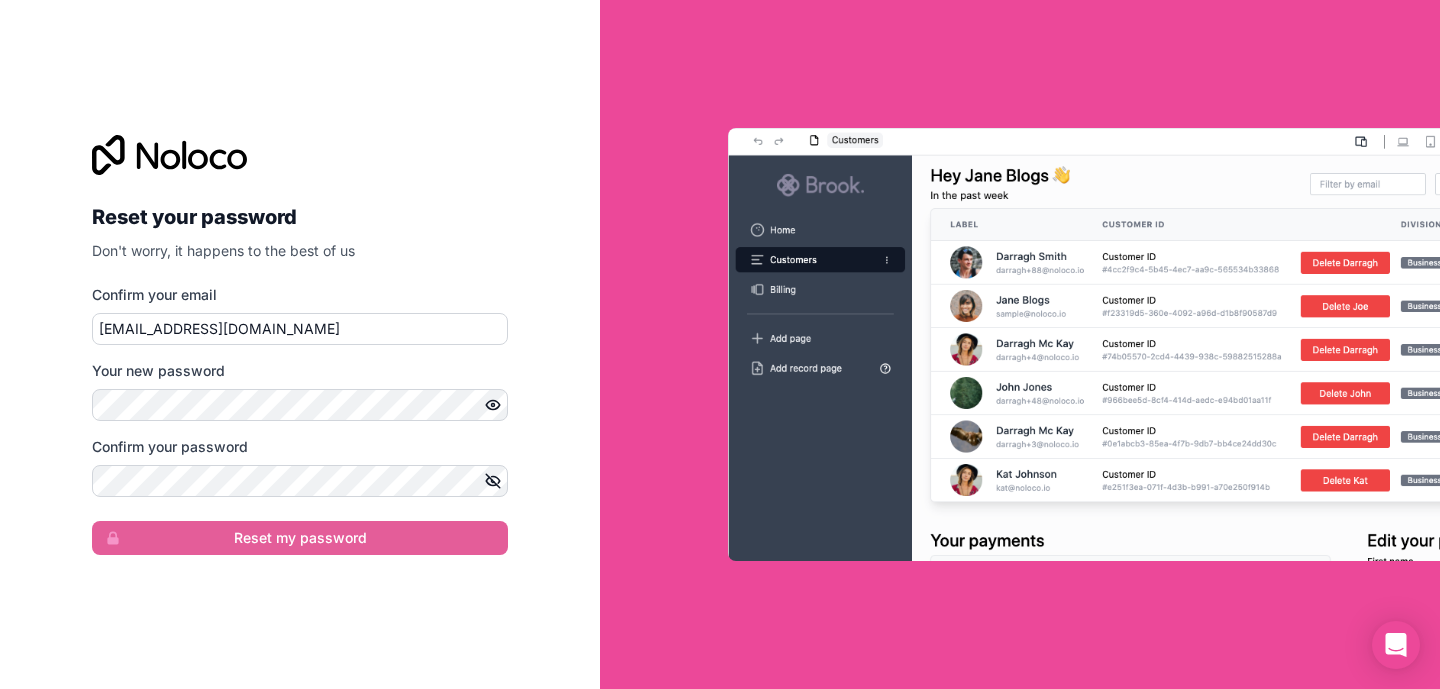 click 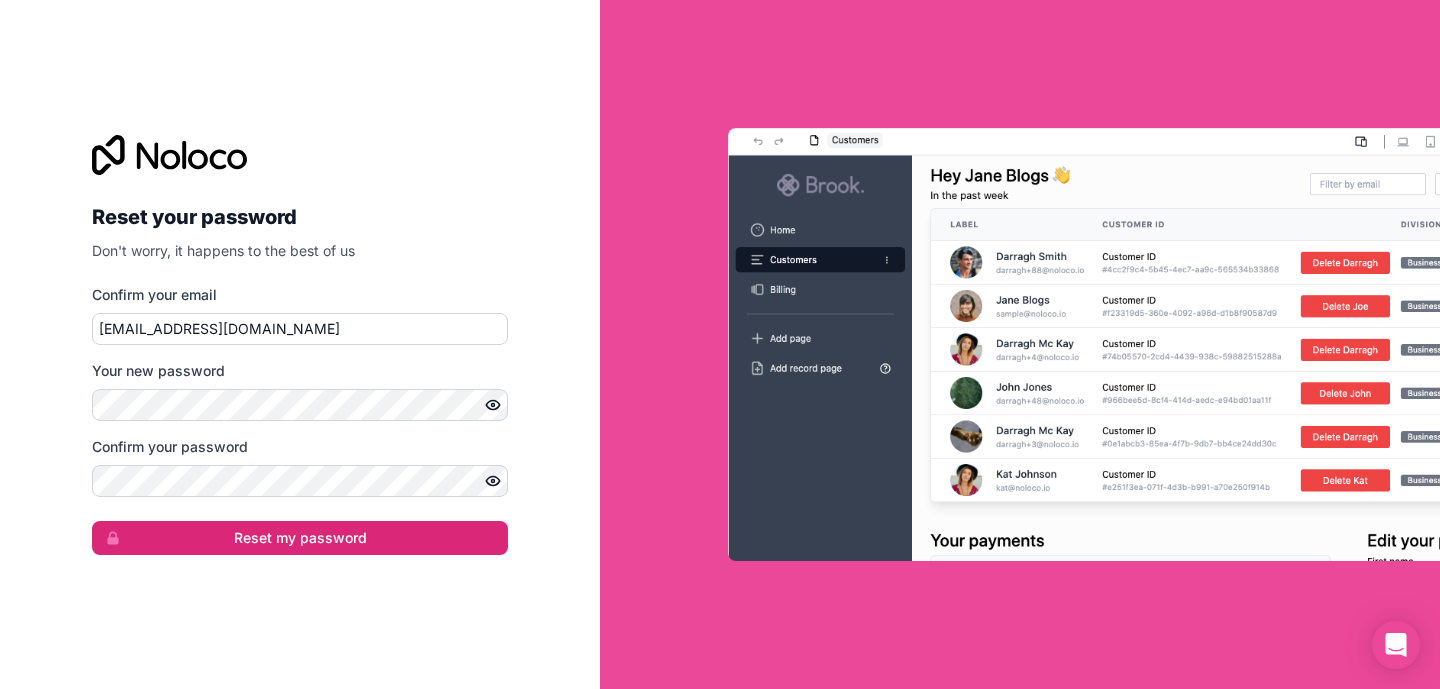 click on "Reset your password Don't worry, it happens to the best of us Confirm your email [EMAIL_ADDRESS][DOMAIN_NAME] Your new password Confirm your password Reset my password" at bounding box center [300, 344] 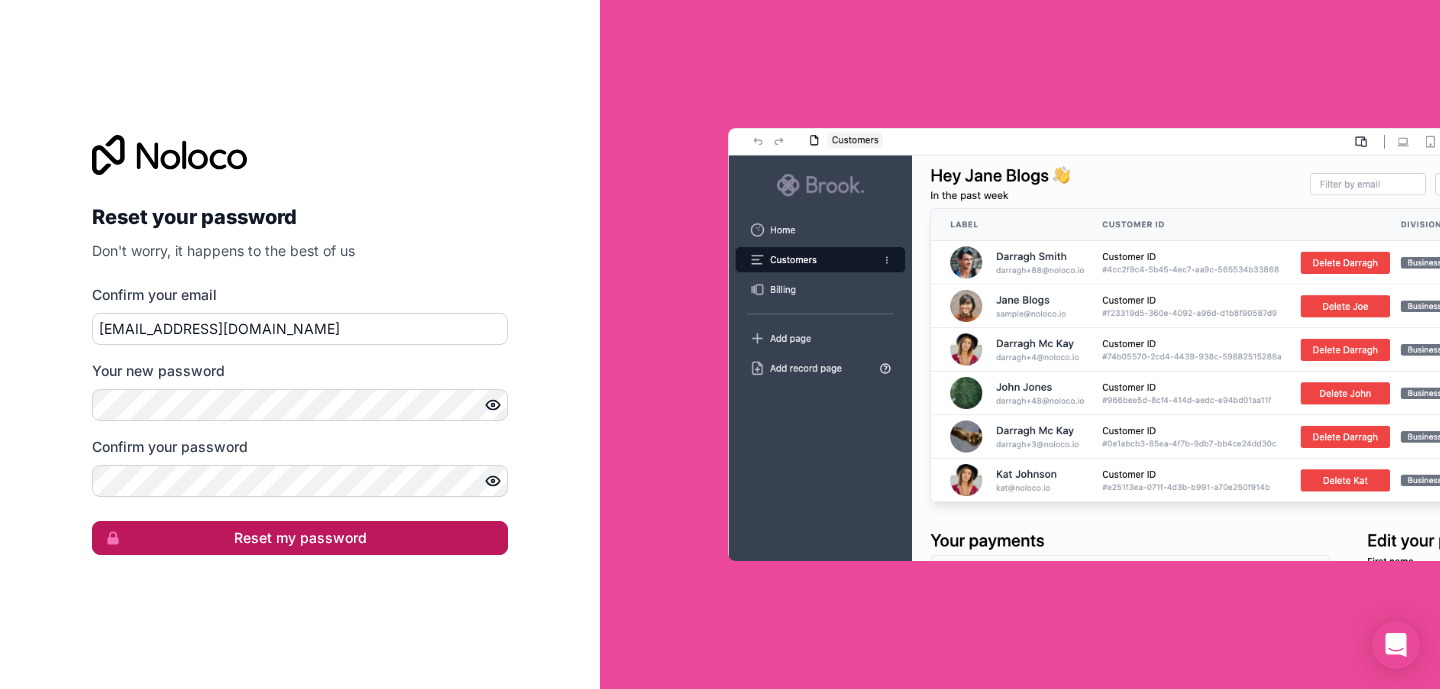 click on "Reset my password" at bounding box center (300, 538) 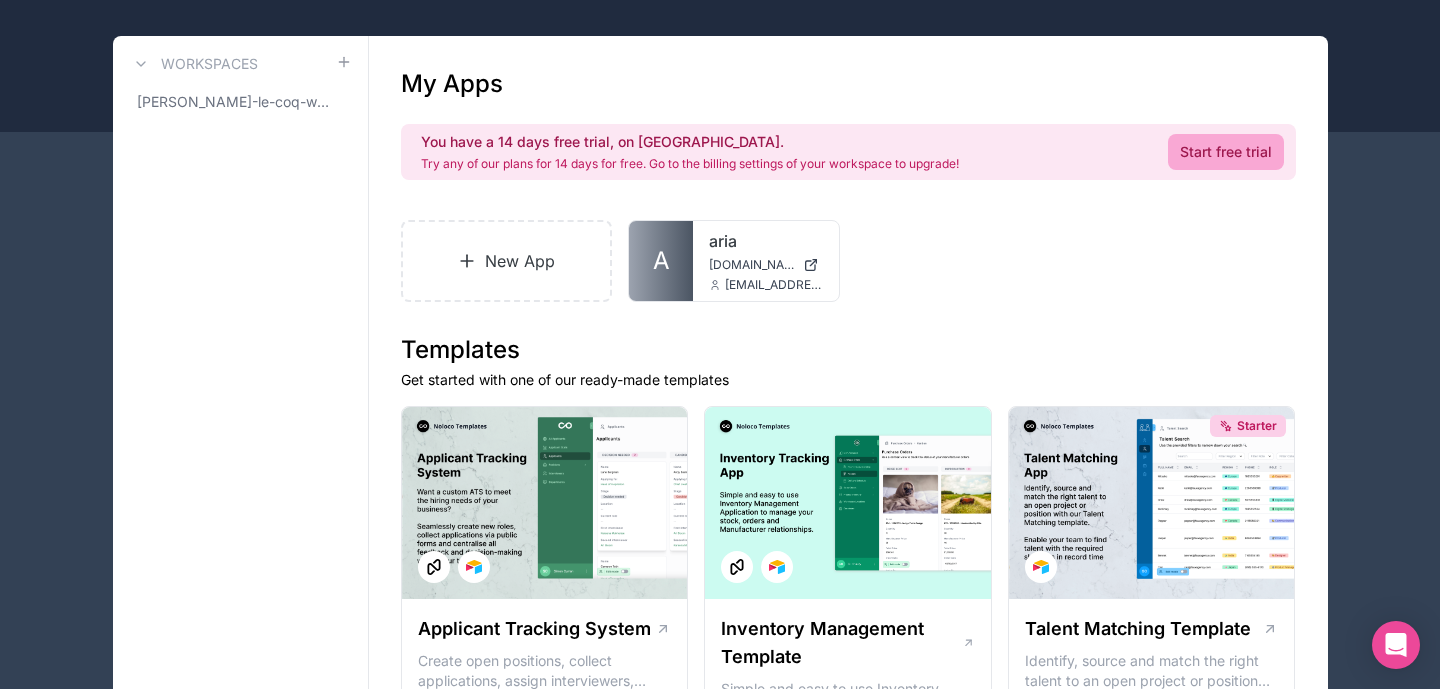scroll, scrollTop: 106, scrollLeft: 0, axis: vertical 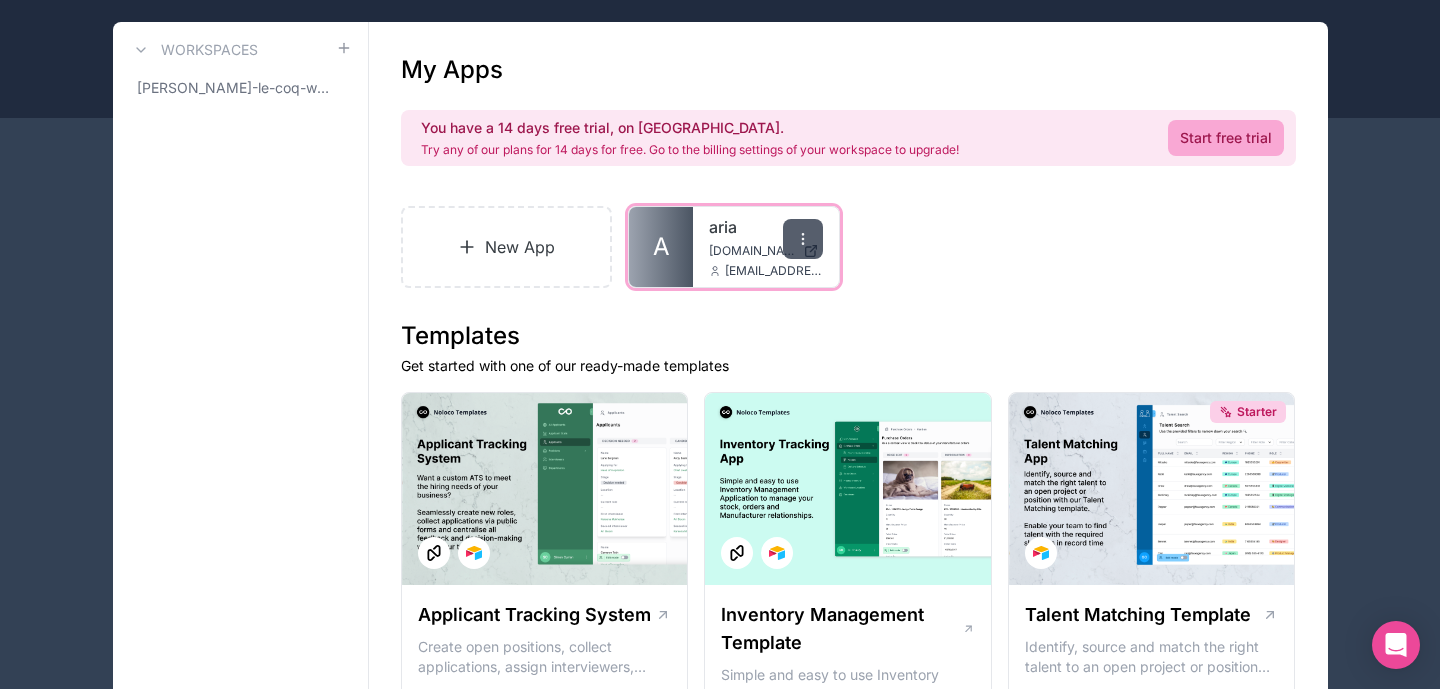 click 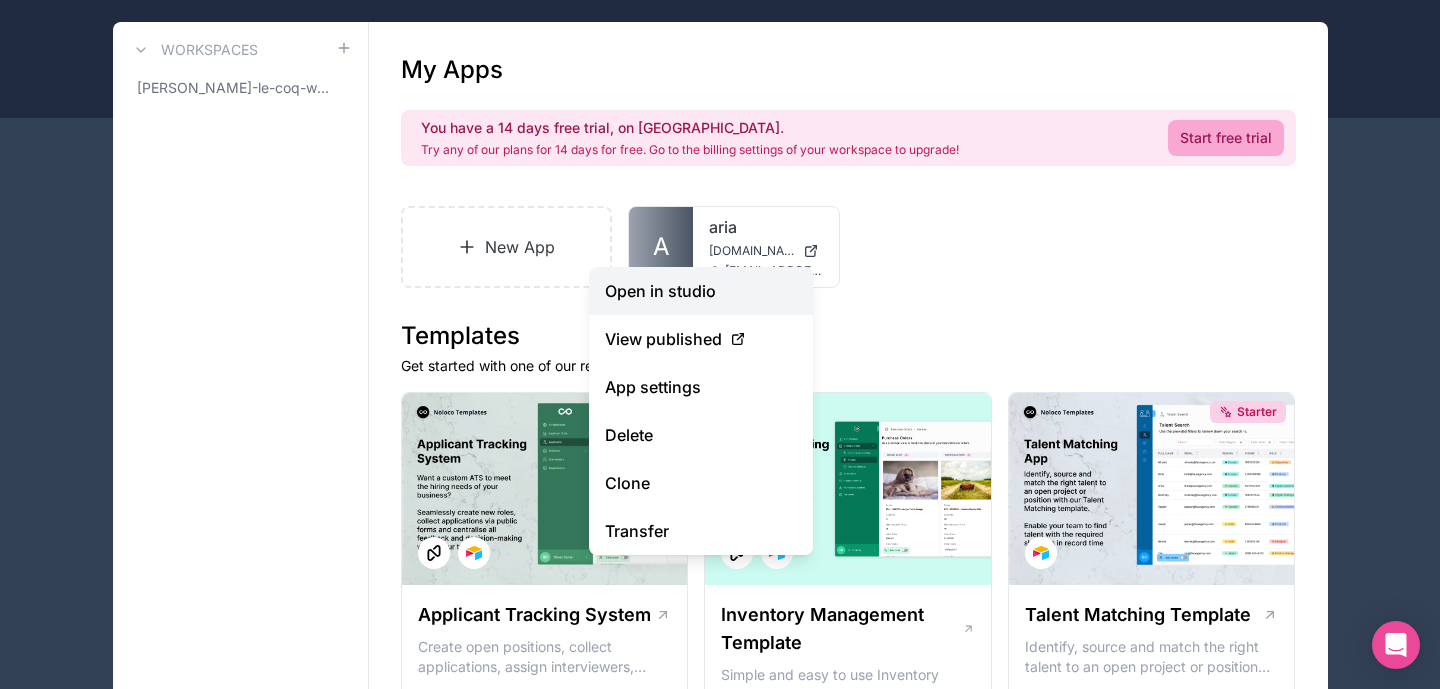 click on "Open in studio" at bounding box center [701, 291] 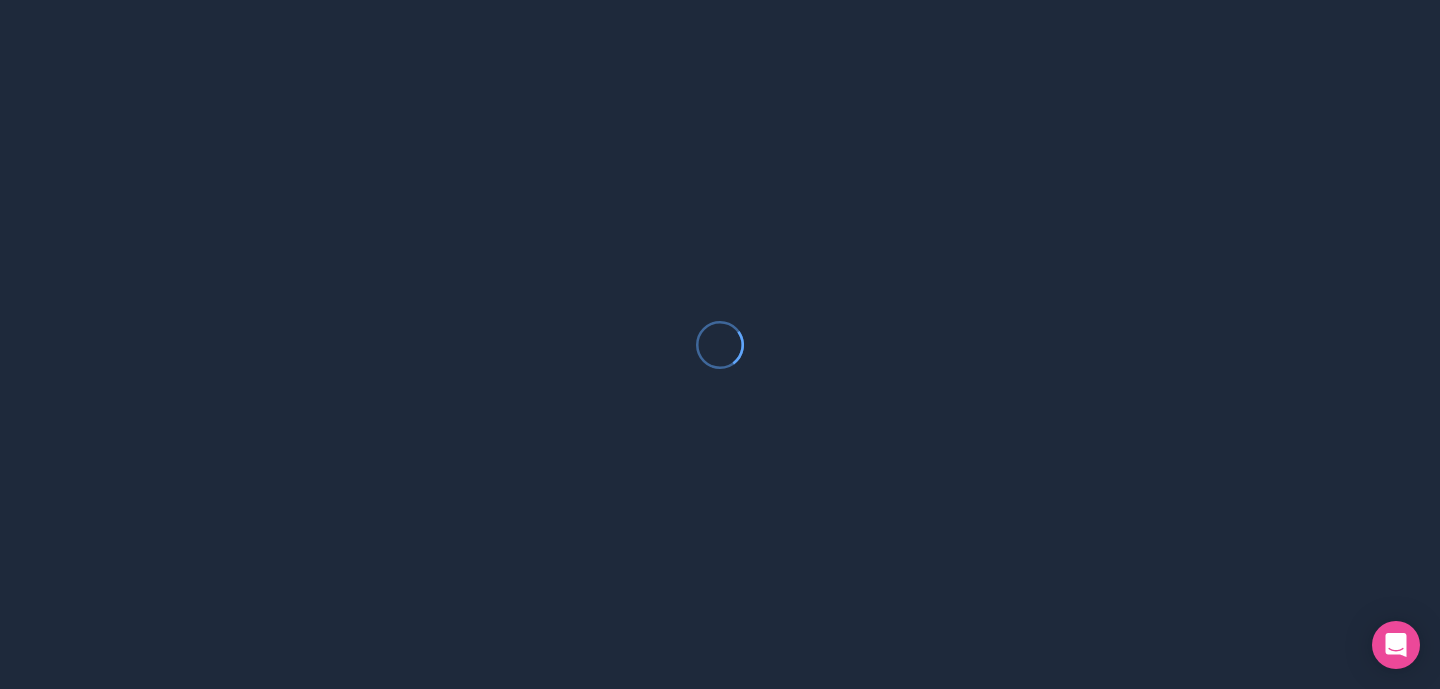scroll, scrollTop: 0, scrollLeft: 0, axis: both 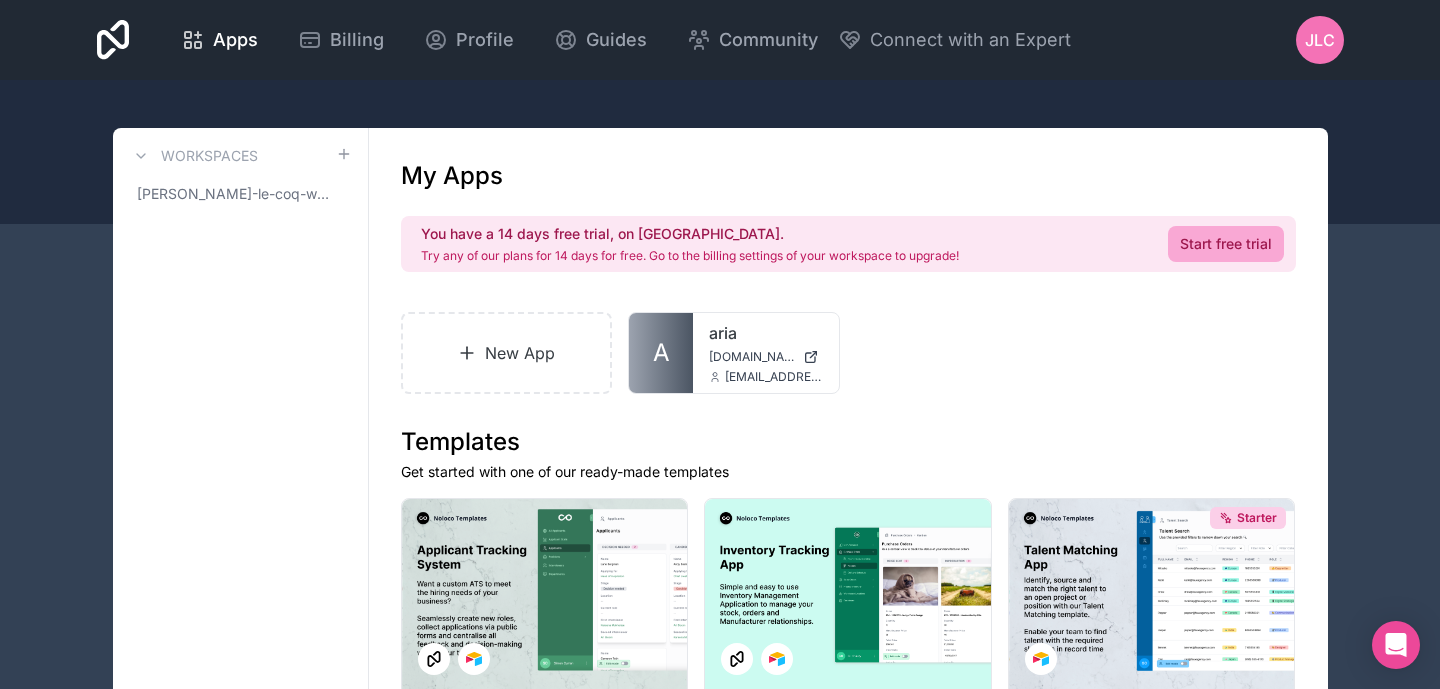 click on "JLC" at bounding box center (1320, 40) 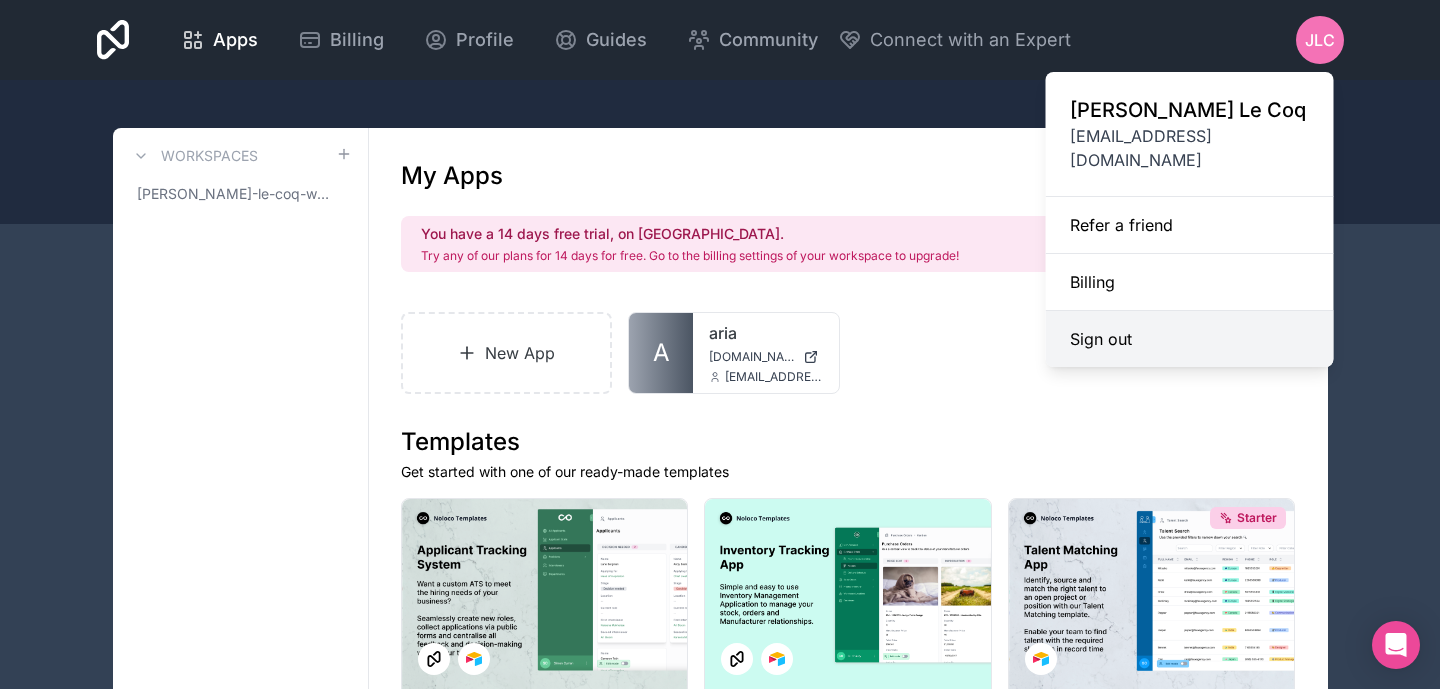 click on "Sign out" at bounding box center [1190, 339] 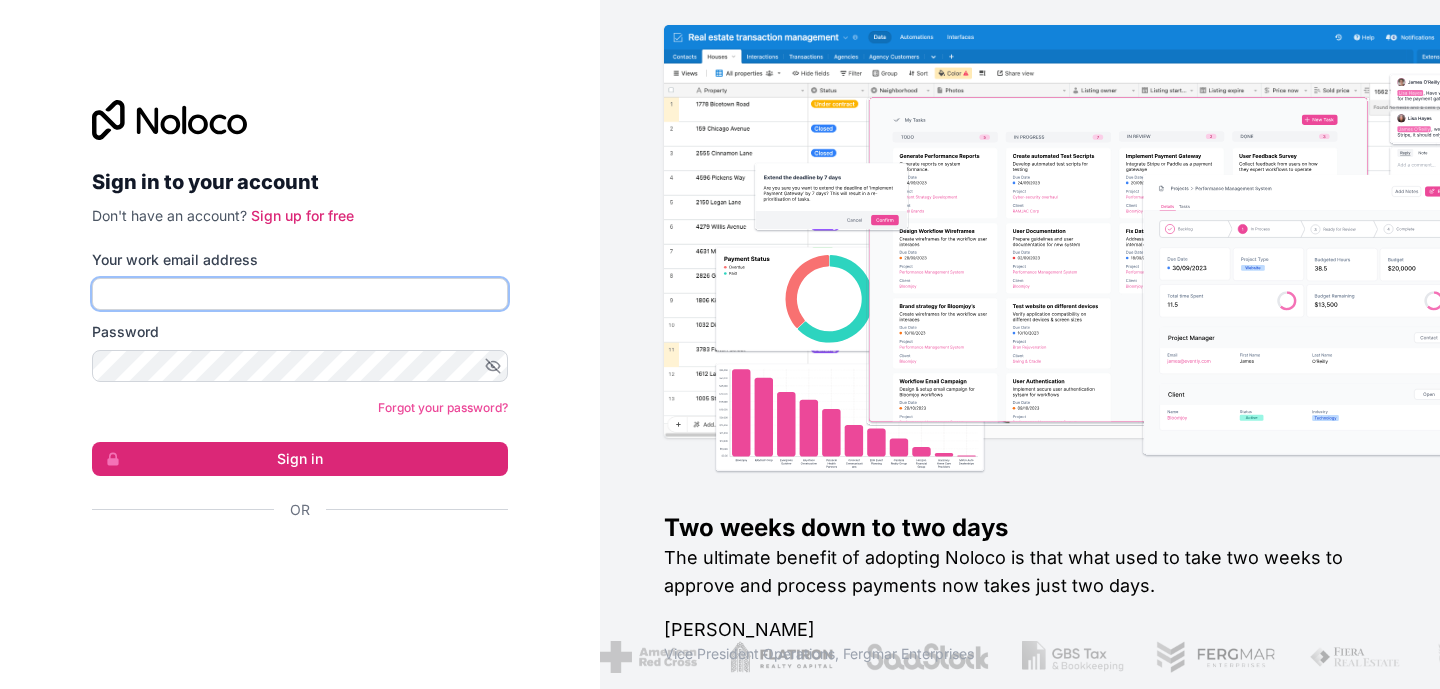 type on "[EMAIL_ADDRESS][DOMAIN_NAME]" 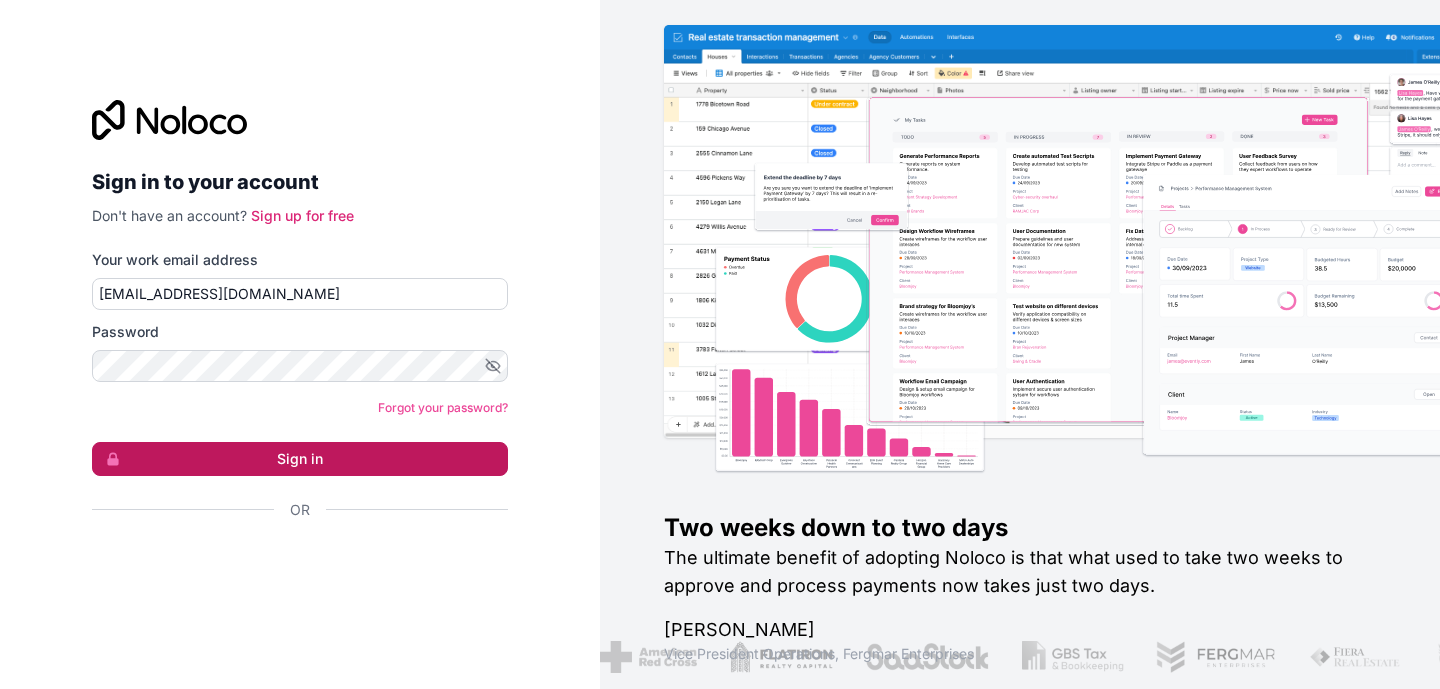 click on "Sign in" at bounding box center [300, 459] 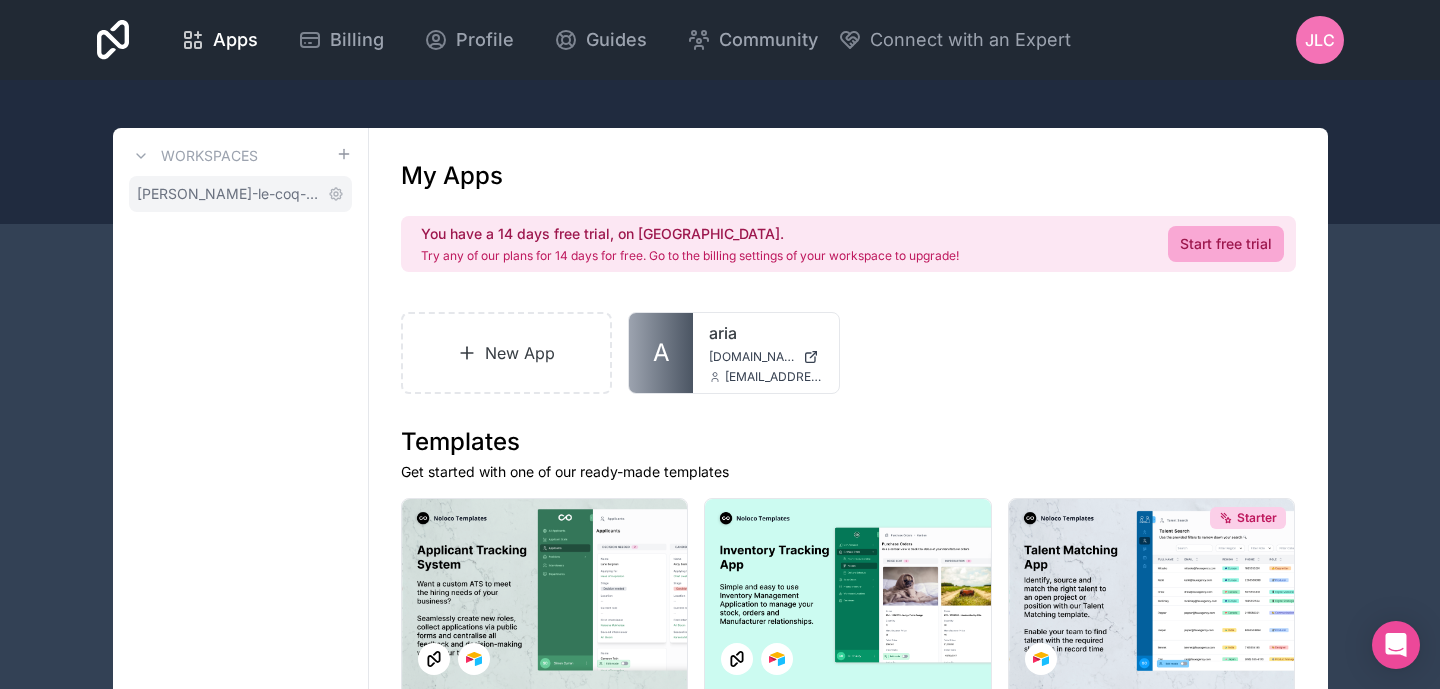 click on "[PERSON_NAME]-le-coq-workspace" at bounding box center (228, 194) 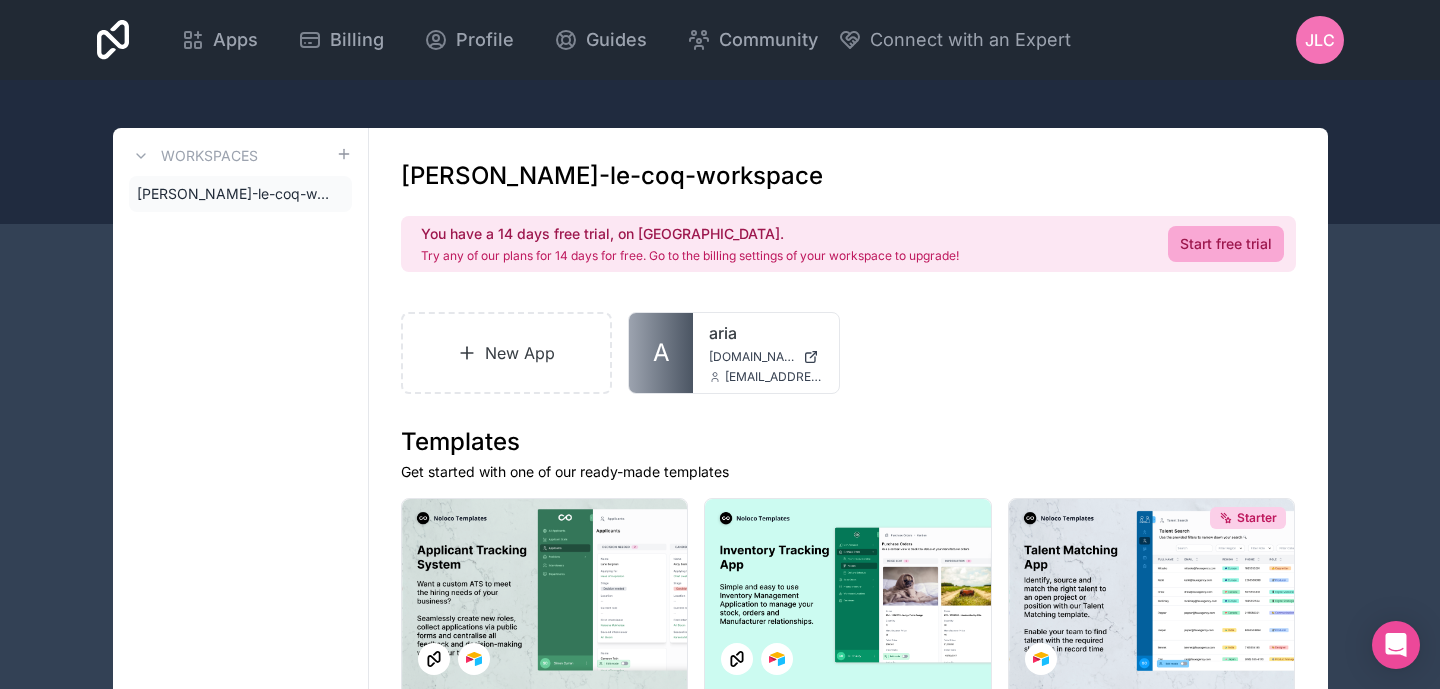 click on "Workspaces" at bounding box center [209, 156] 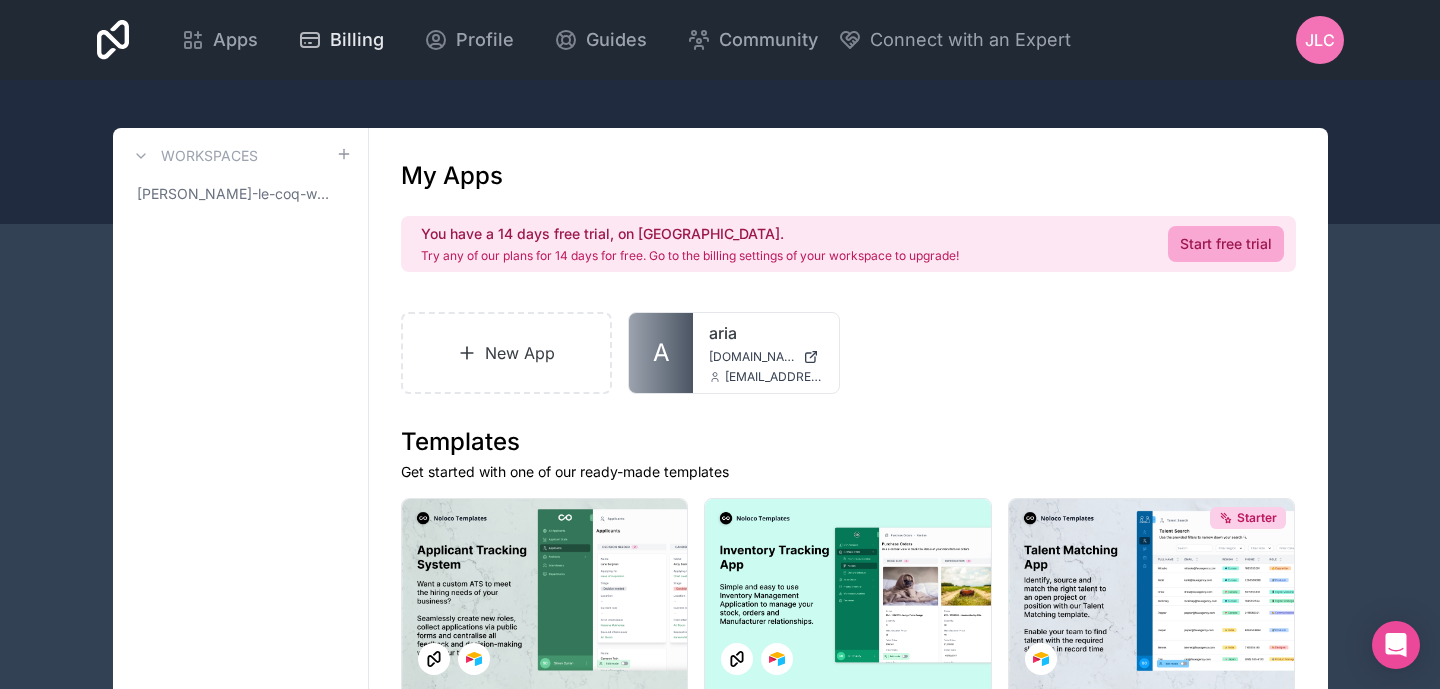 click on "Billing" at bounding box center [341, 40] 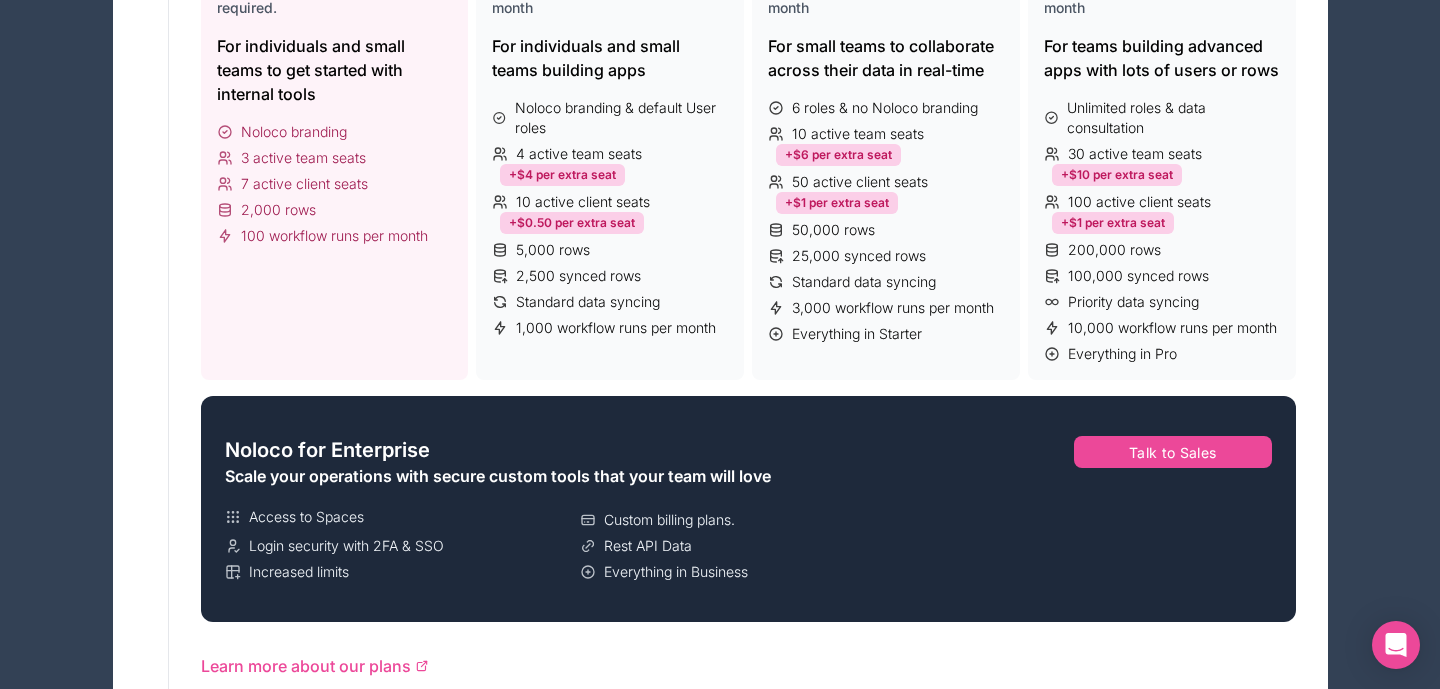 scroll, scrollTop: 0, scrollLeft: 0, axis: both 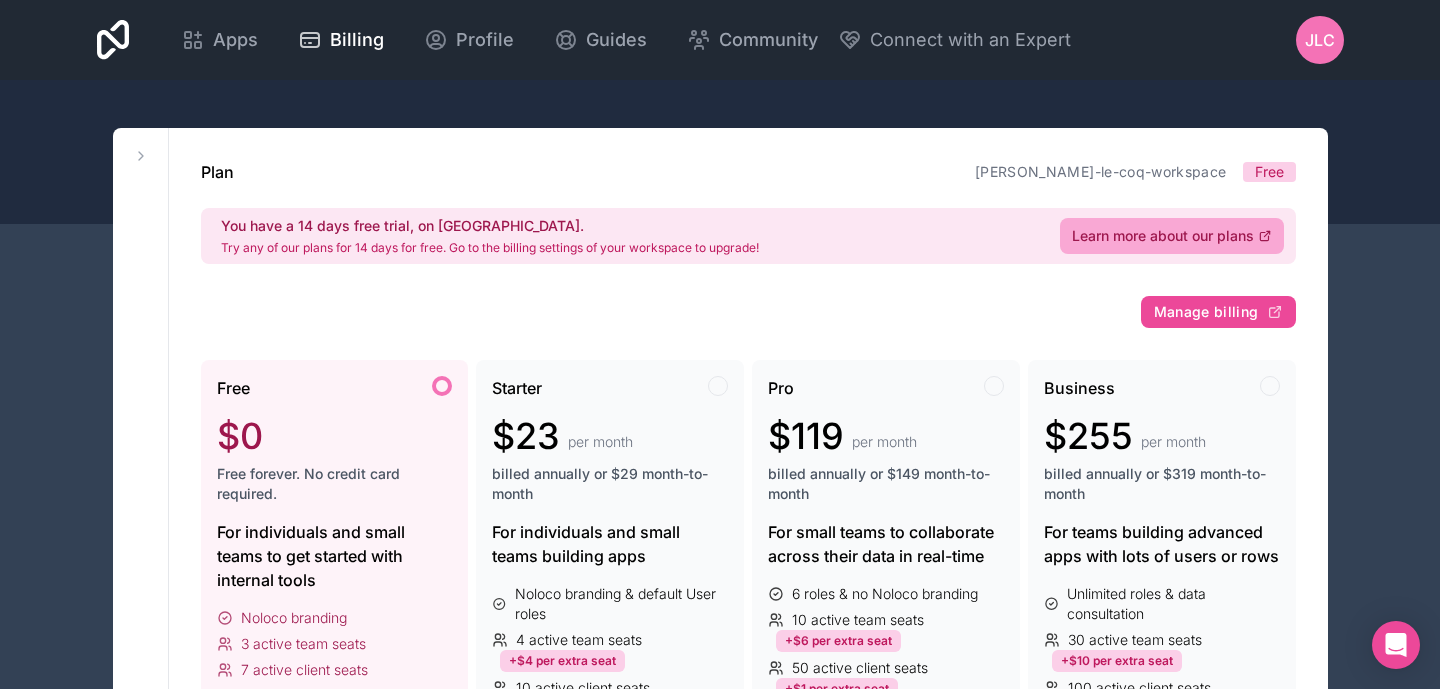 click on "JLC" at bounding box center (1320, 40) 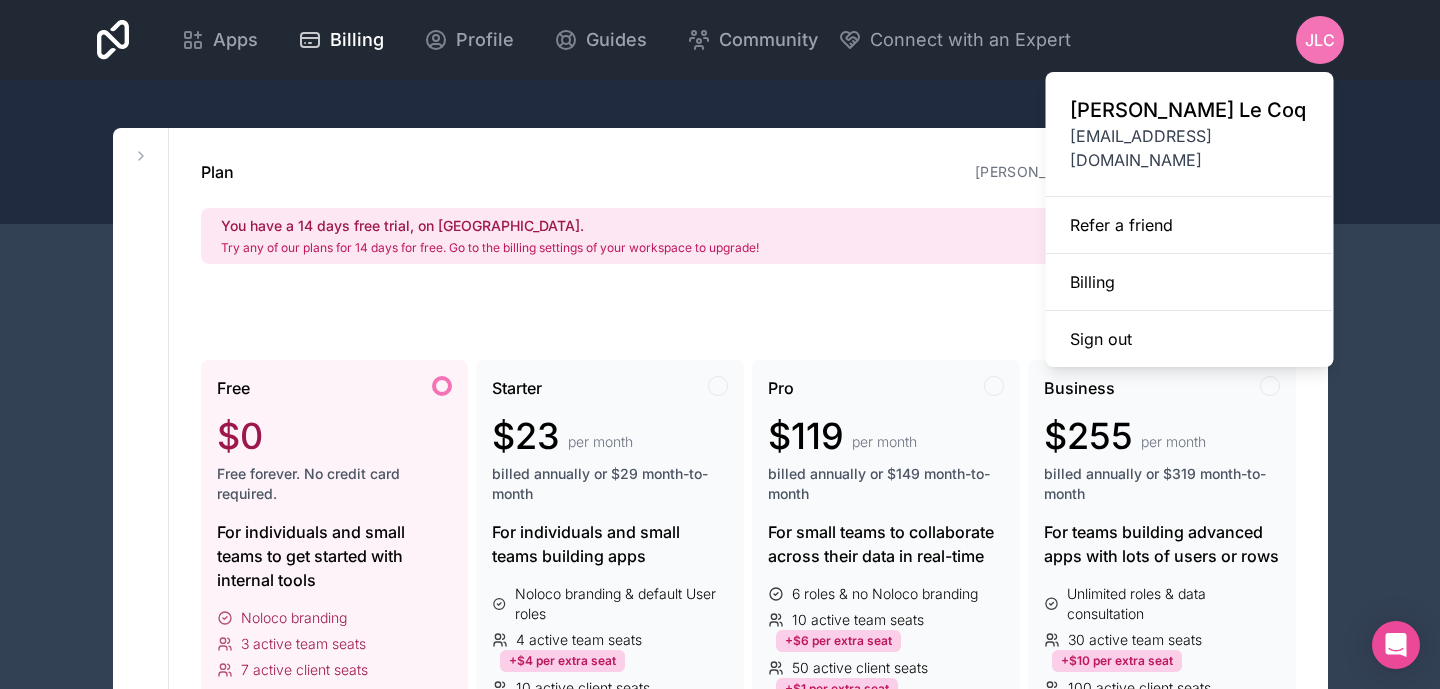 click at bounding box center [720, 152] 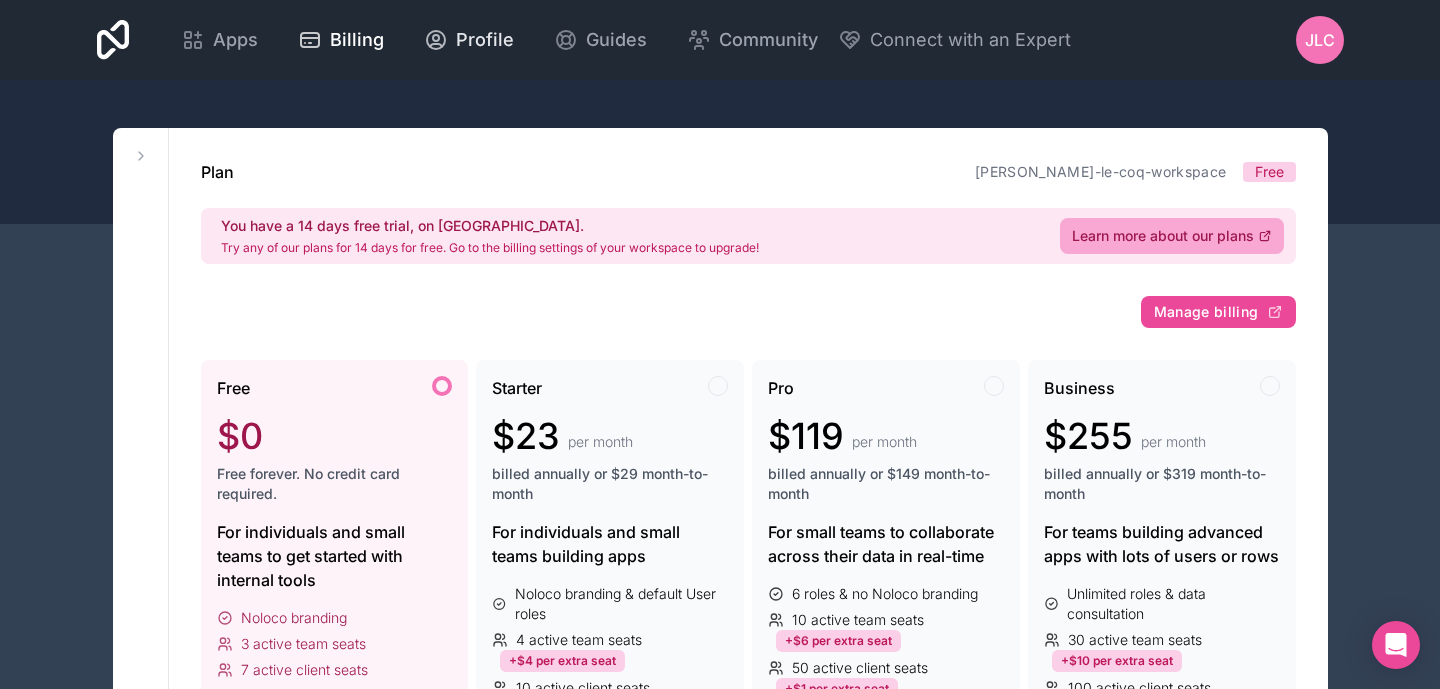 click on "Profile" at bounding box center [469, 40] 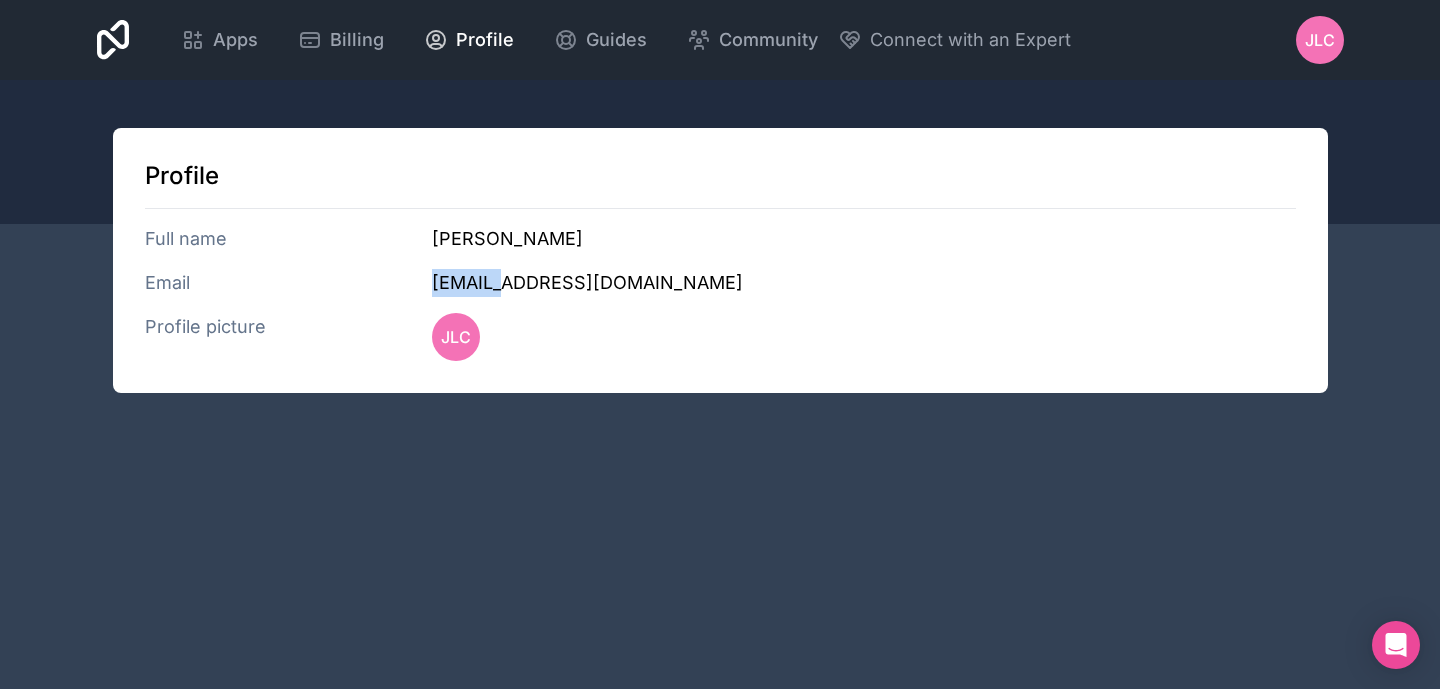 drag, startPoint x: 427, startPoint y: 285, endPoint x: 507, endPoint y: 285, distance: 80 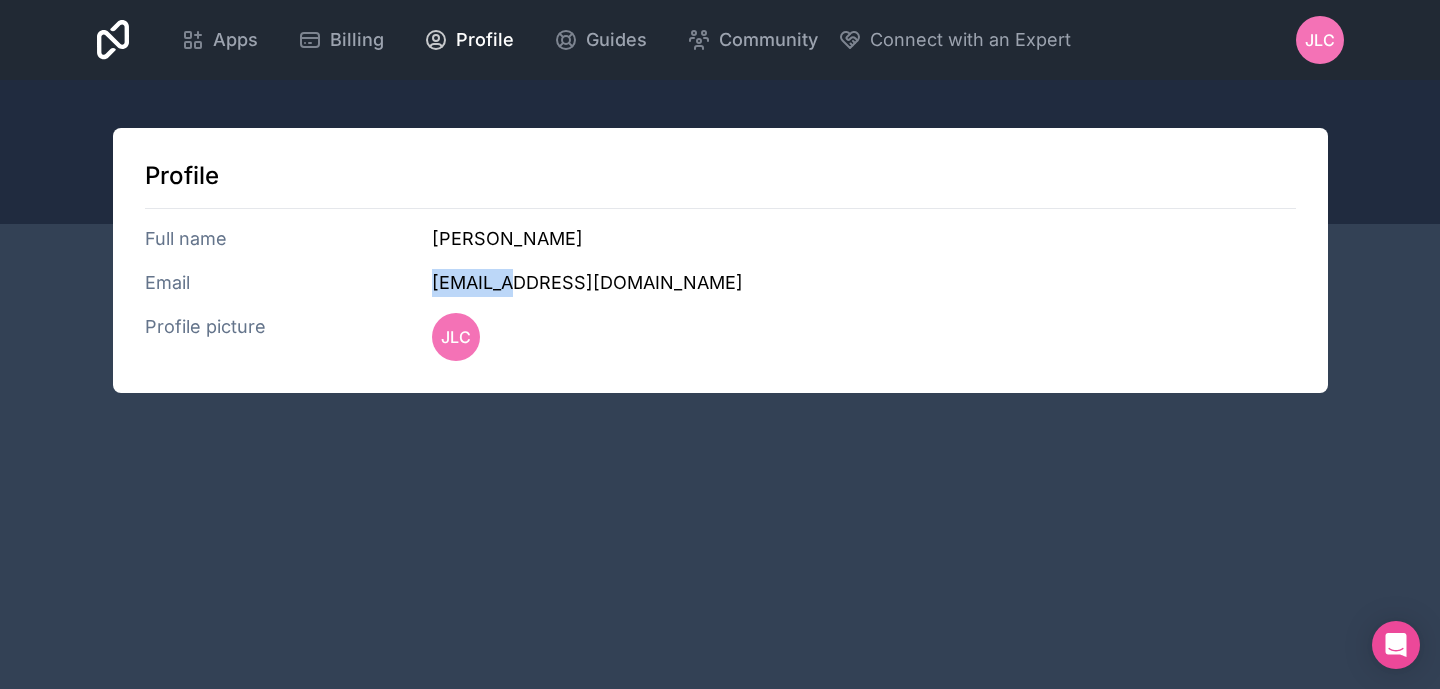 click on "[EMAIL_ADDRESS][DOMAIN_NAME]" at bounding box center (863, 283) 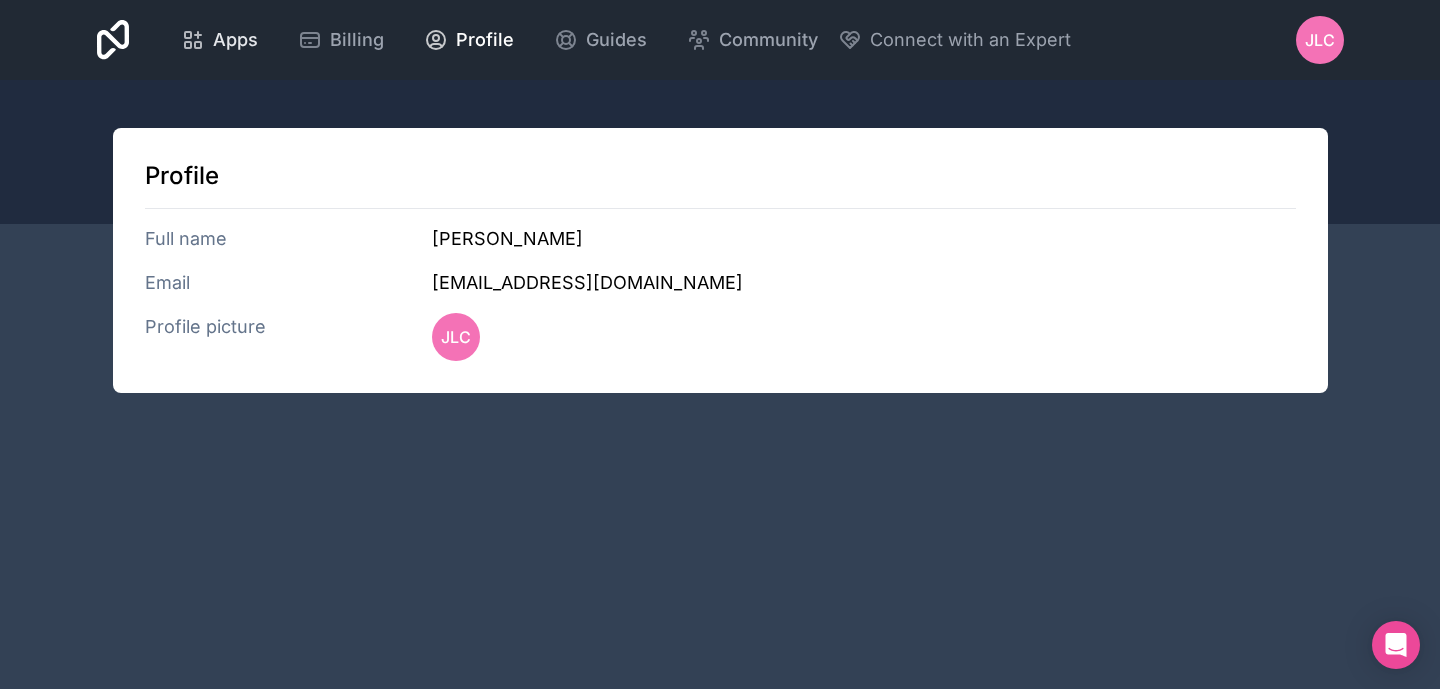 click on "Apps" at bounding box center [219, 40] 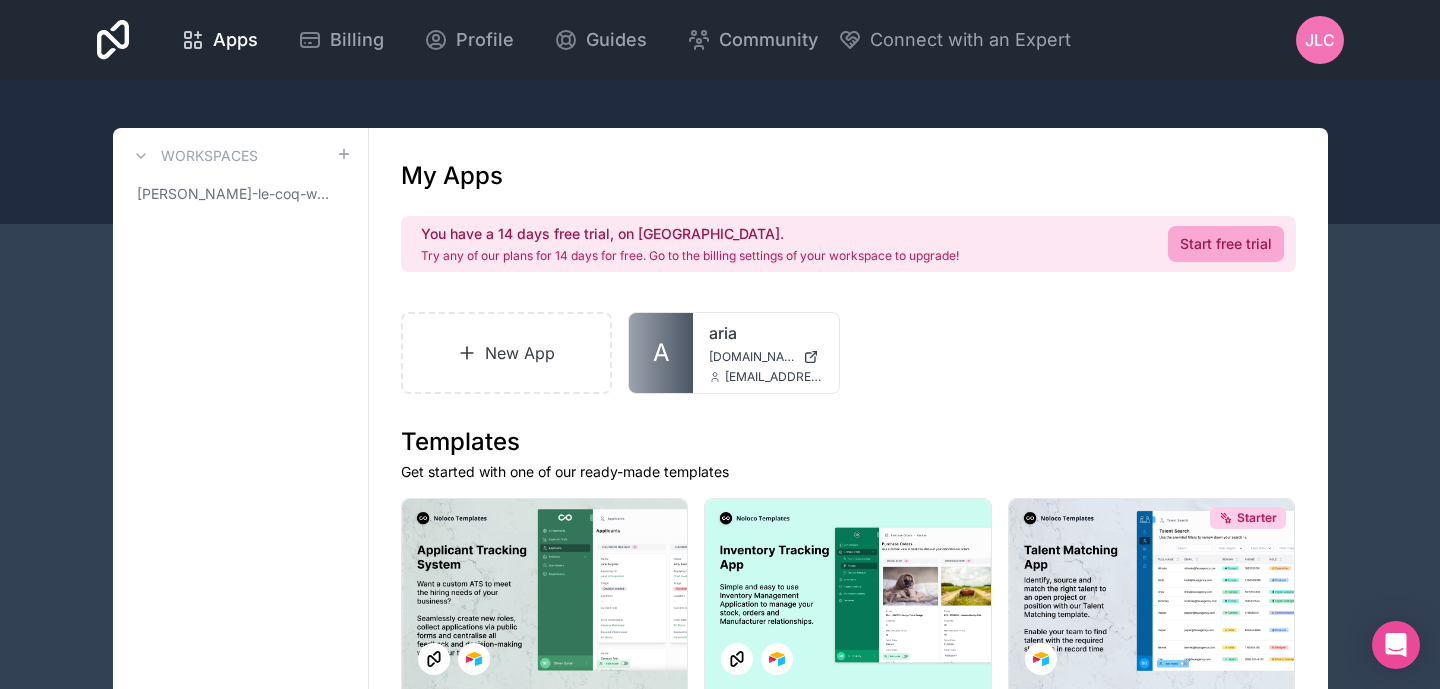 click 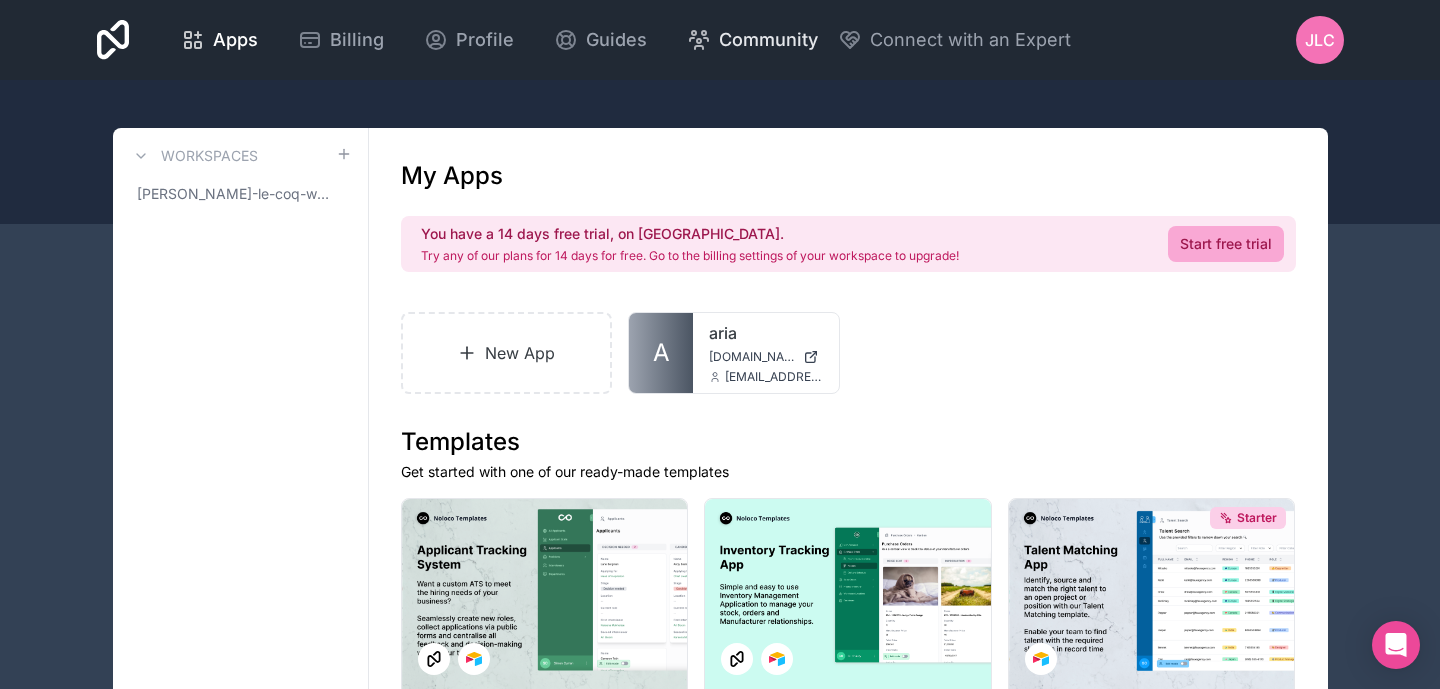 click on "Community" at bounding box center (768, 40) 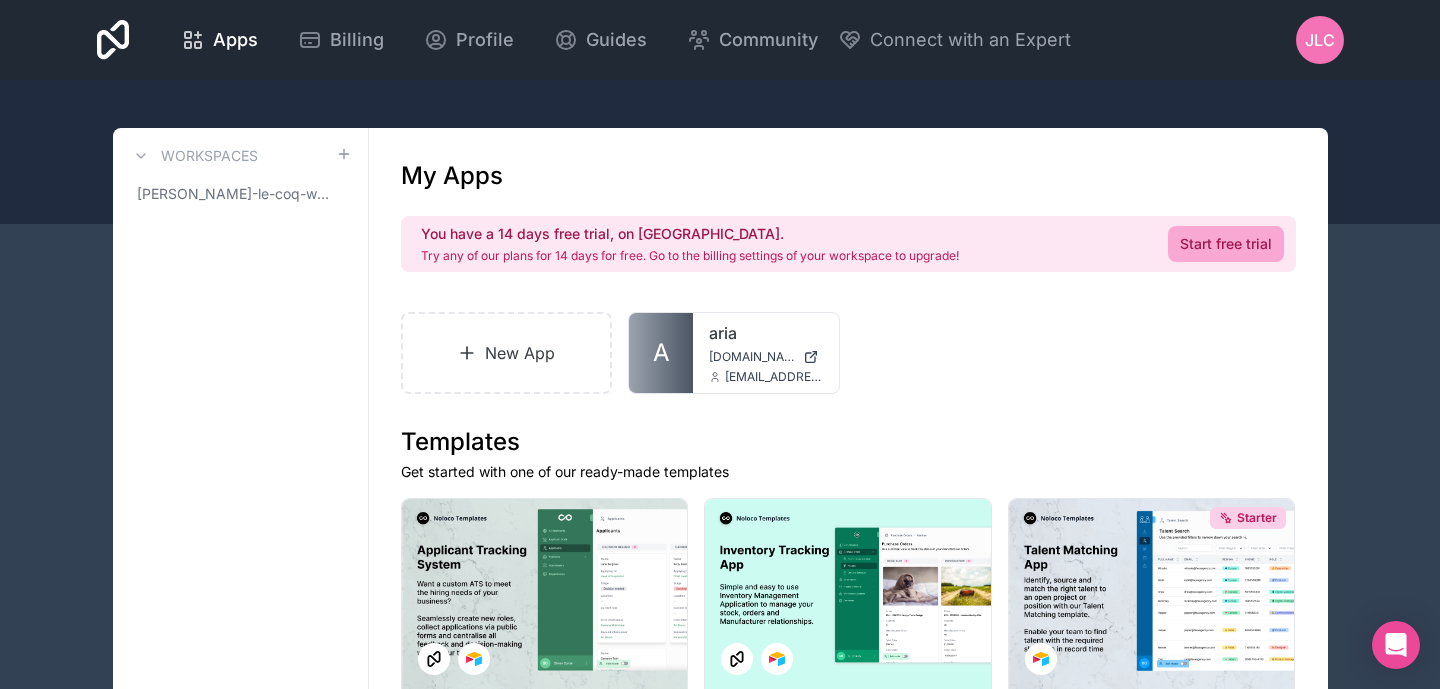 click on "Apps Billing Profile Guides Community Connect with an Expert JLC Billing Profile Guides Community Connect with an Expert Refer a friend Sign out" at bounding box center [720, 40] 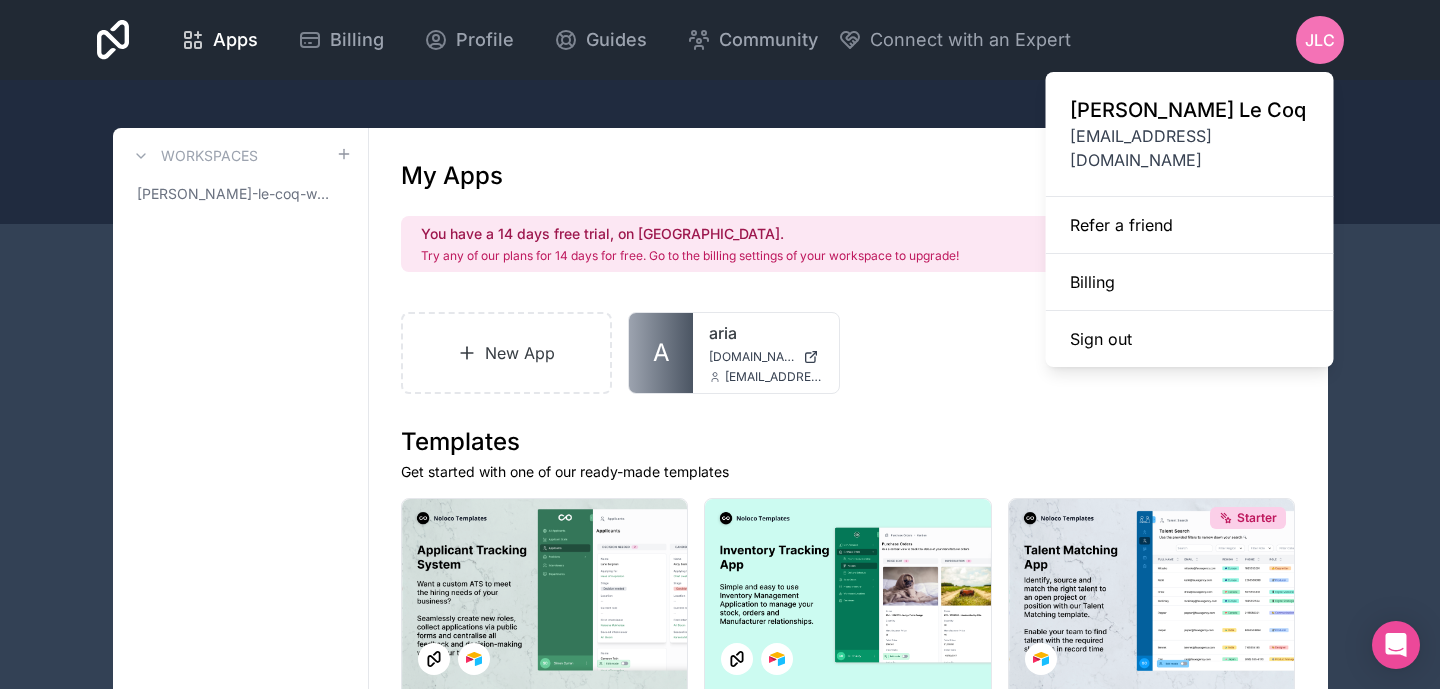 click on "[EMAIL_ADDRESS][DOMAIN_NAME]" at bounding box center [1190, 148] 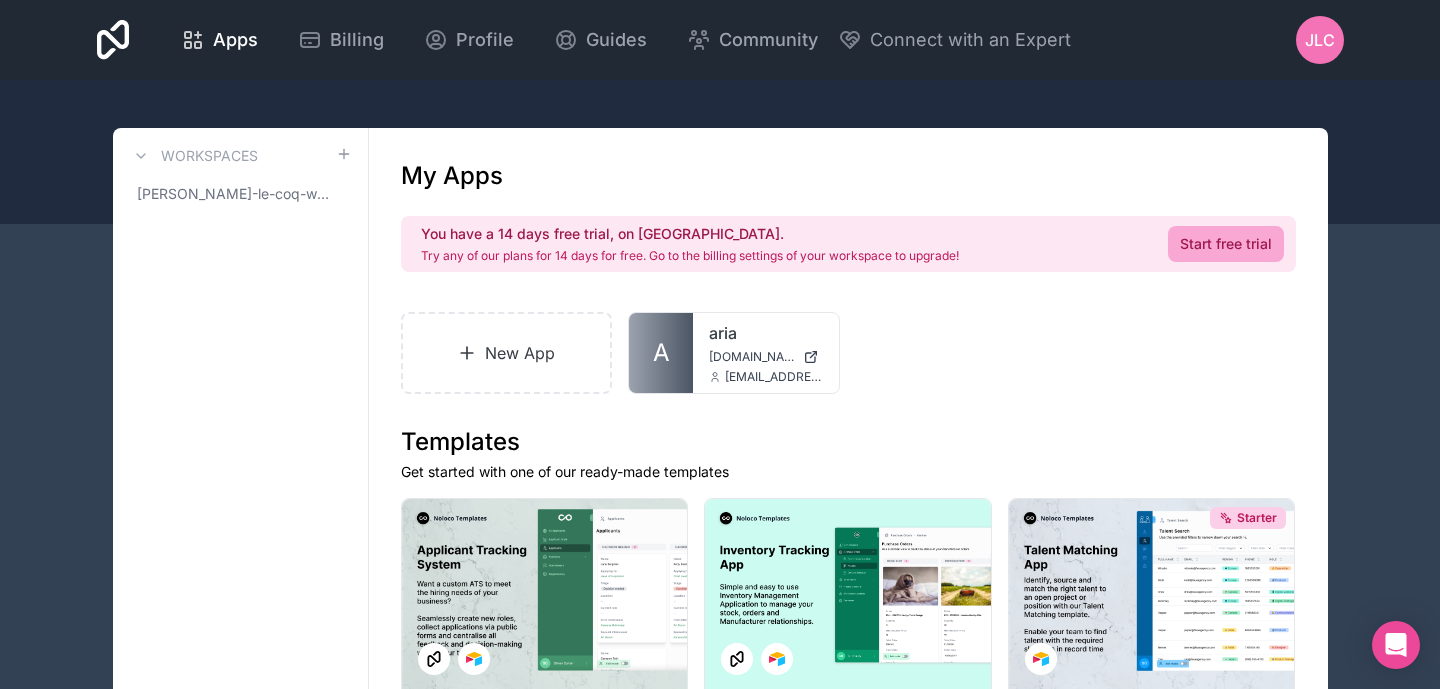 click on "JLC" at bounding box center (1320, 40) 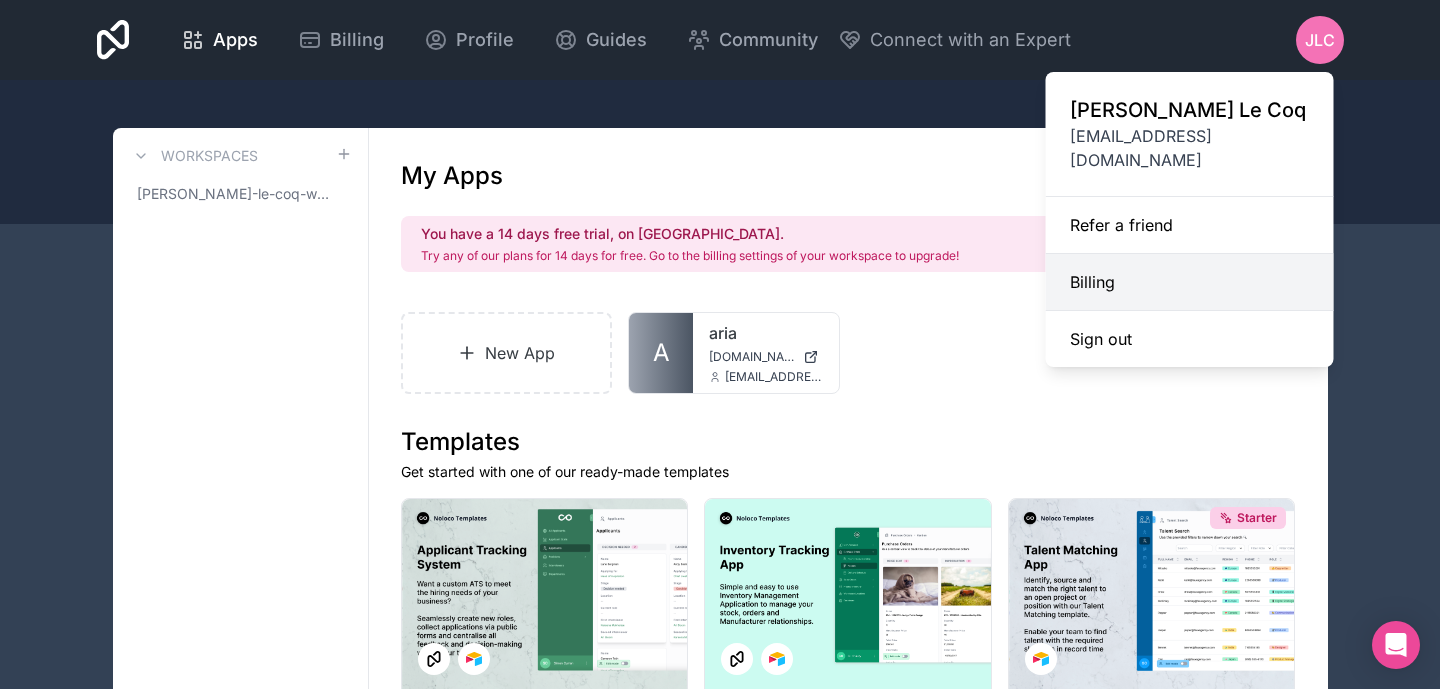 click on "Billing" at bounding box center (1190, 282) 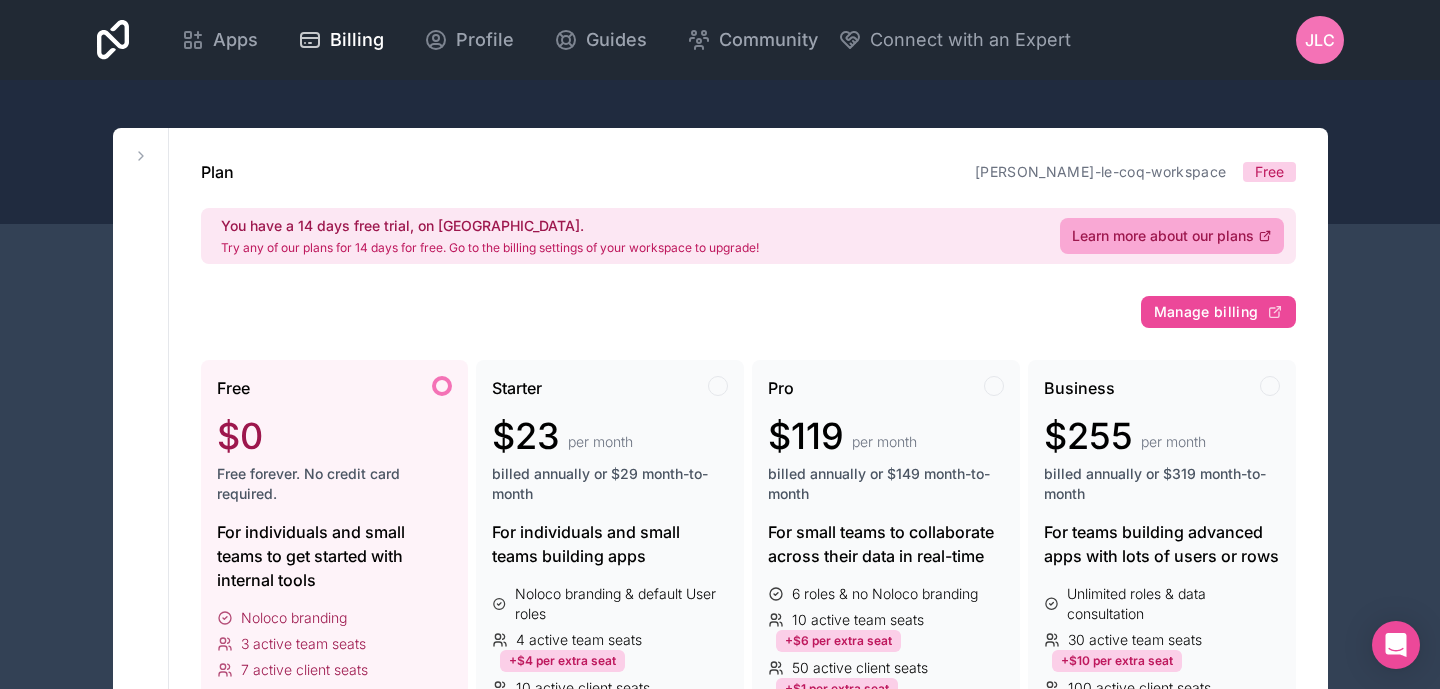 scroll, scrollTop: 25, scrollLeft: 0, axis: vertical 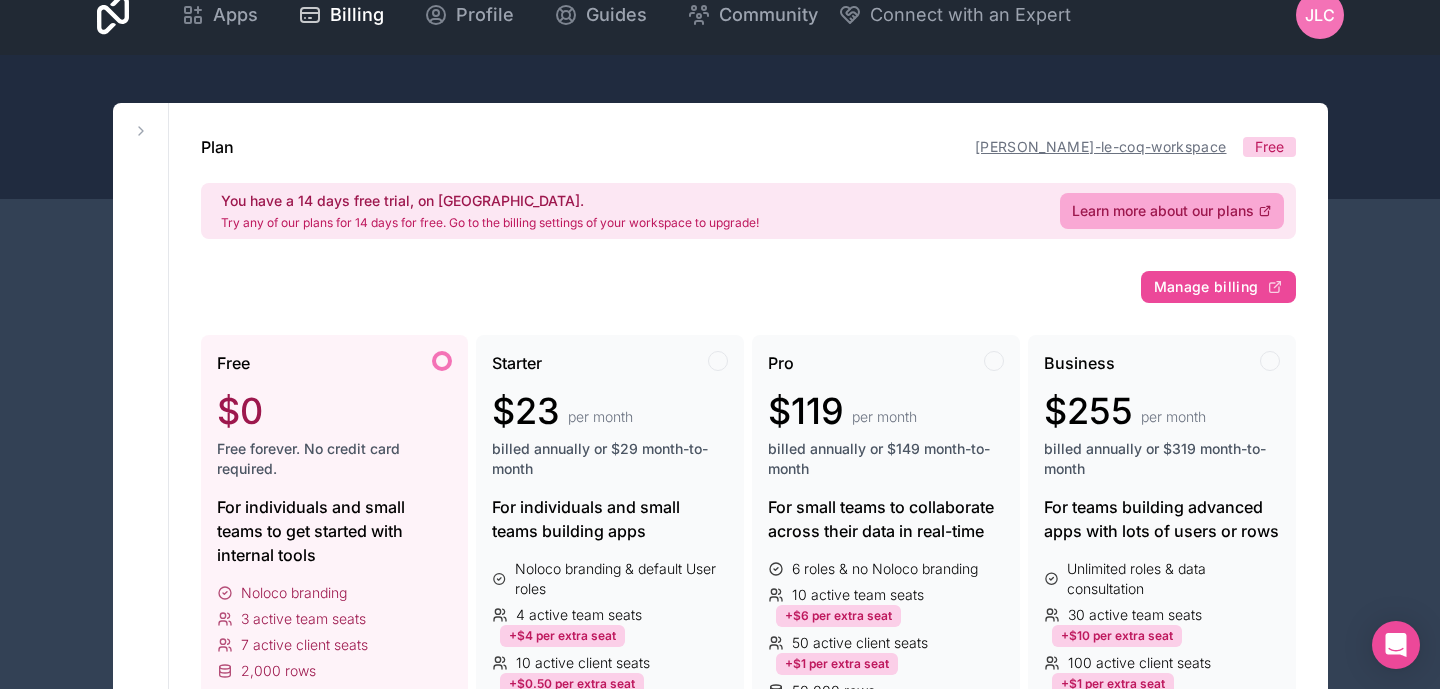 click on "[PERSON_NAME]-le-coq-workspace" at bounding box center [1101, 146] 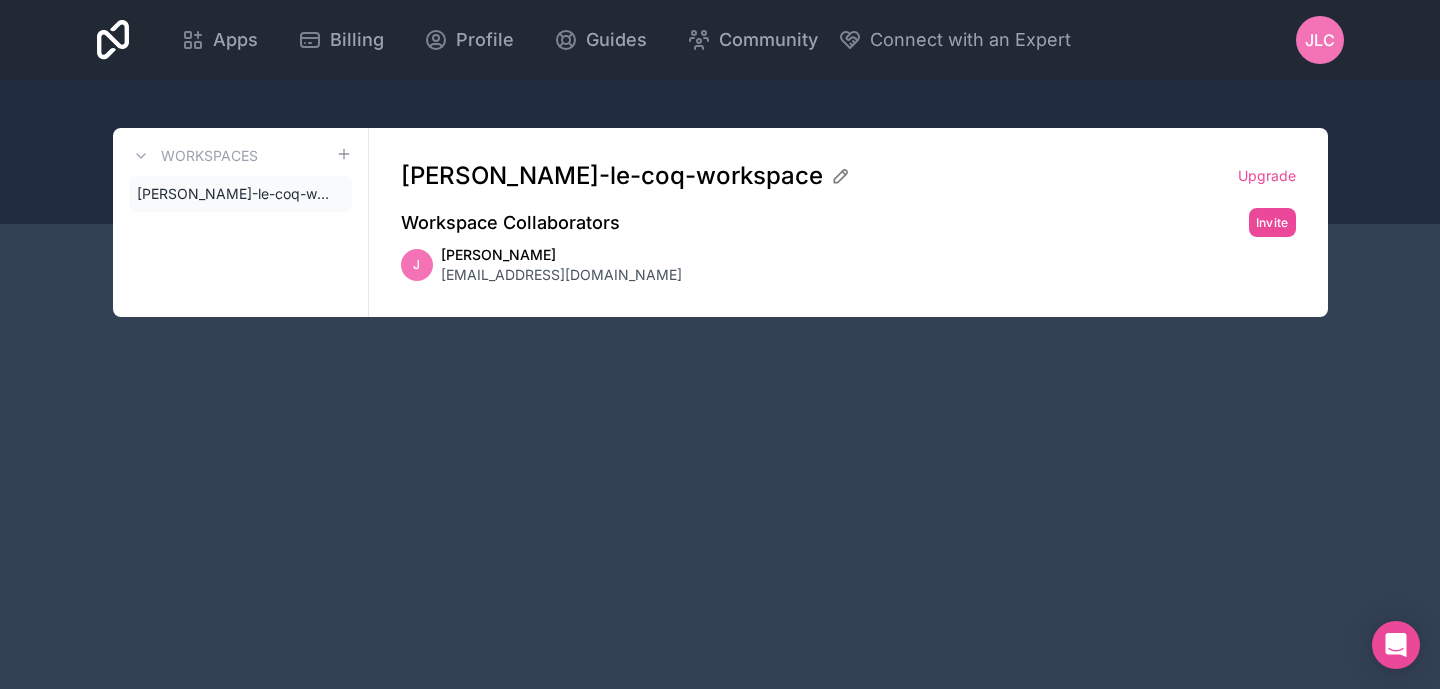 scroll, scrollTop: 0, scrollLeft: 0, axis: both 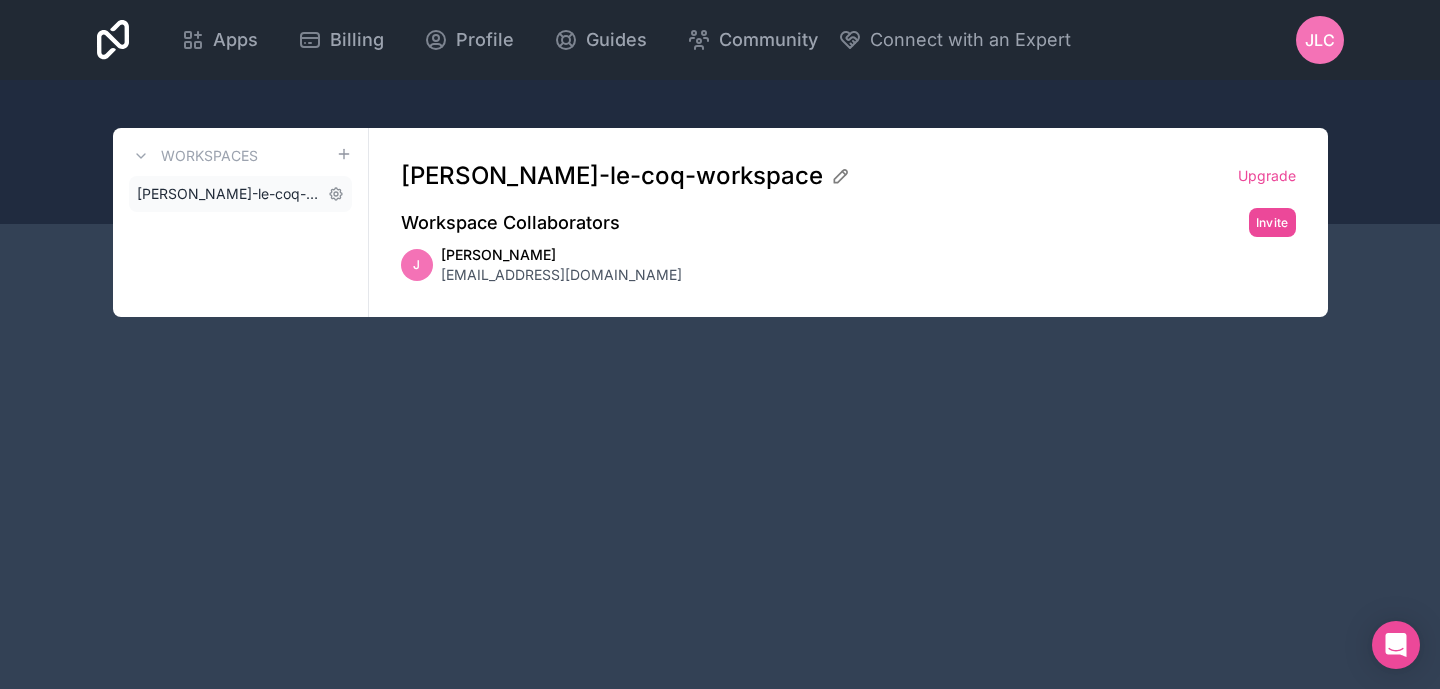 click on "[PERSON_NAME]-le-coq-workspace" at bounding box center [228, 194] 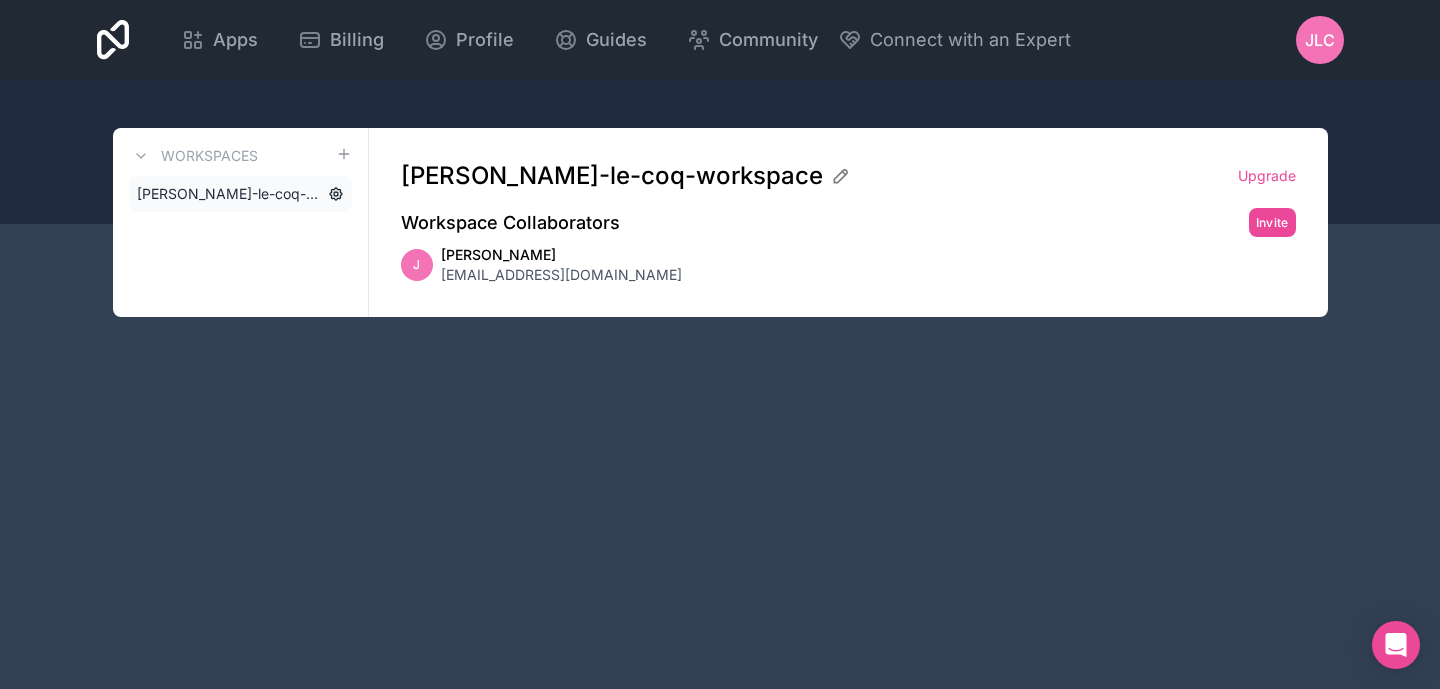 click 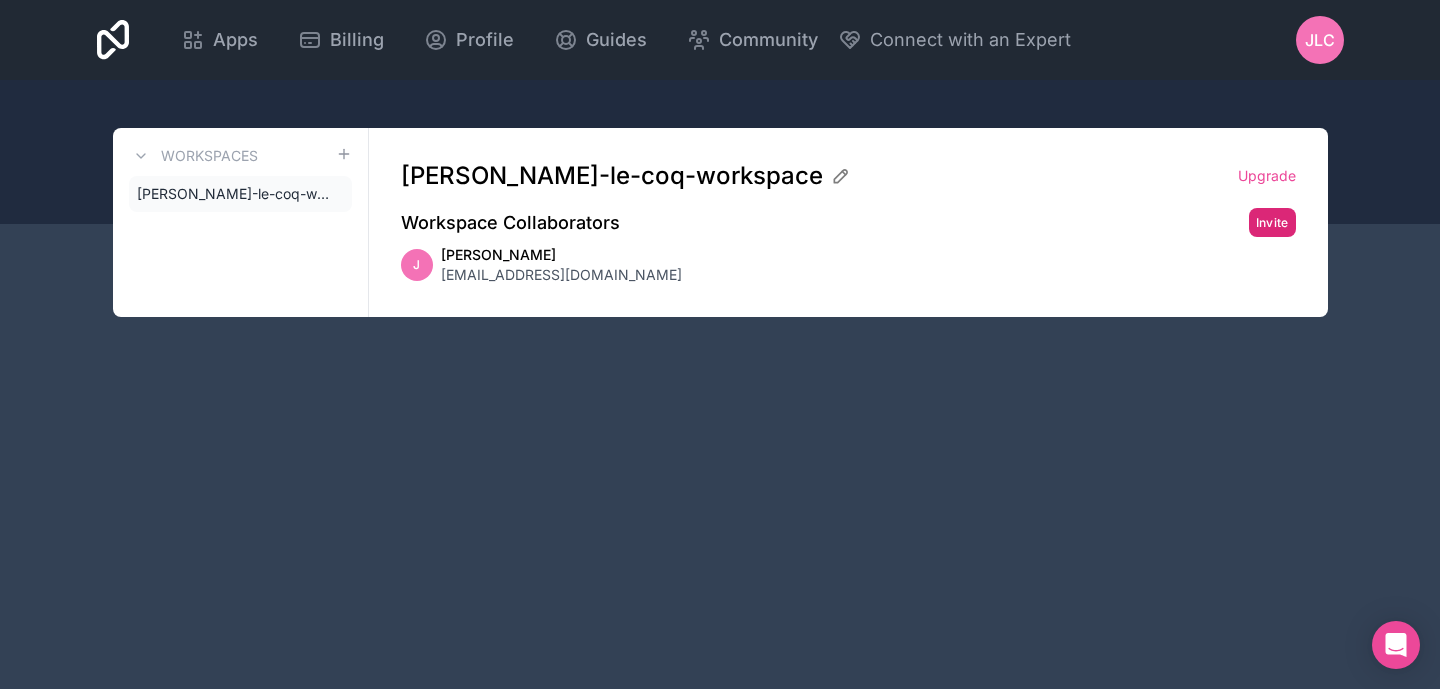 click on "Invite" at bounding box center [1272, 222] 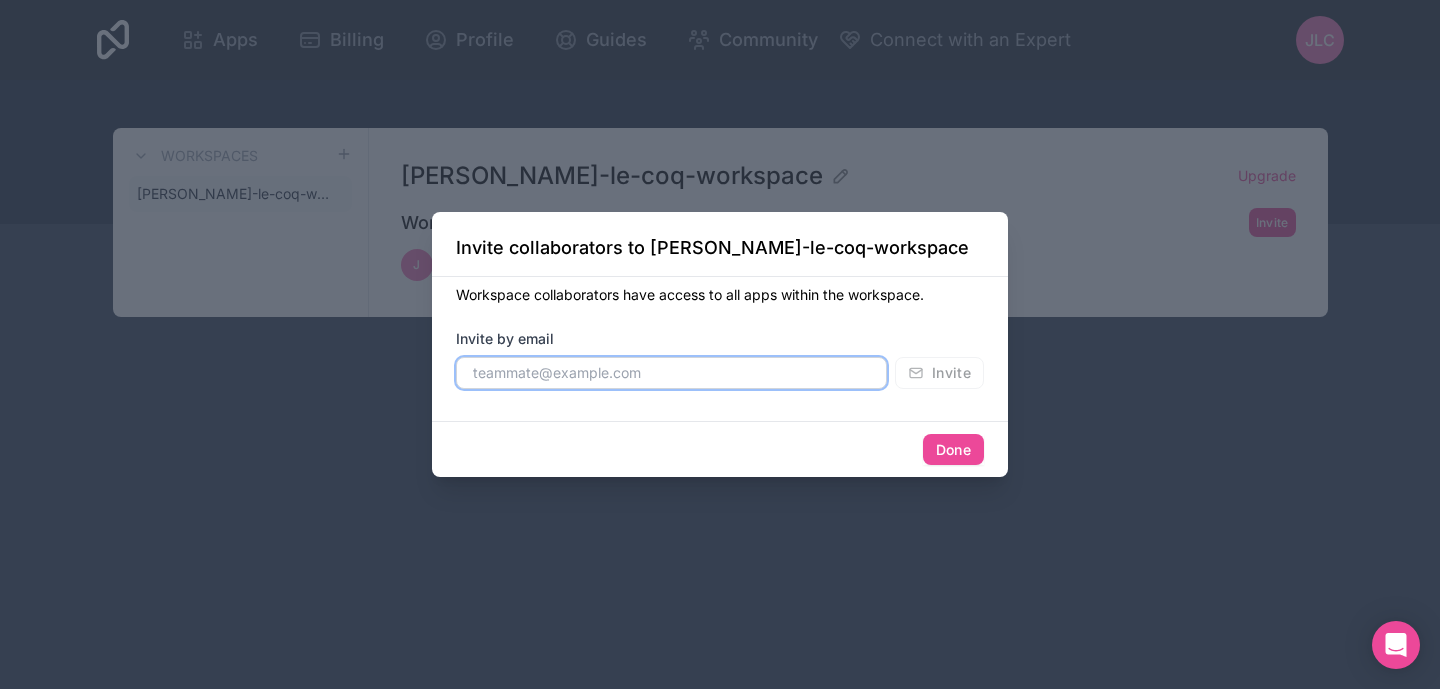 click at bounding box center (671, 373) 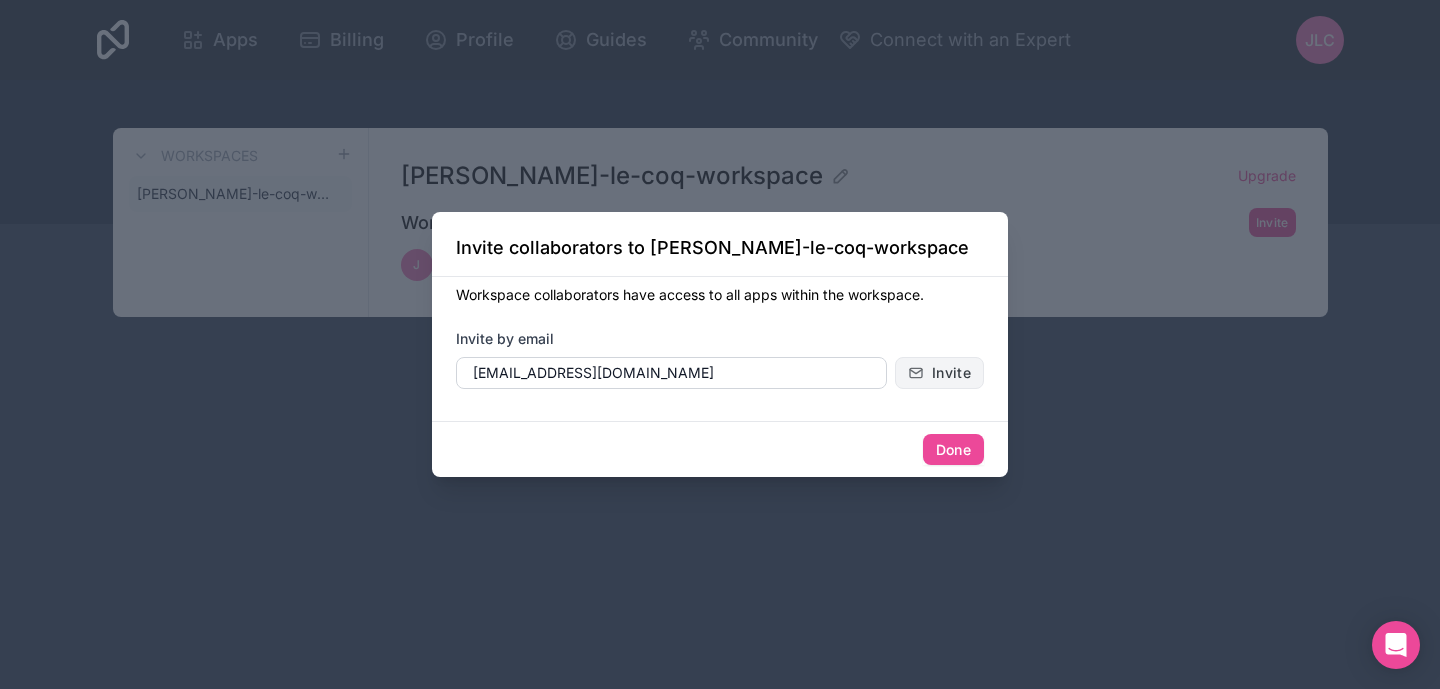 click on "Invite" at bounding box center [951, 373] 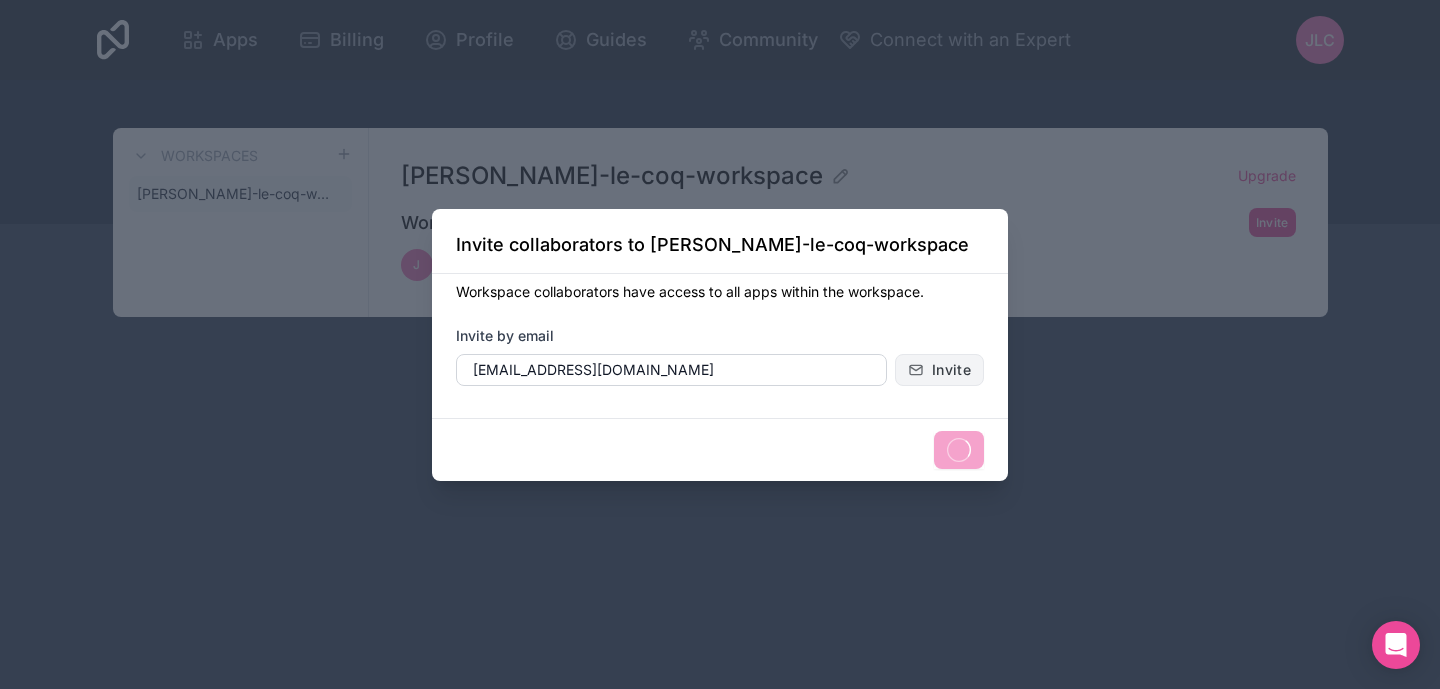 type 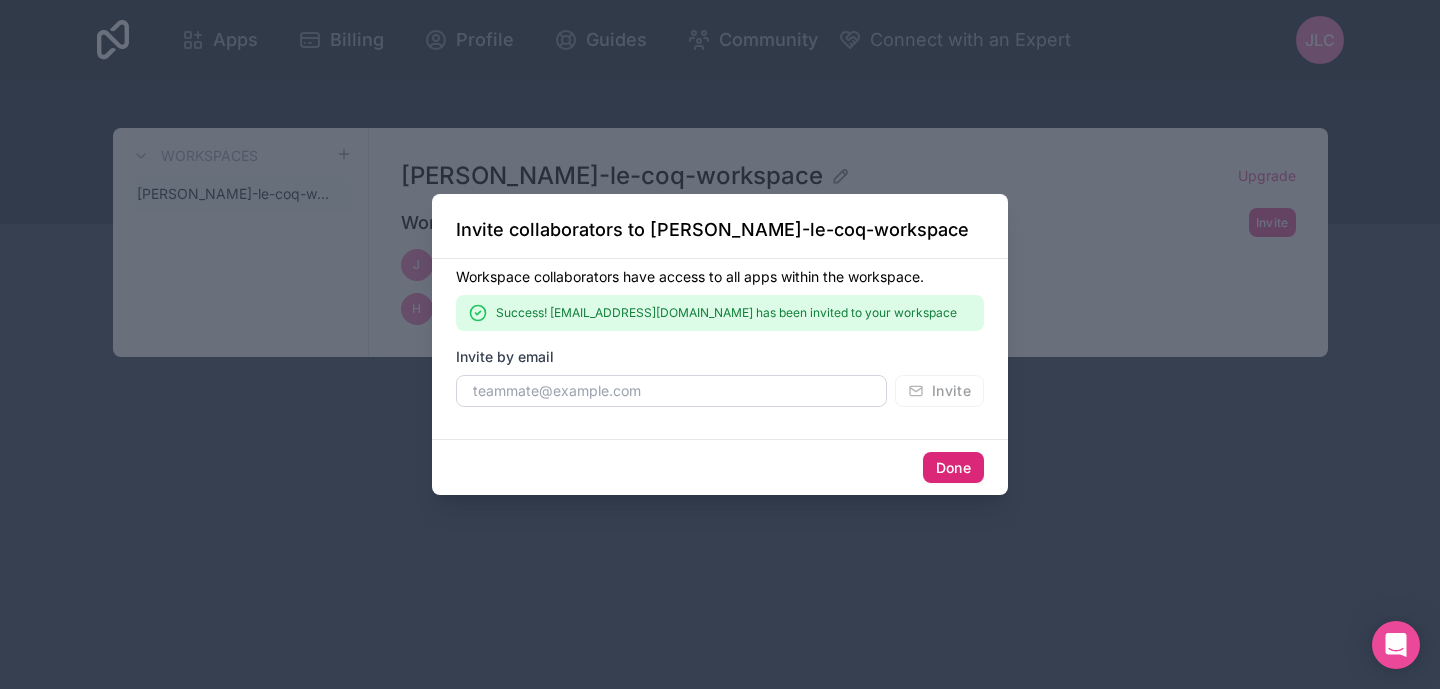 click on "Done" at bounding box center (953, 468) 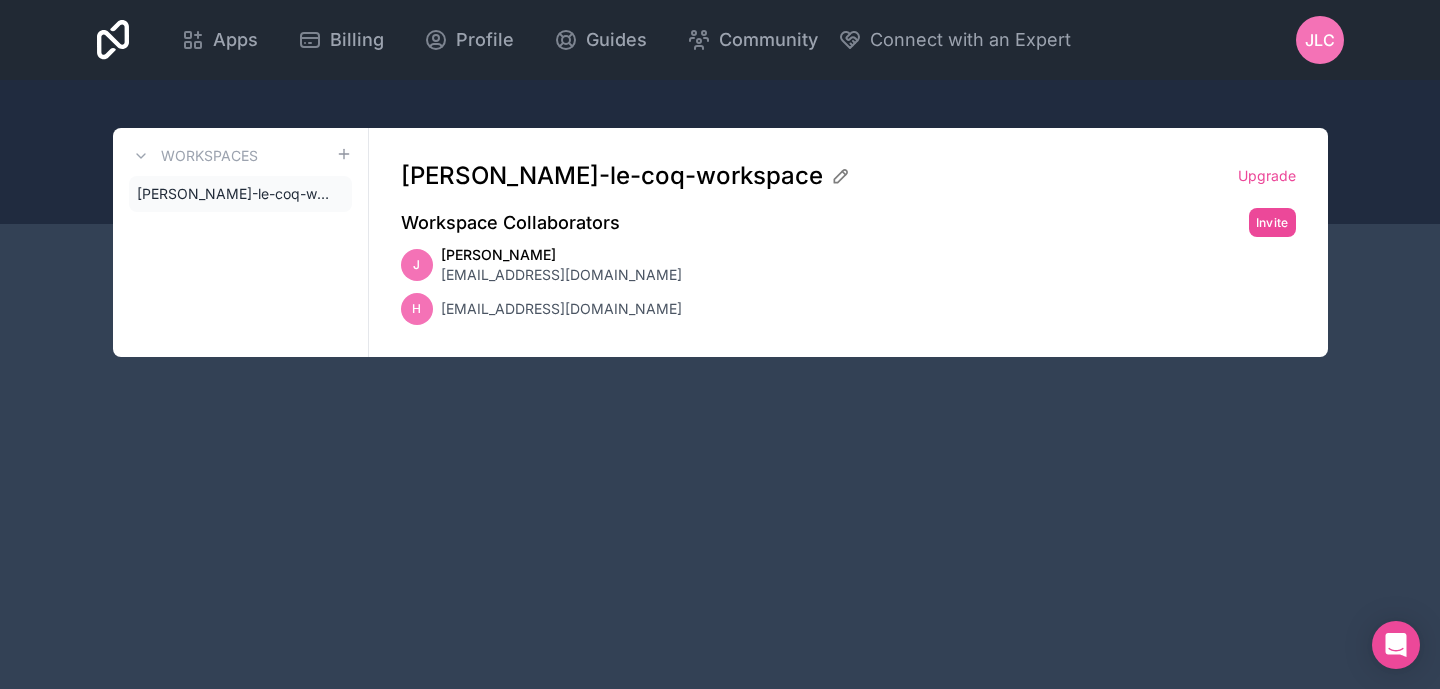 click on "Apps Billing Profile Guides Community Connect with an Expert JLC Billing Profile Guides Community Connect with an Expert Refer a friend Sign out" at bounding box center [720, 40] 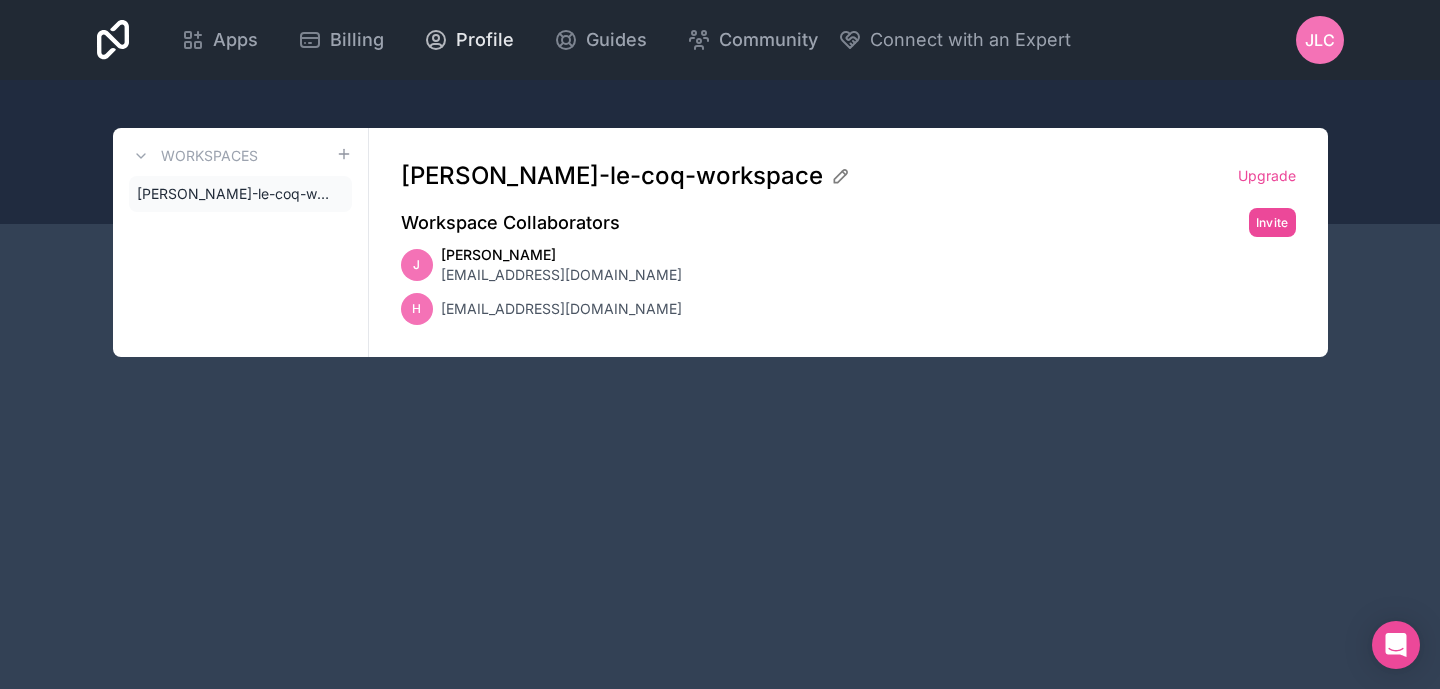 click on "Profile" at bounding box center (485, 40) 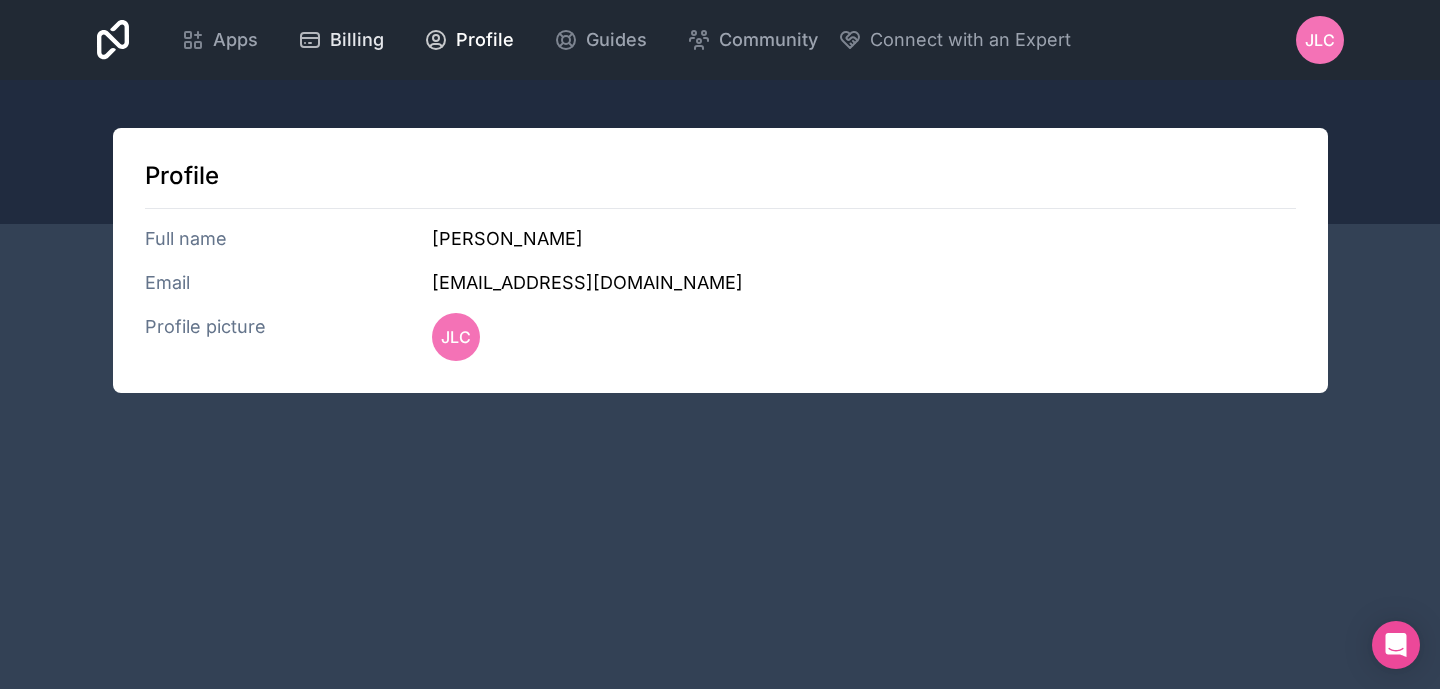 click on "Billing" at bounding box center [357, 40] 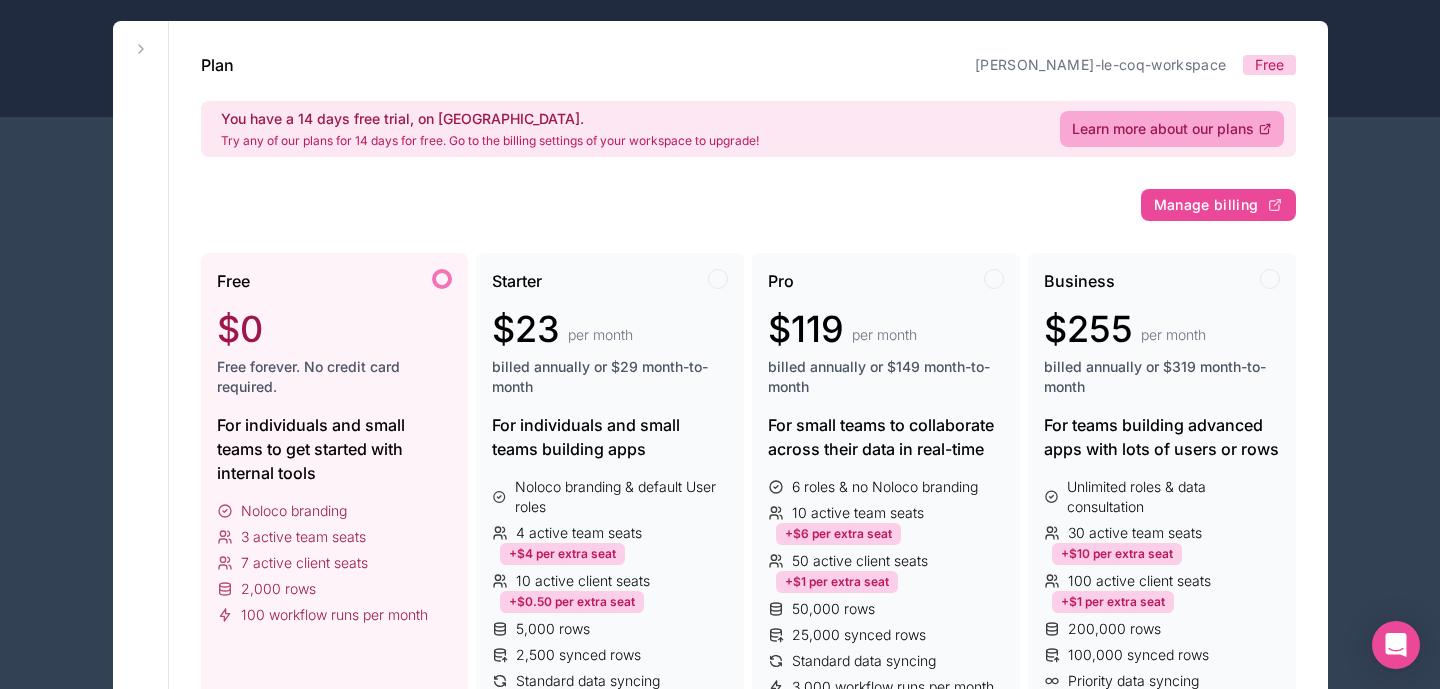 scroll, scrollTop: 110, scrollLeft: 0, axis: vertical 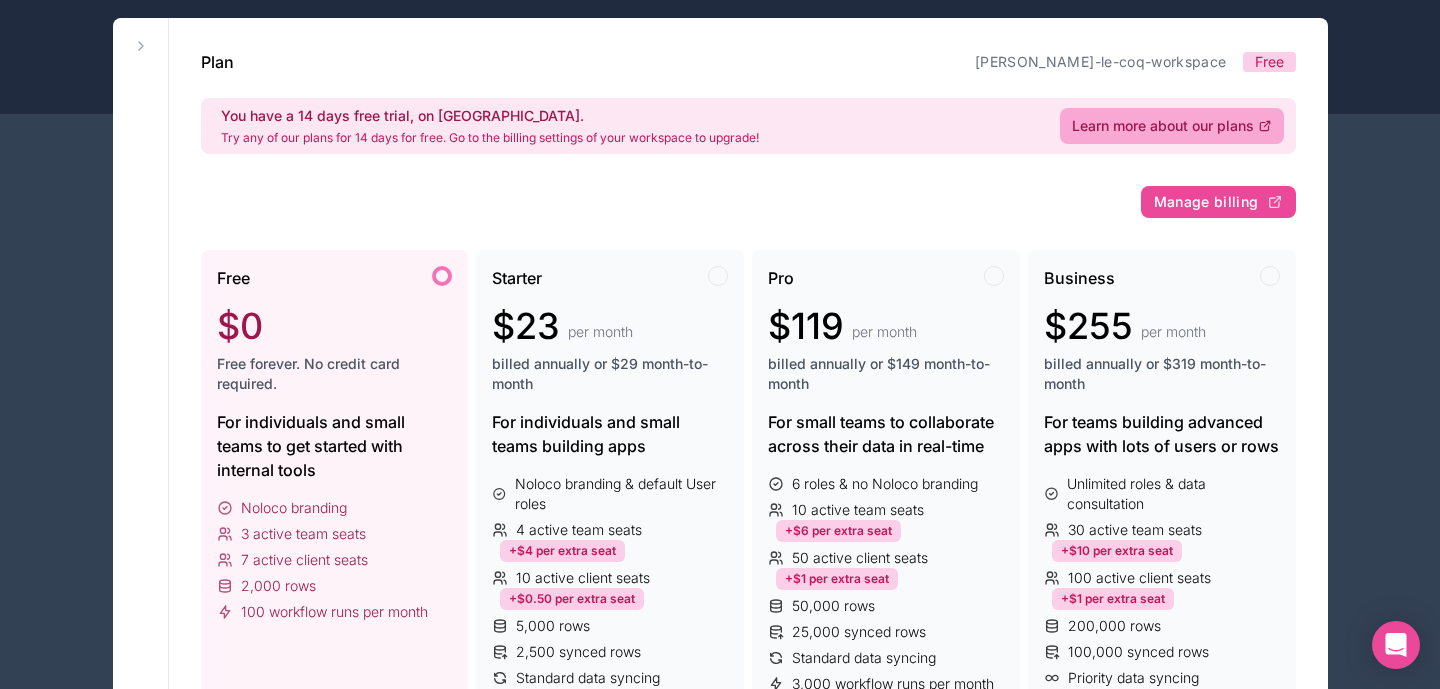 click at bounding box center (442, 276) 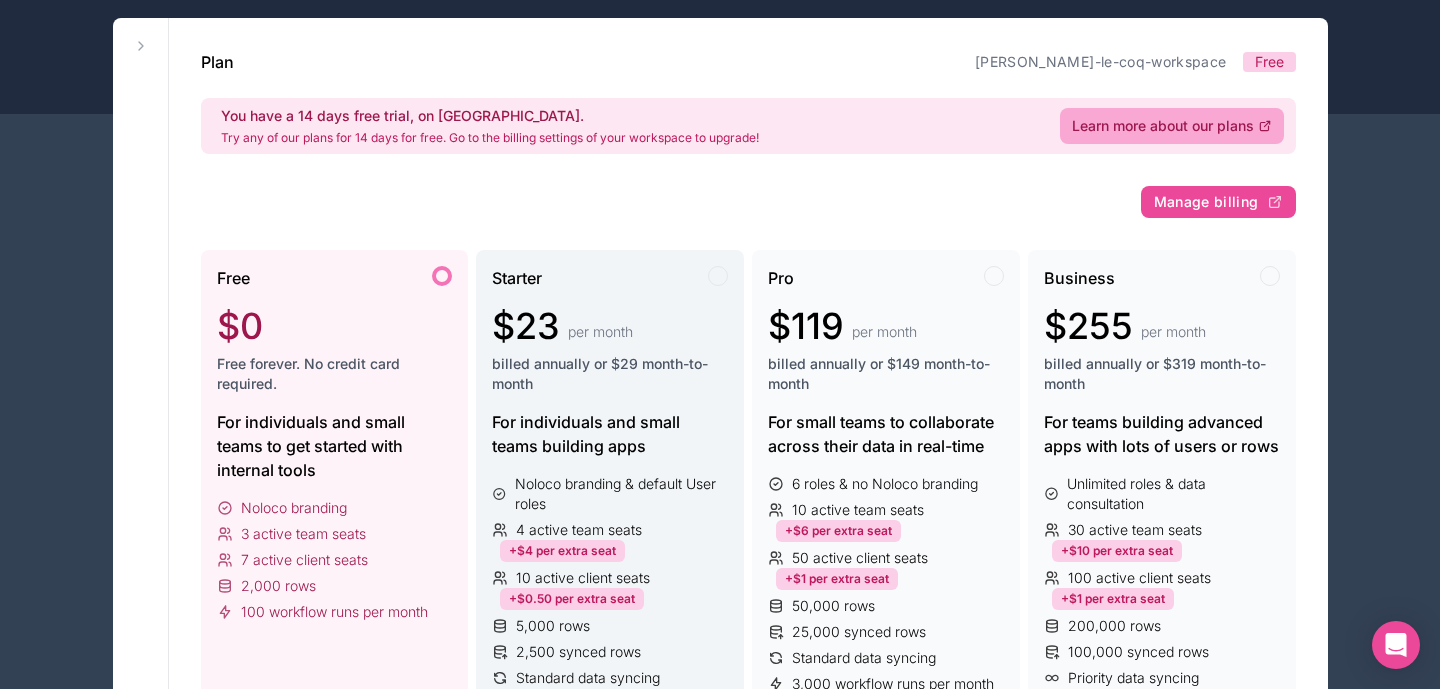 click on "Starter" at bounding box center [610, 278] 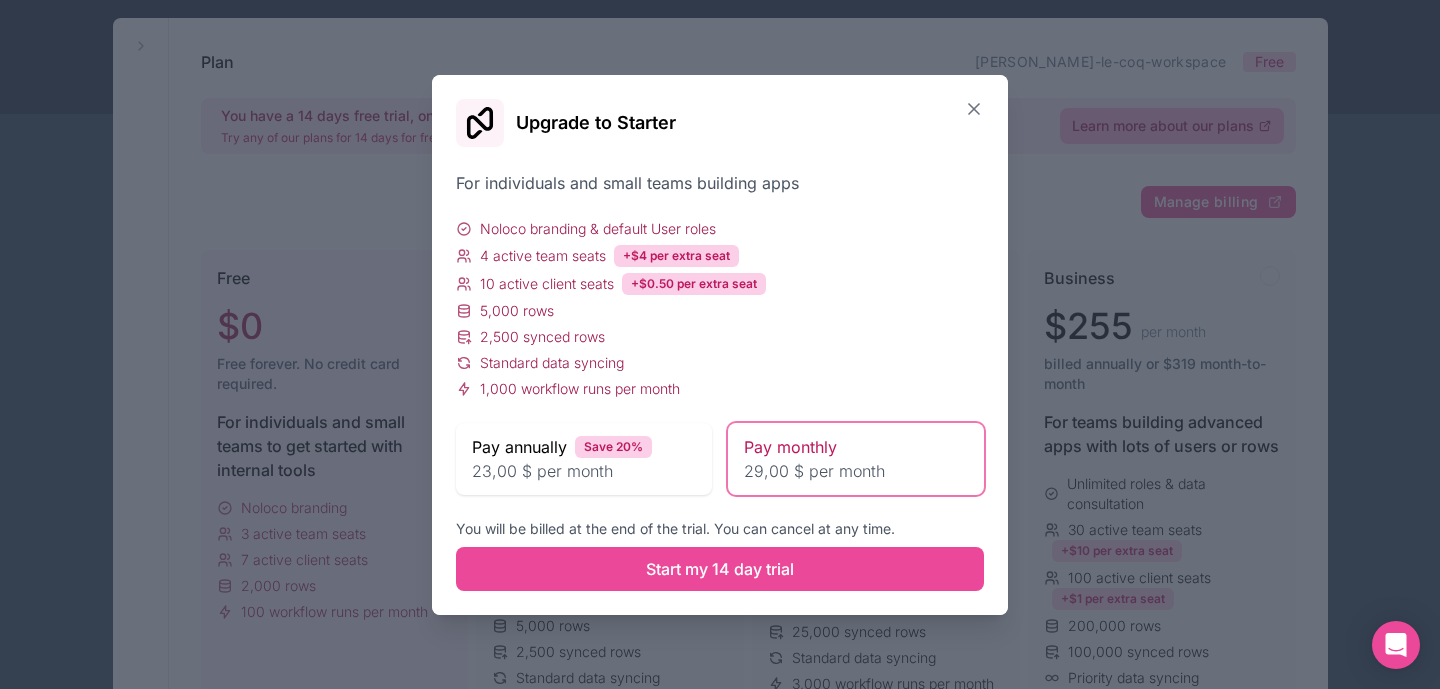 click 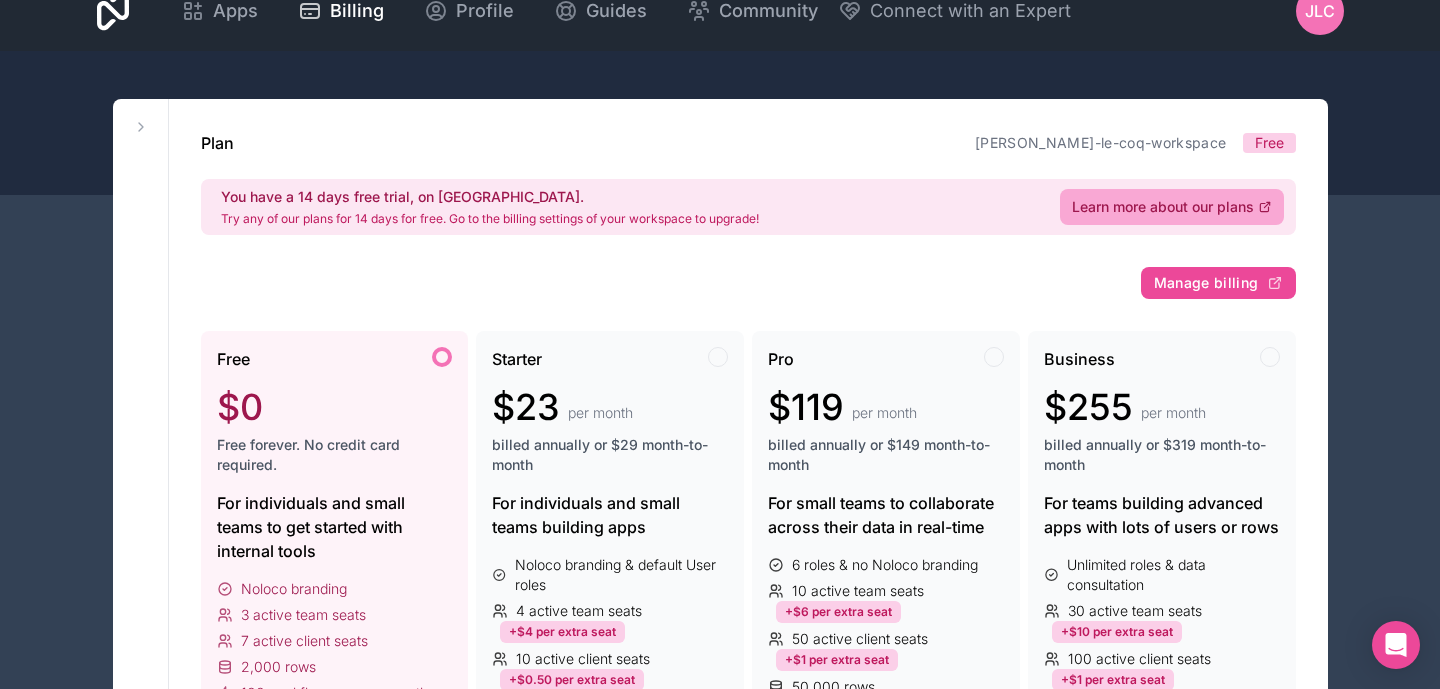 scroll, scrollTop: 0, scrollLeft: 0, axis: both 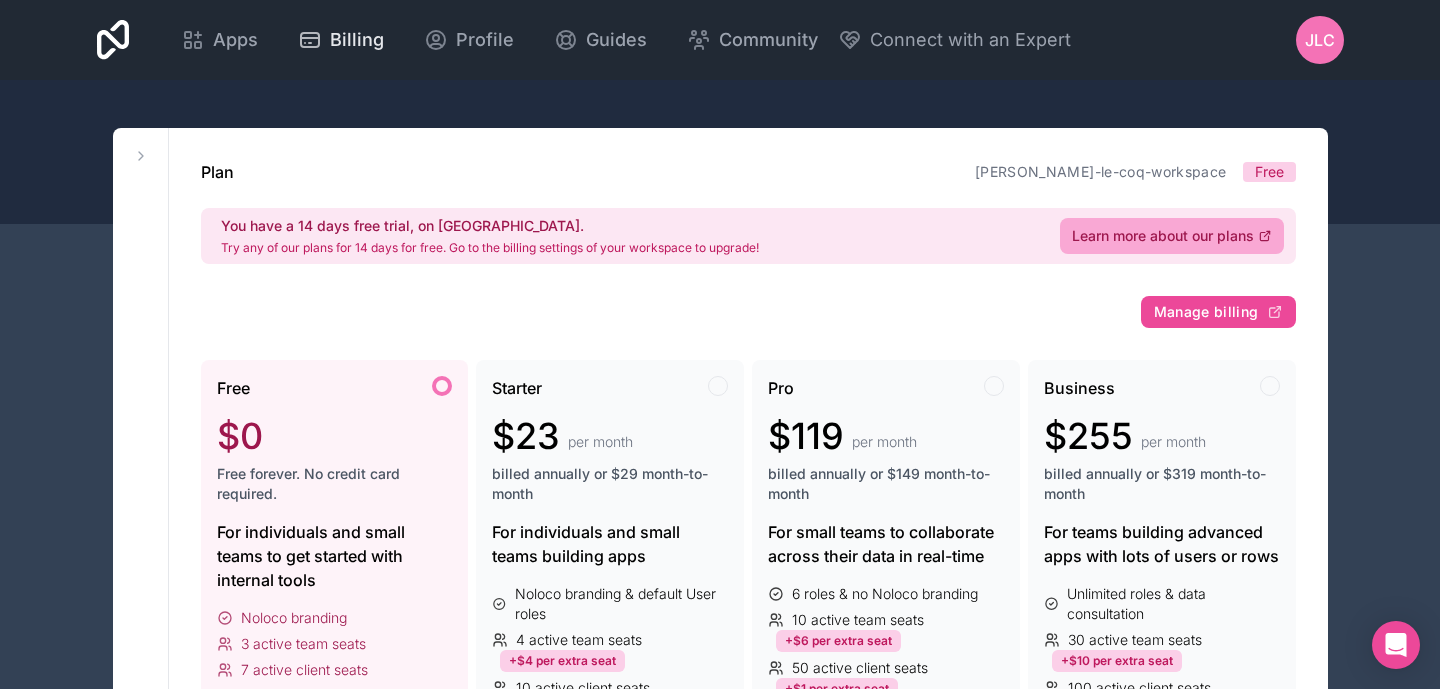 click on "Billing" at bounding box center (357, 40) 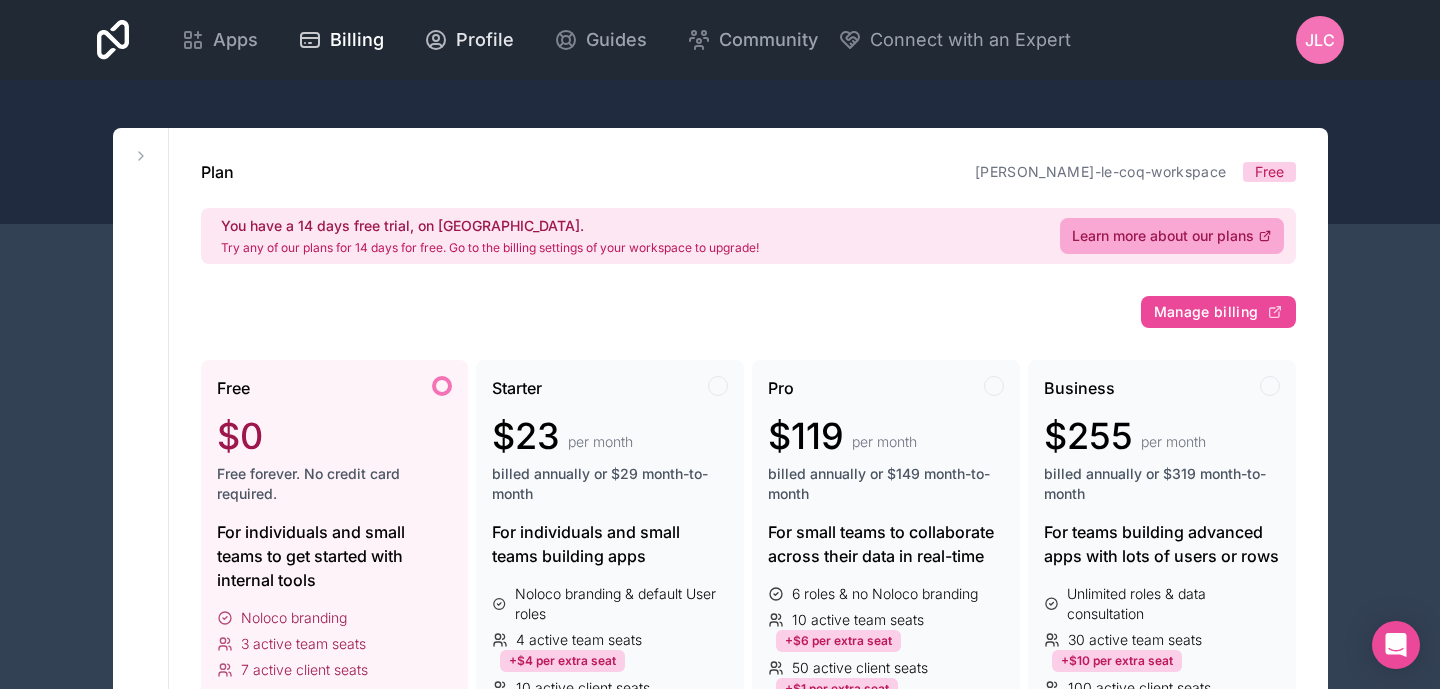 click 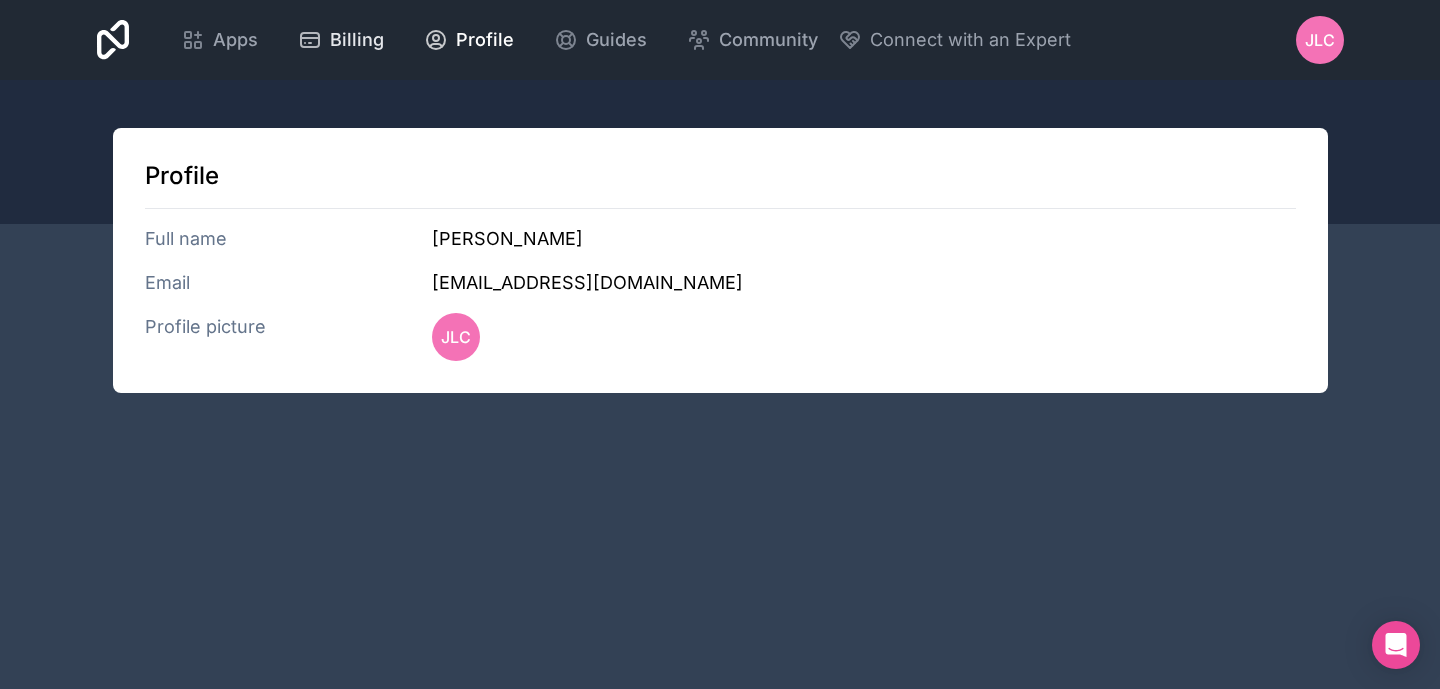 click on "Billing" at bounding box center [357, 40] 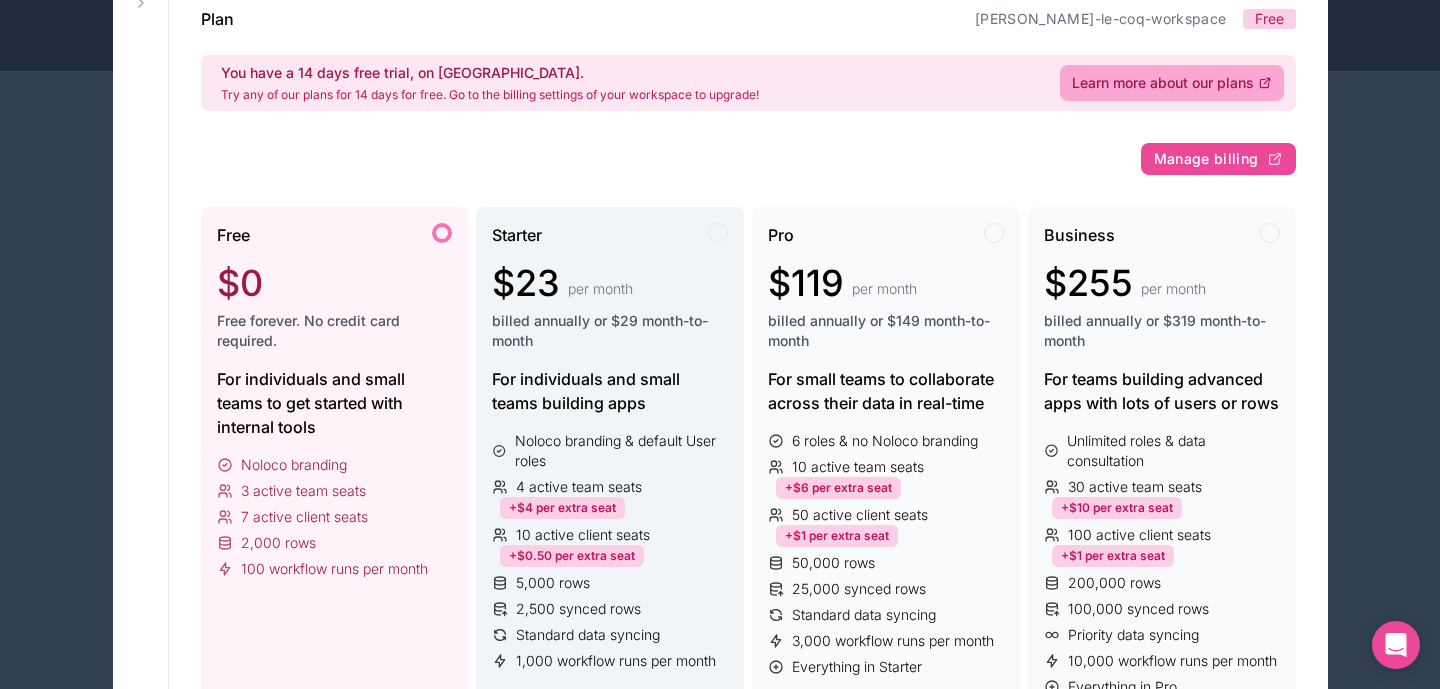 scroll, scrollTop: 205, scrollLeft: 0, axis: vertical 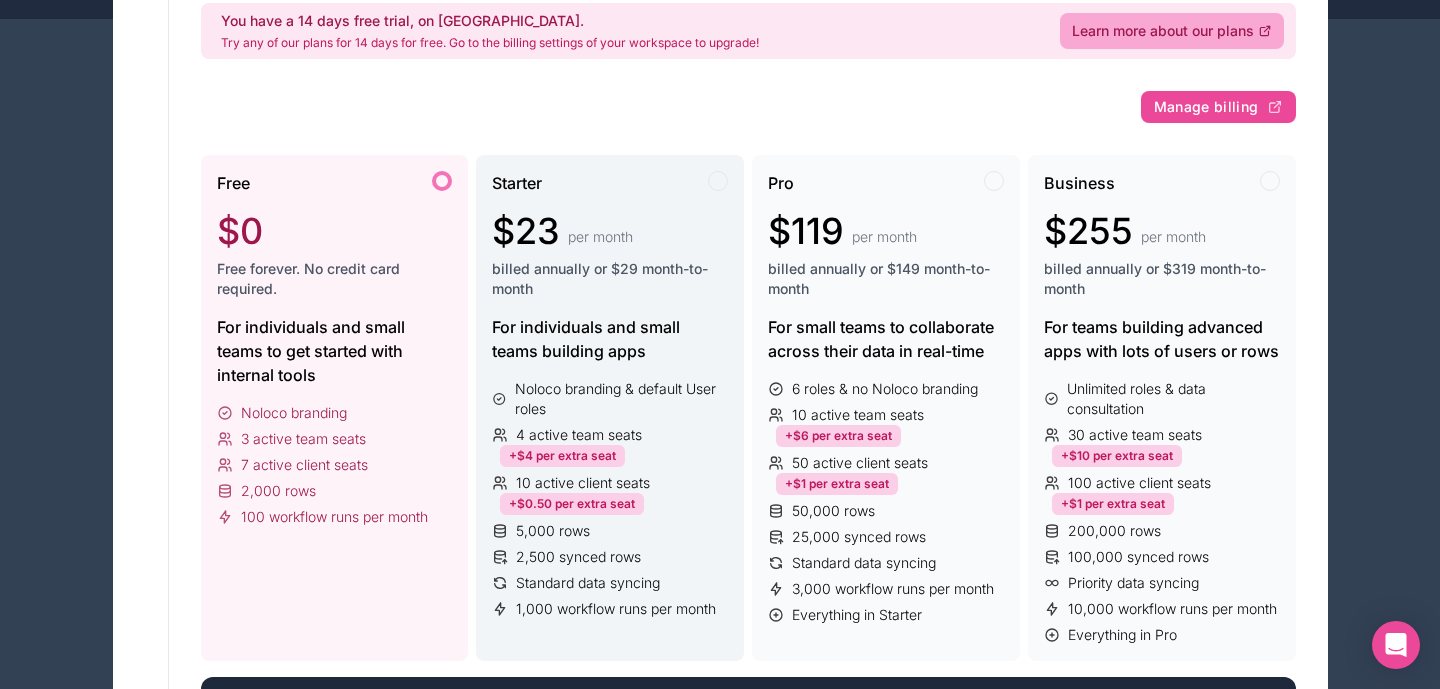 click on "Starter $23 per month billed annually or $29 month-to-month" at bounding box center [610, 243] 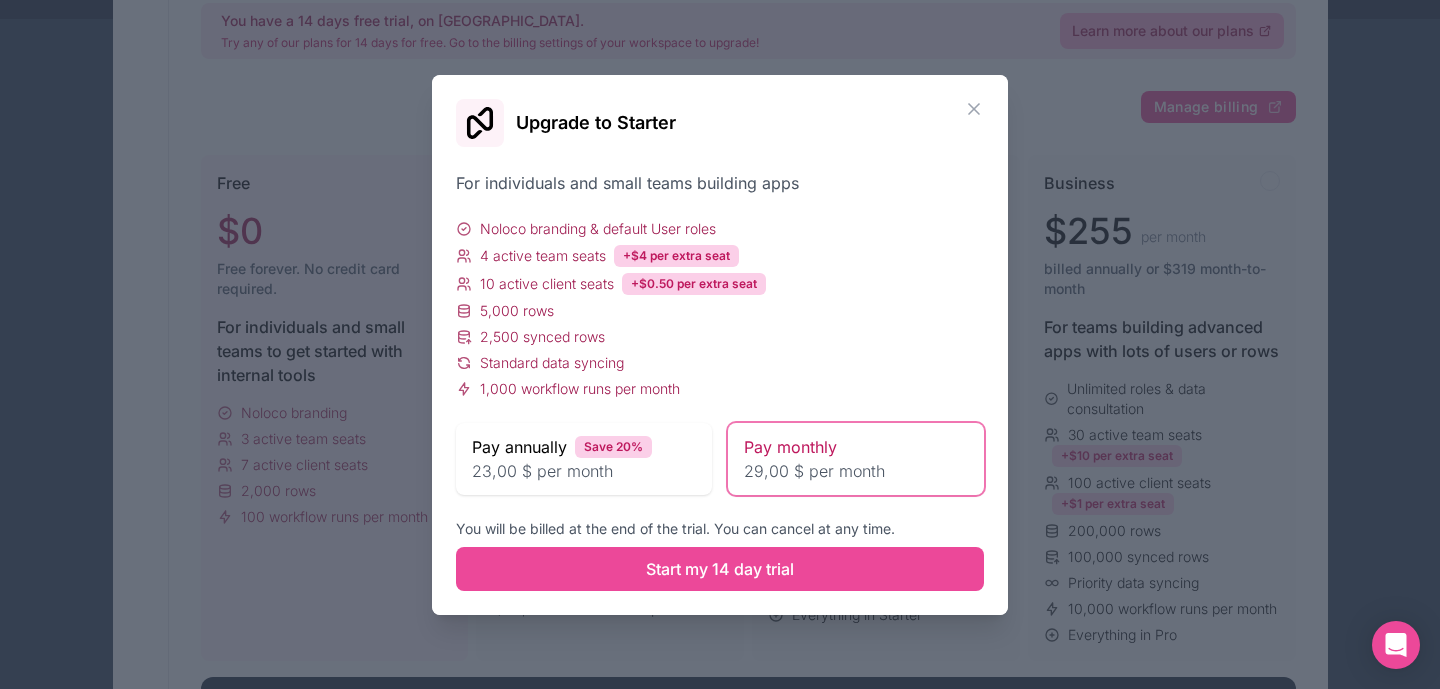 click on "29,00 $ per month" at bounding box center [856, 471] 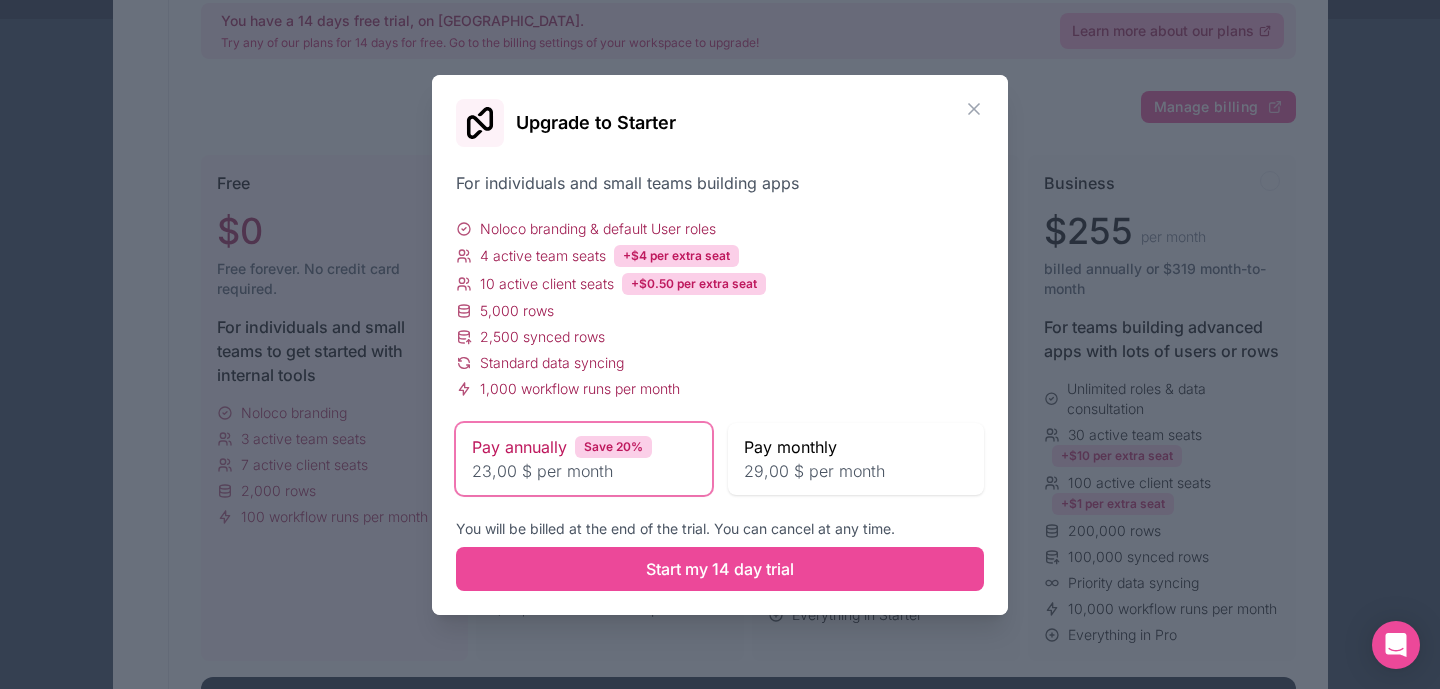 click on "29,00 $ per month" at bounding box center [856, 471] 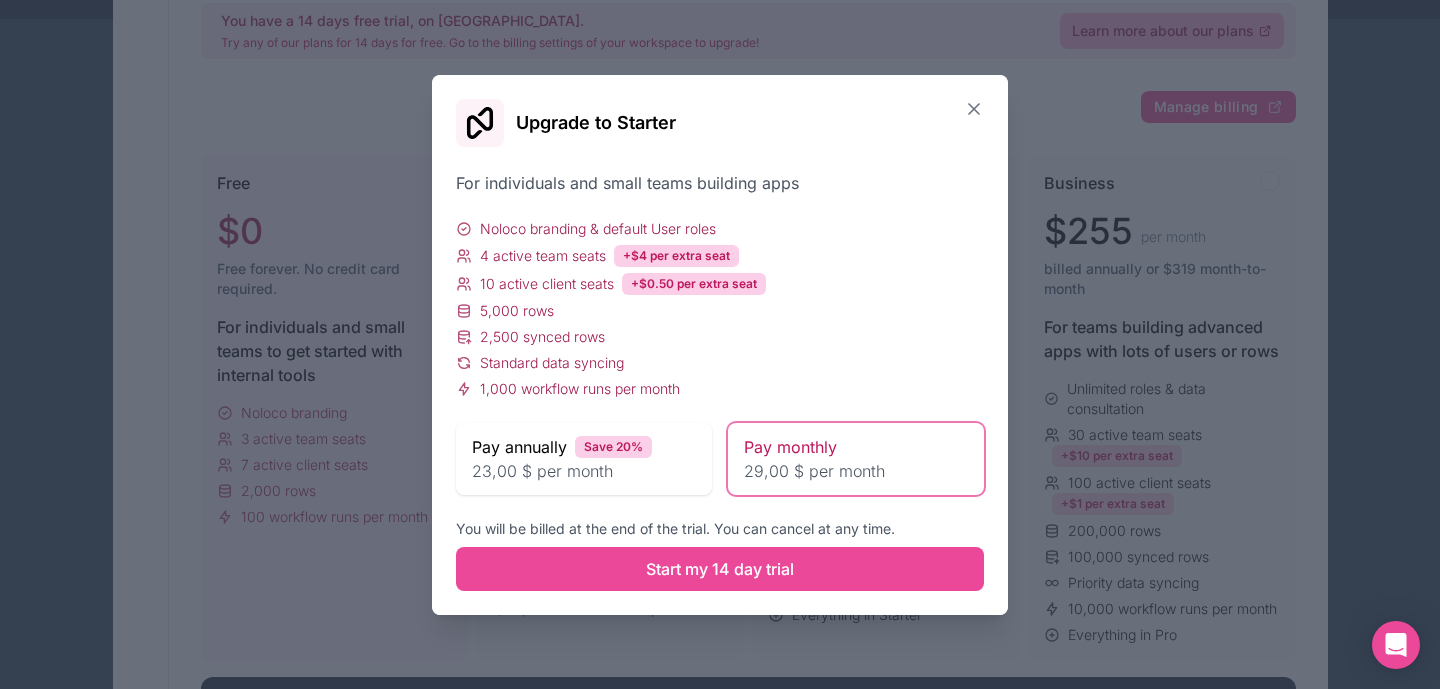 click 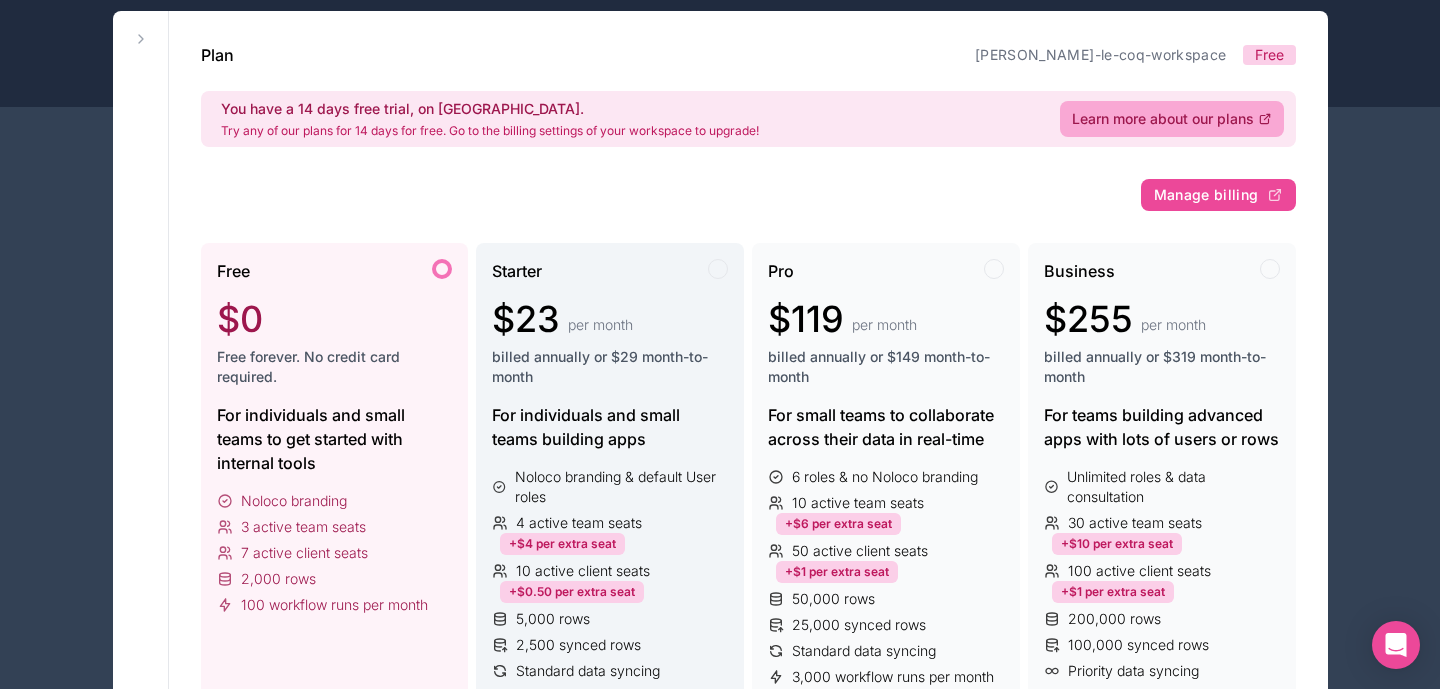 scroll, scrollTop: 0, scrollLeft: 0, axis: both 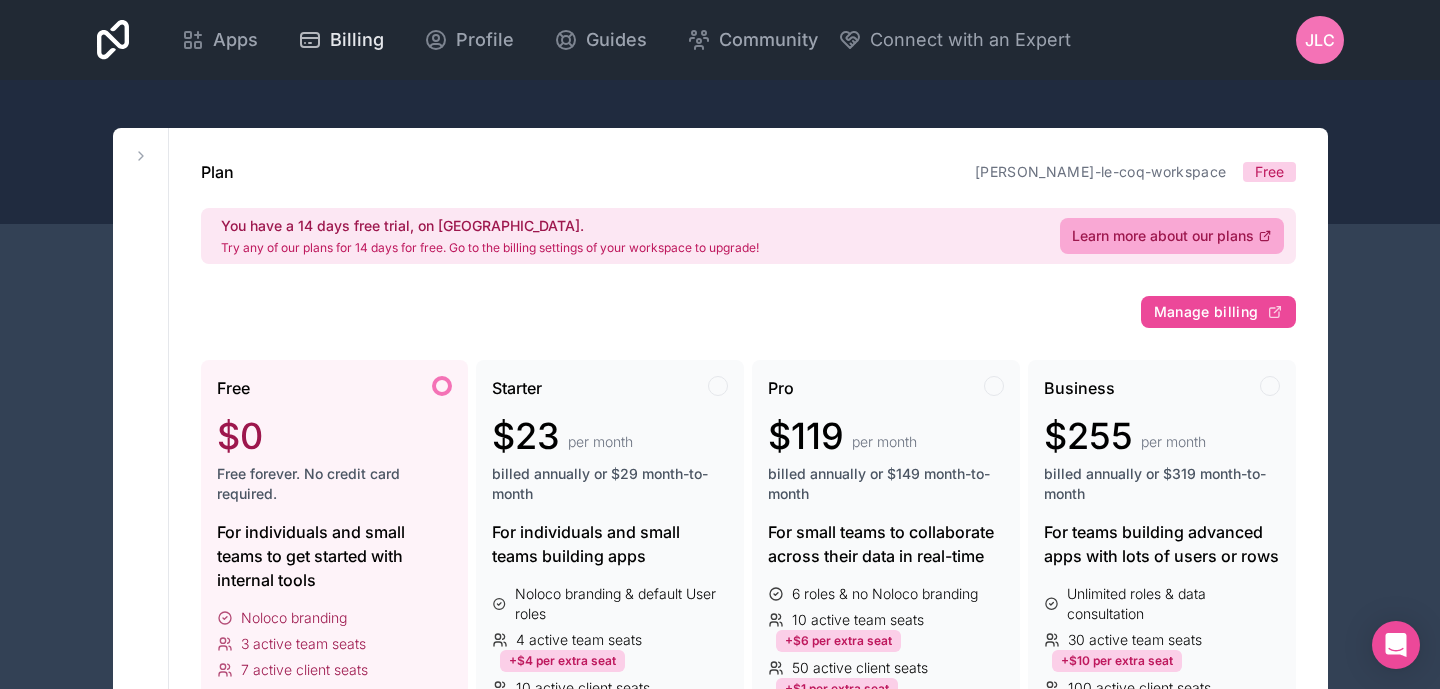 click on "Billing" at bounding box center [357, 40] 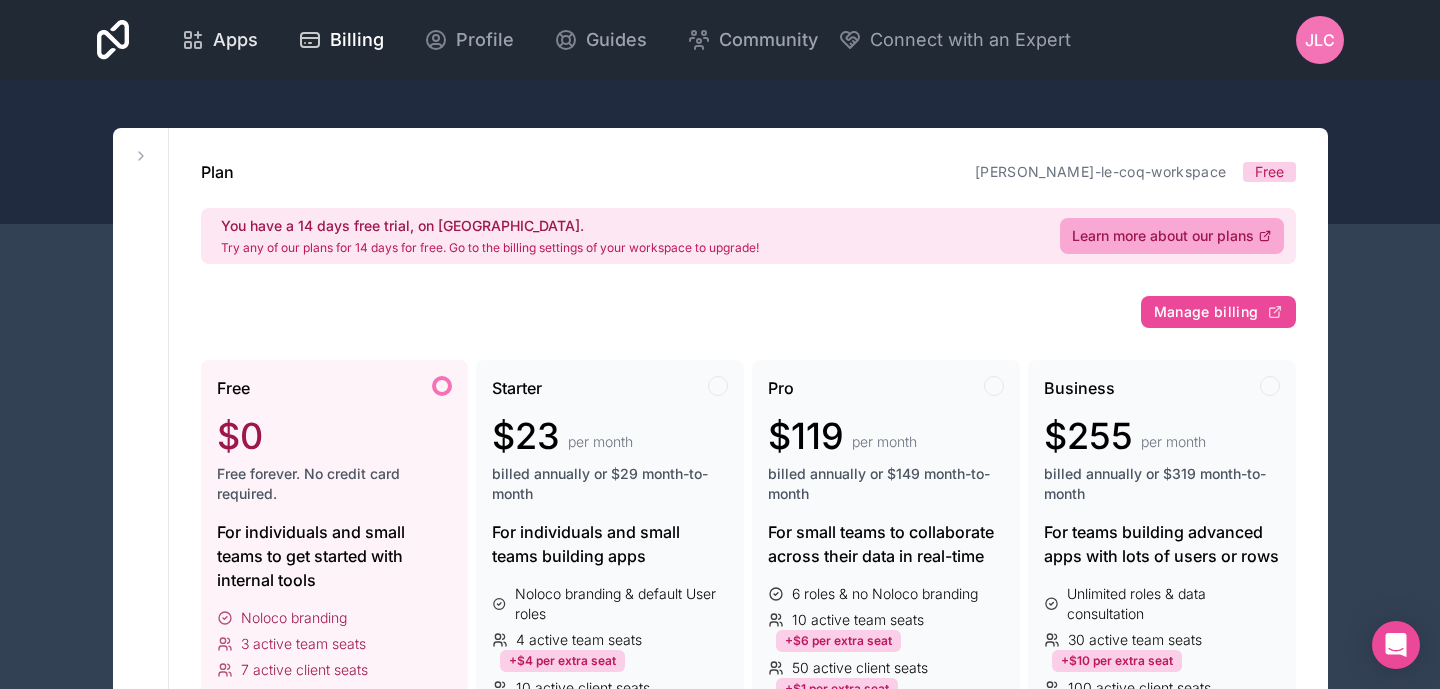 click on "Apps" at bounding box center [235, 40] 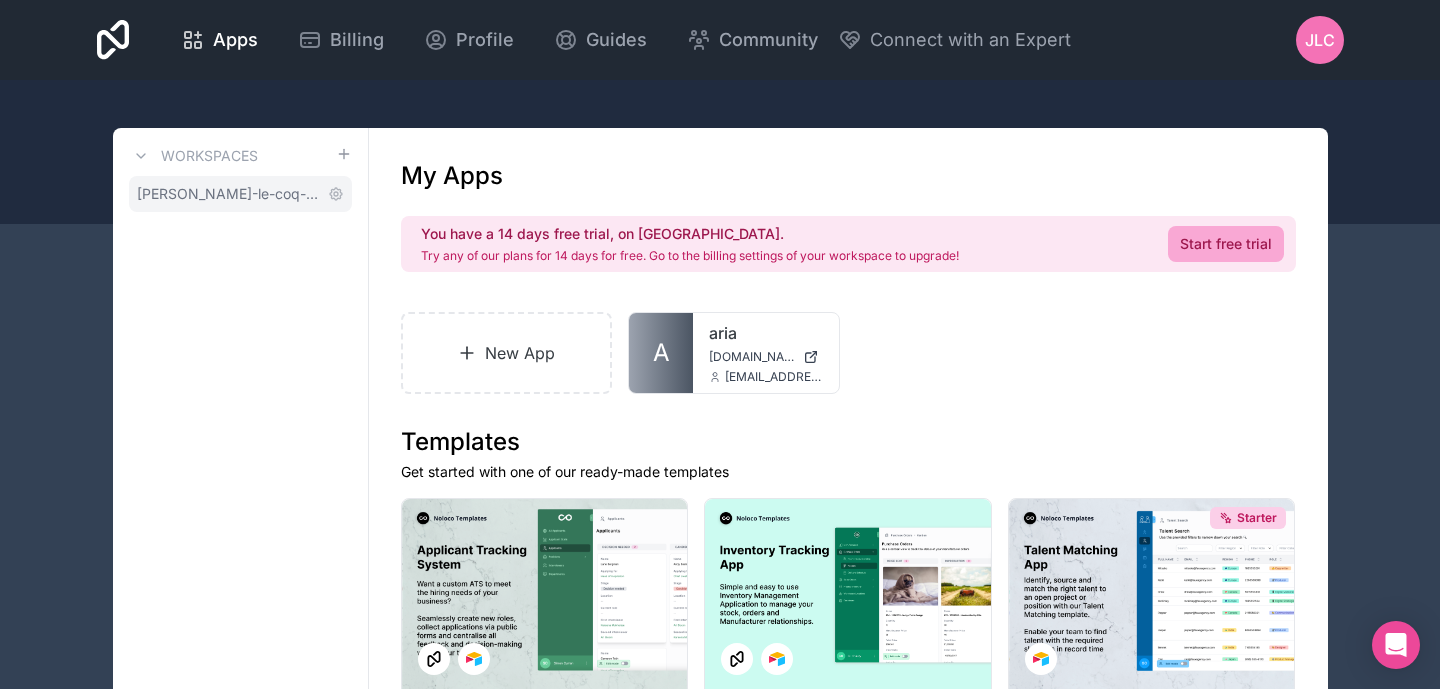 click on "[PERSON_NAME]-le-coq-workspace" at bounding box center (240, 194) 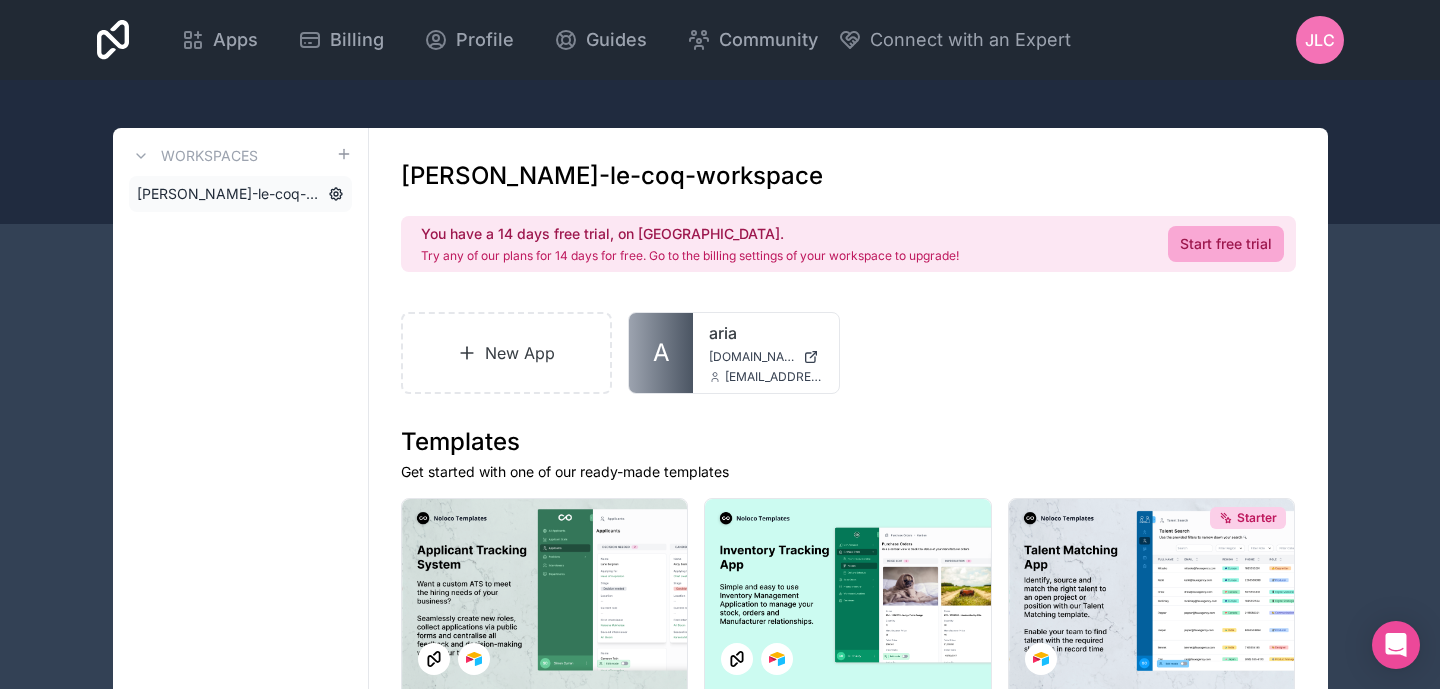 click 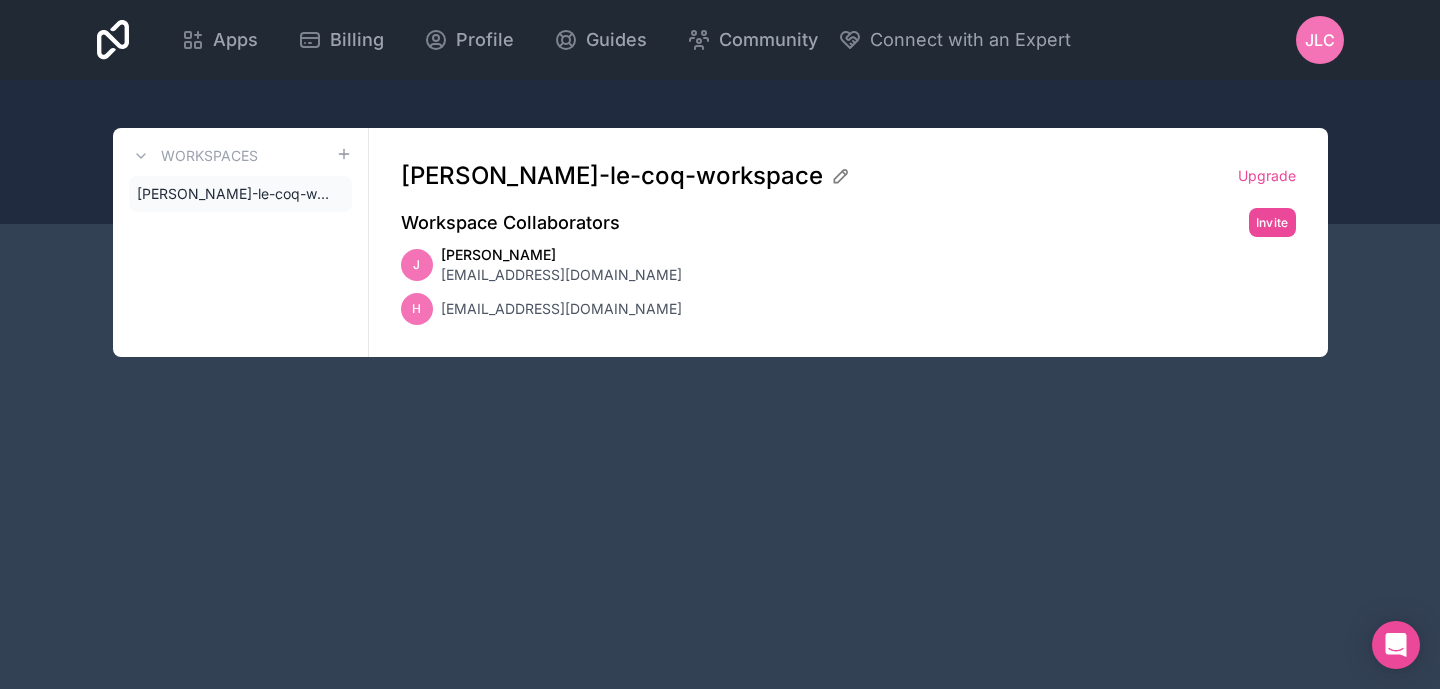 click on "[PERSON_NAME]-le-coq-workspace" at bounding box center (811, 176) 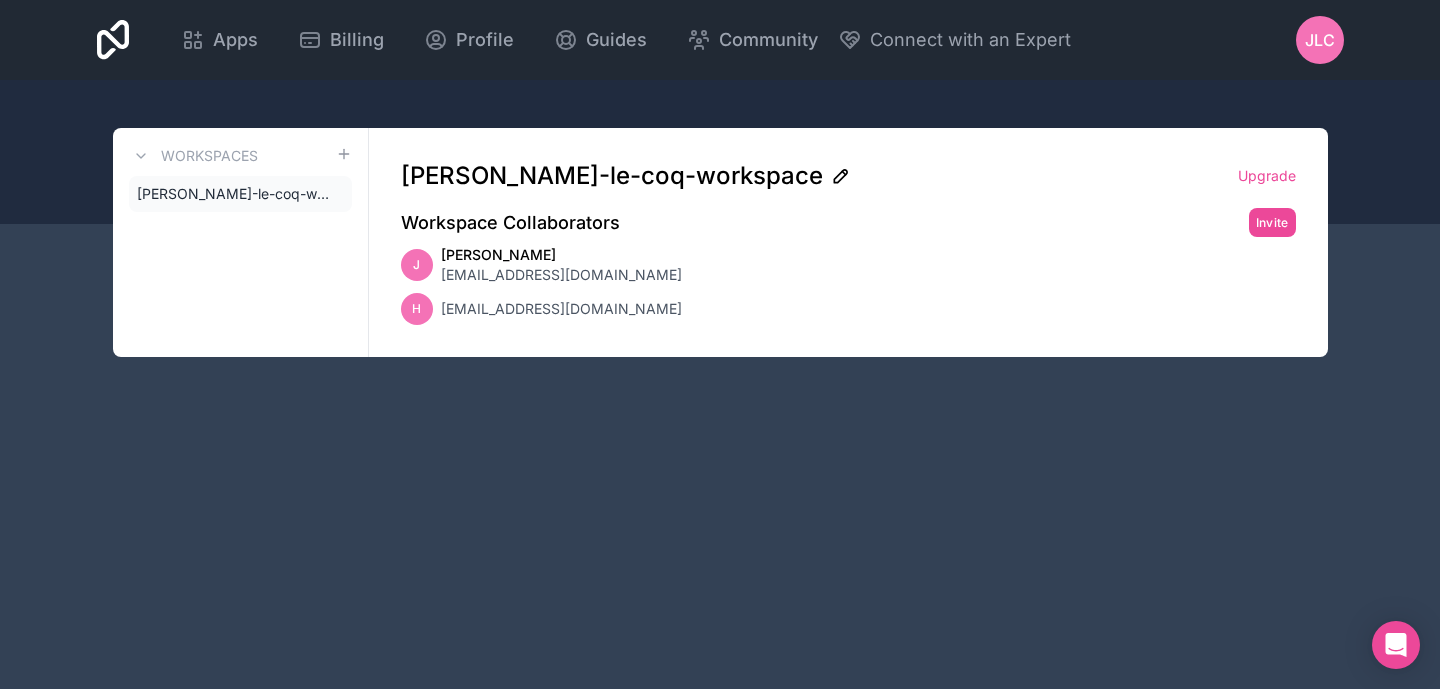 click 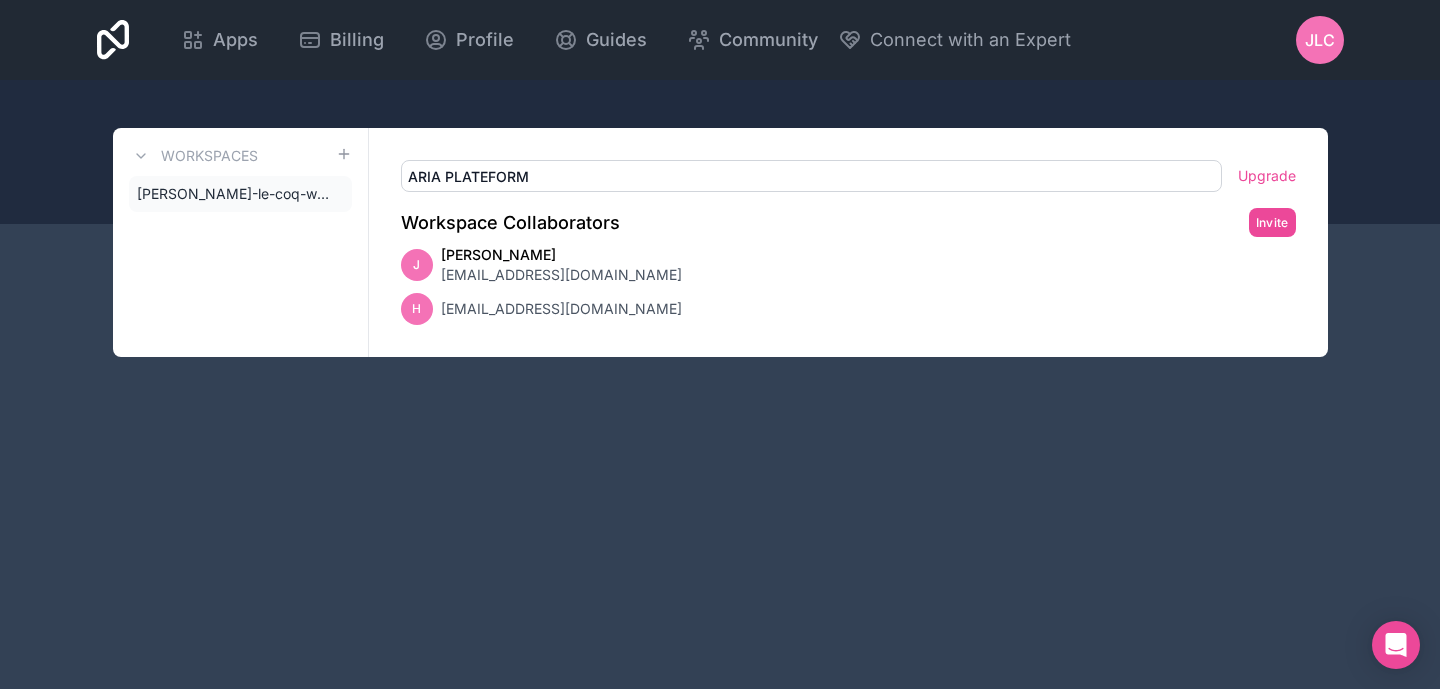 type on "ARIA PLATEFORME" 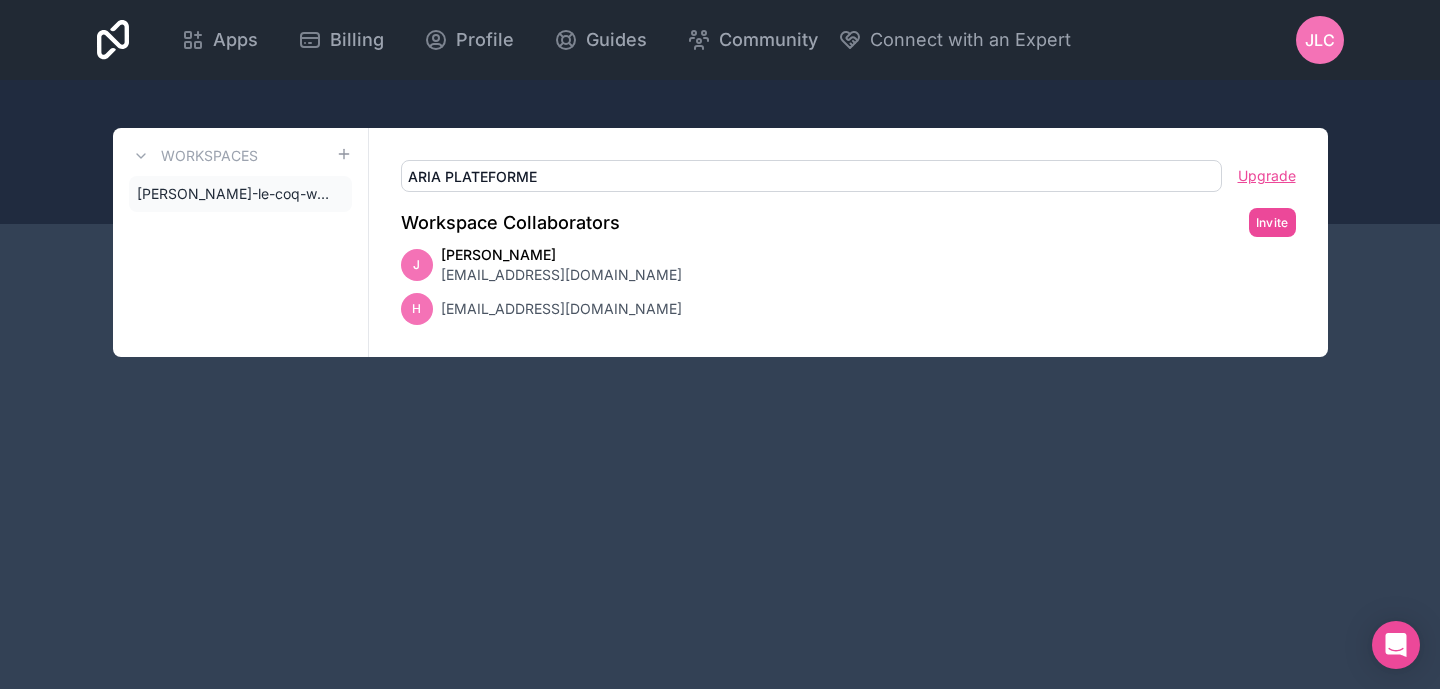 click on "Upgrade" at bounding box center [1267, 176] 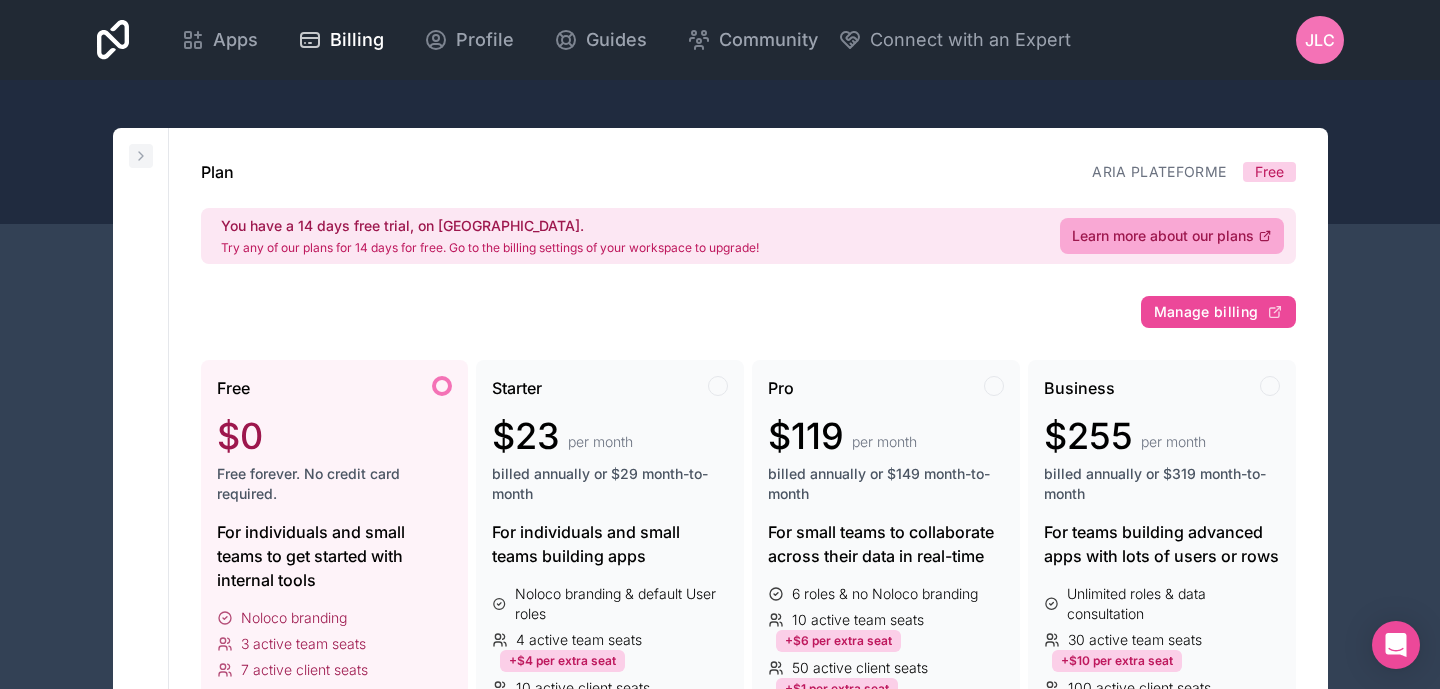 click 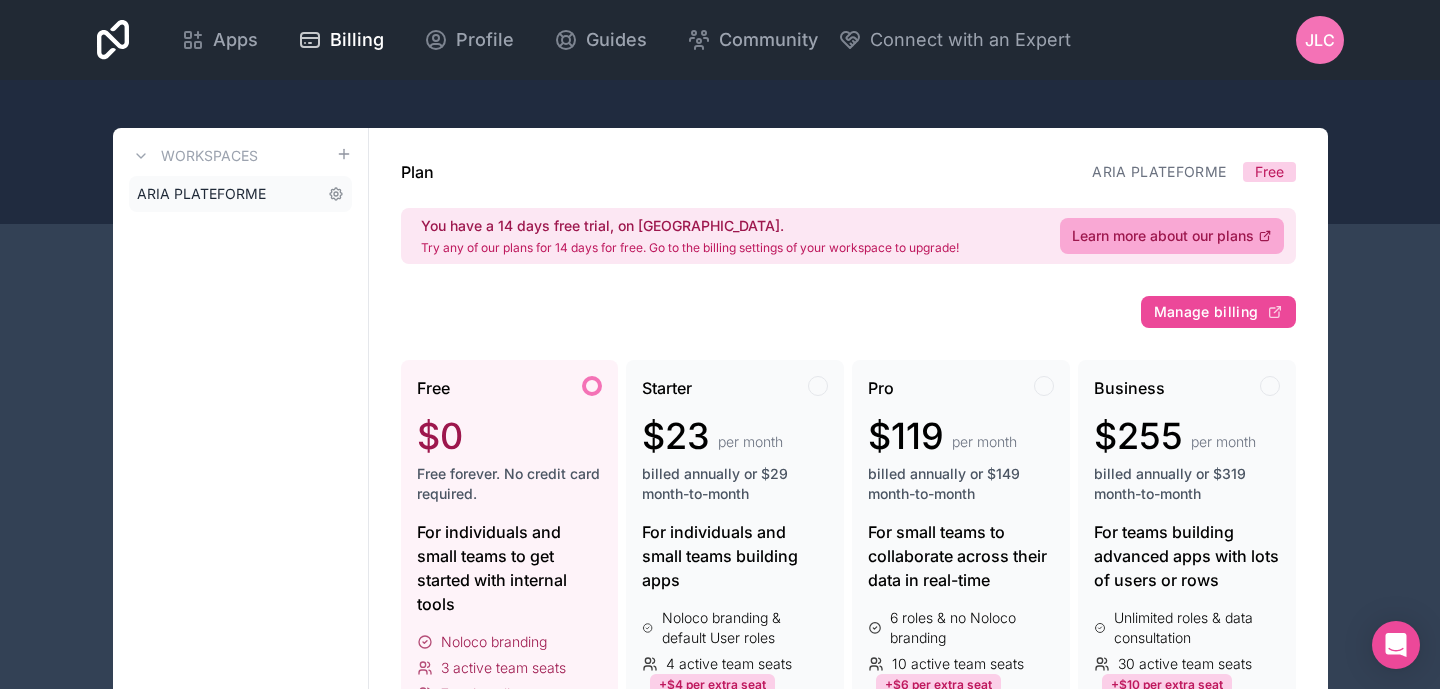 click on "ARIA PLATEFORME" at bounding box center (201, 194) 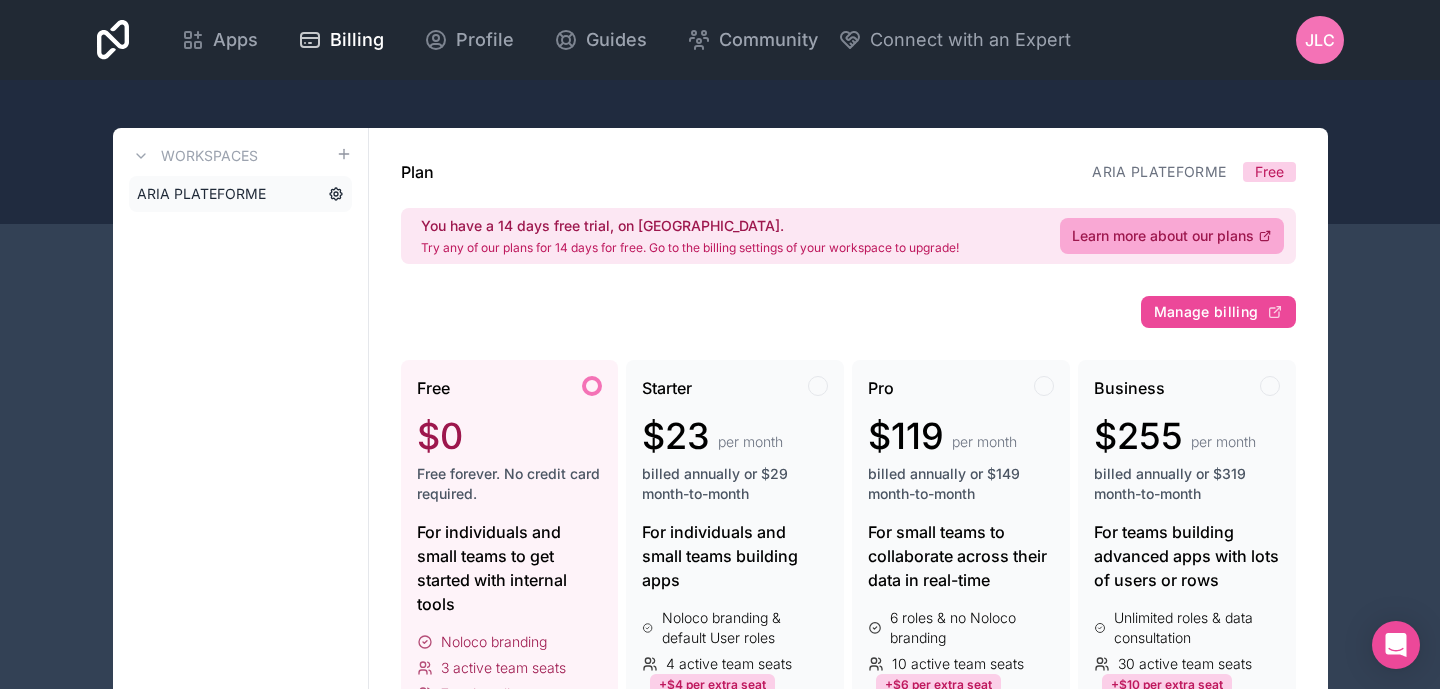 click 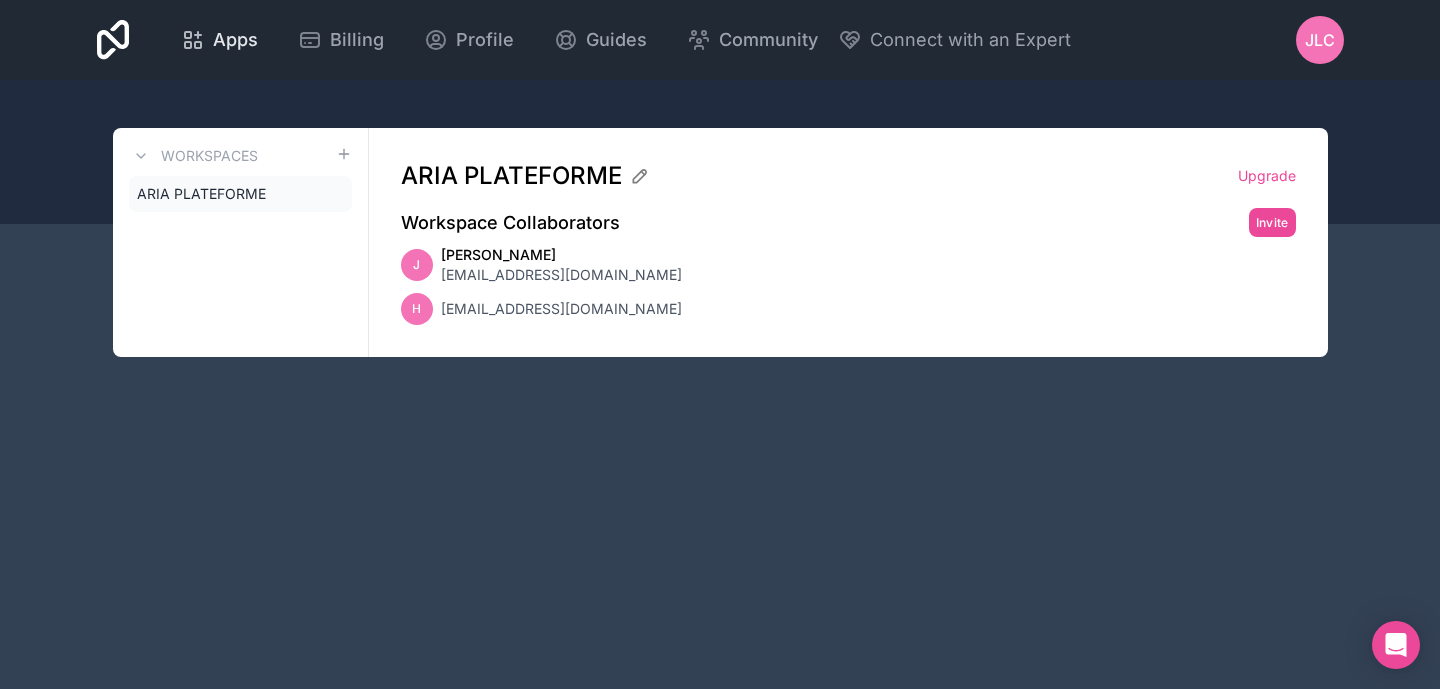 click on "Apps" at bounding box center (219, 40) 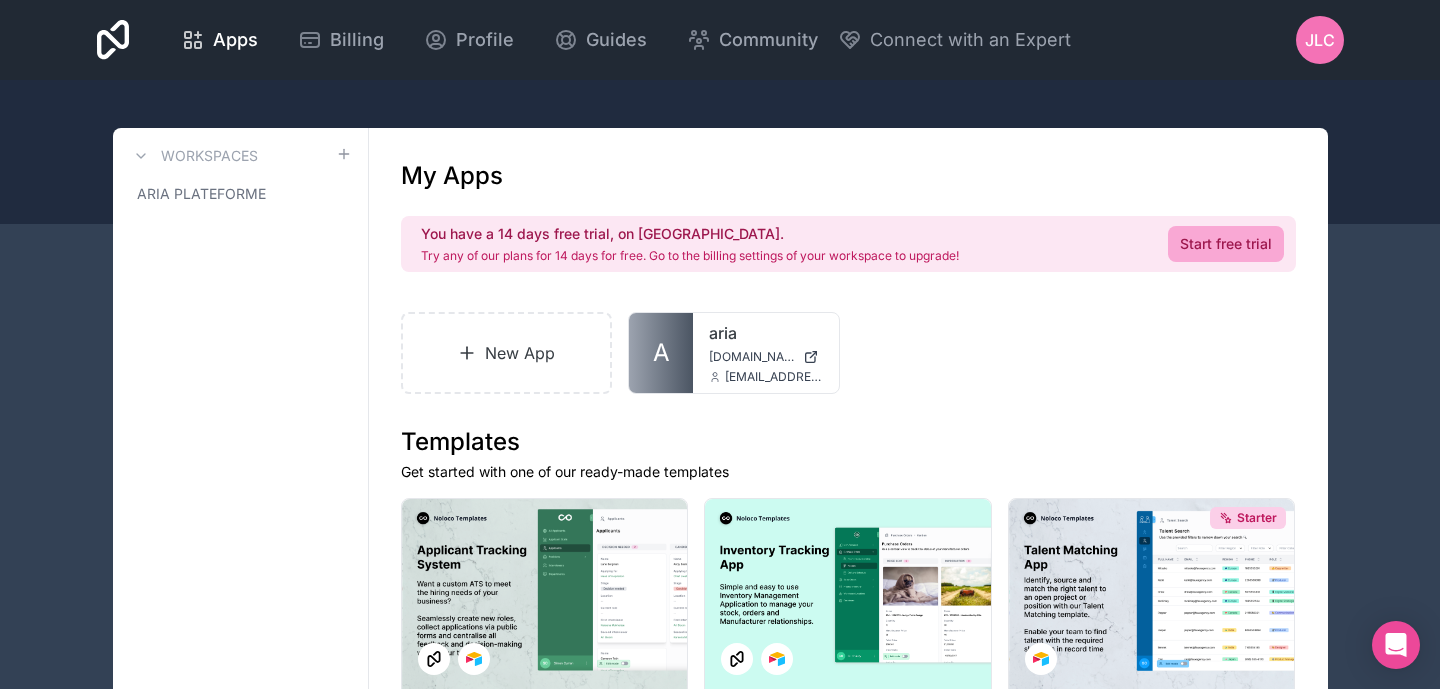click on "Workspaces ARIA PLATEFORME" at bounding box center [241, 1745] 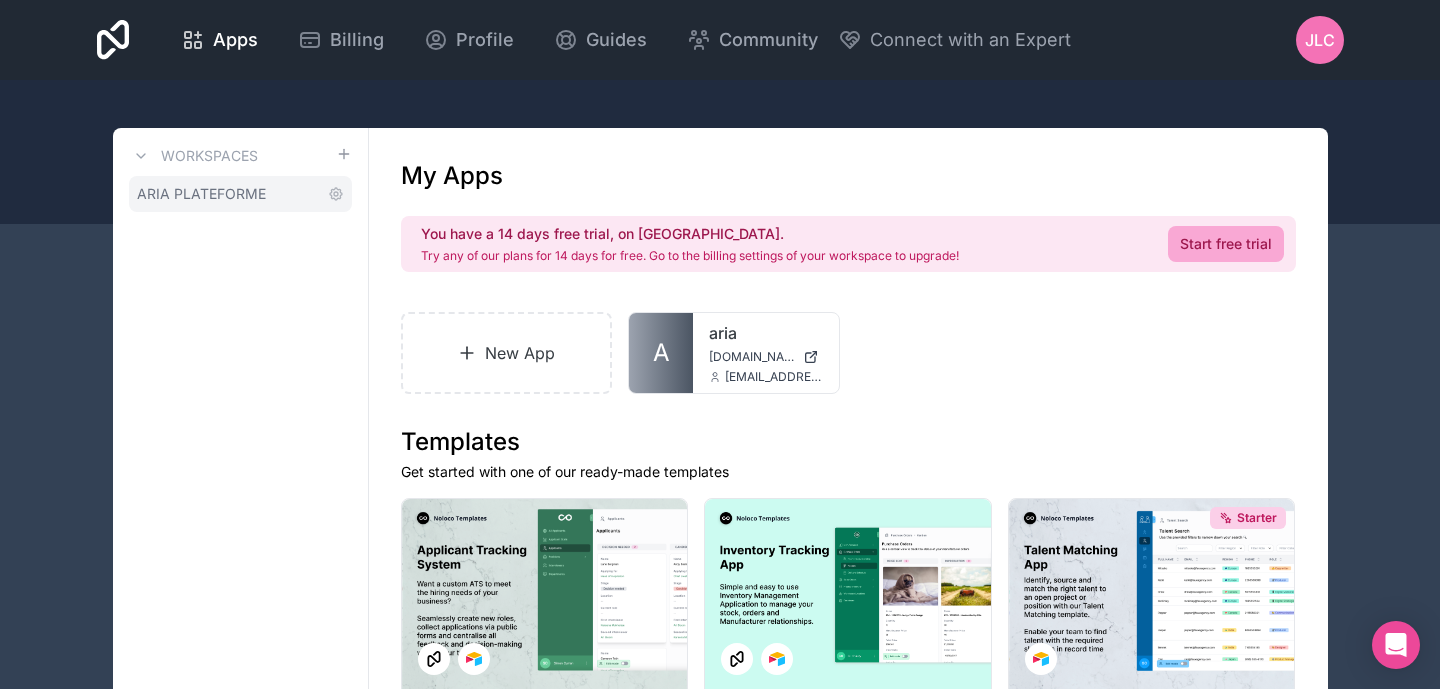 click on "ARIA PLATEFORME" at bounding box center [240, 194] 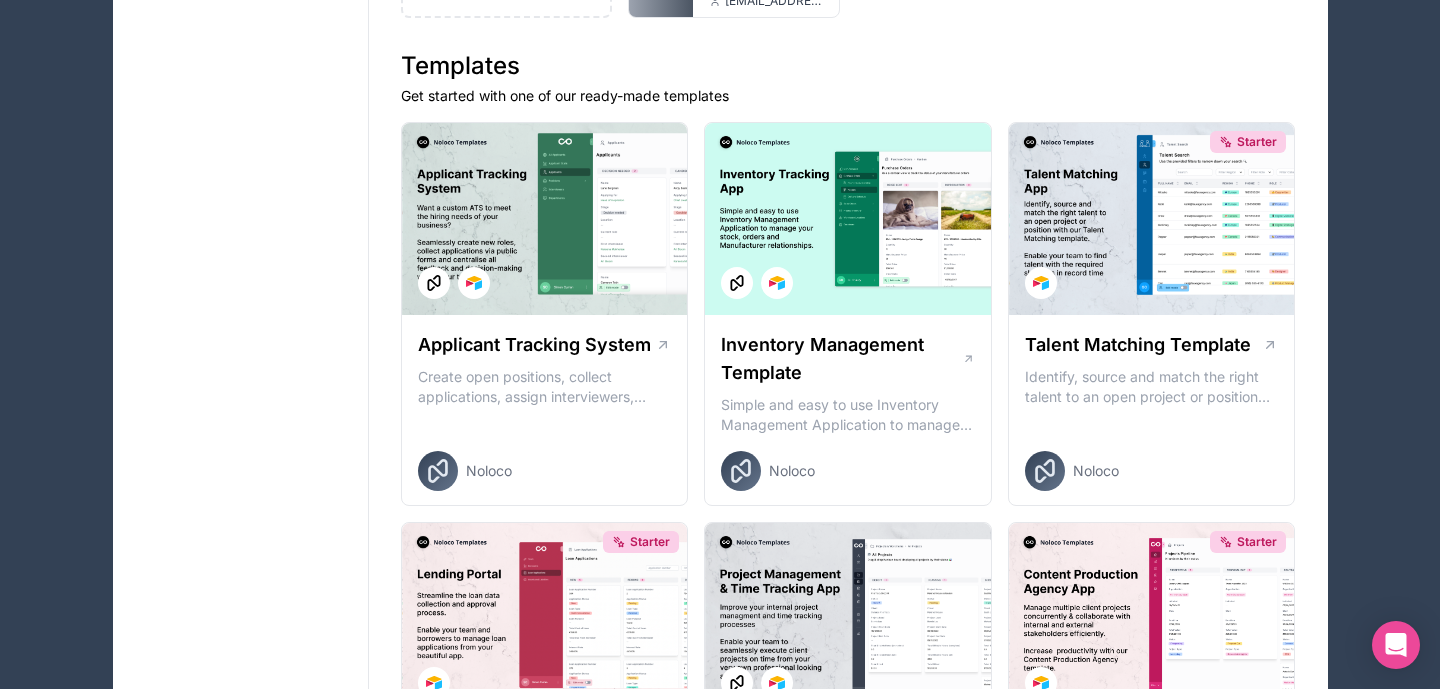 scroll, scrollTop: 0, scrollLeft: 0, axis: both 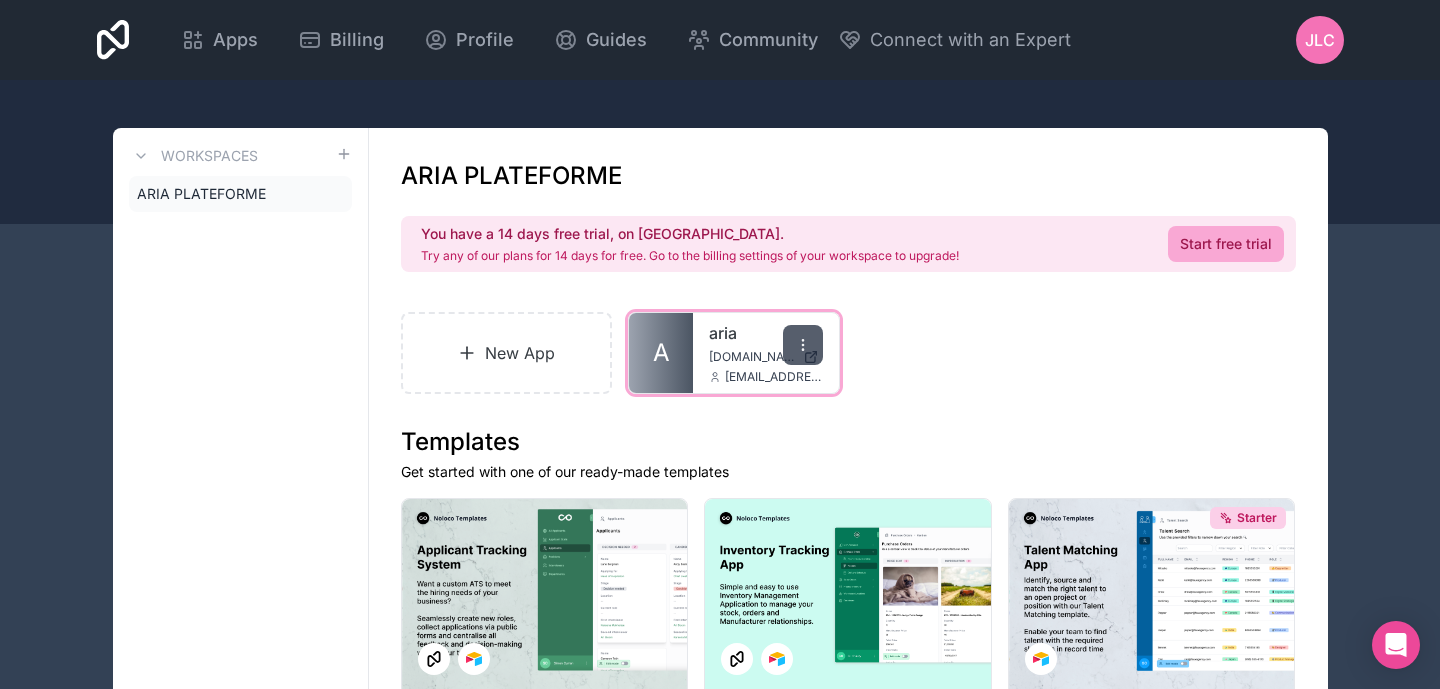 click 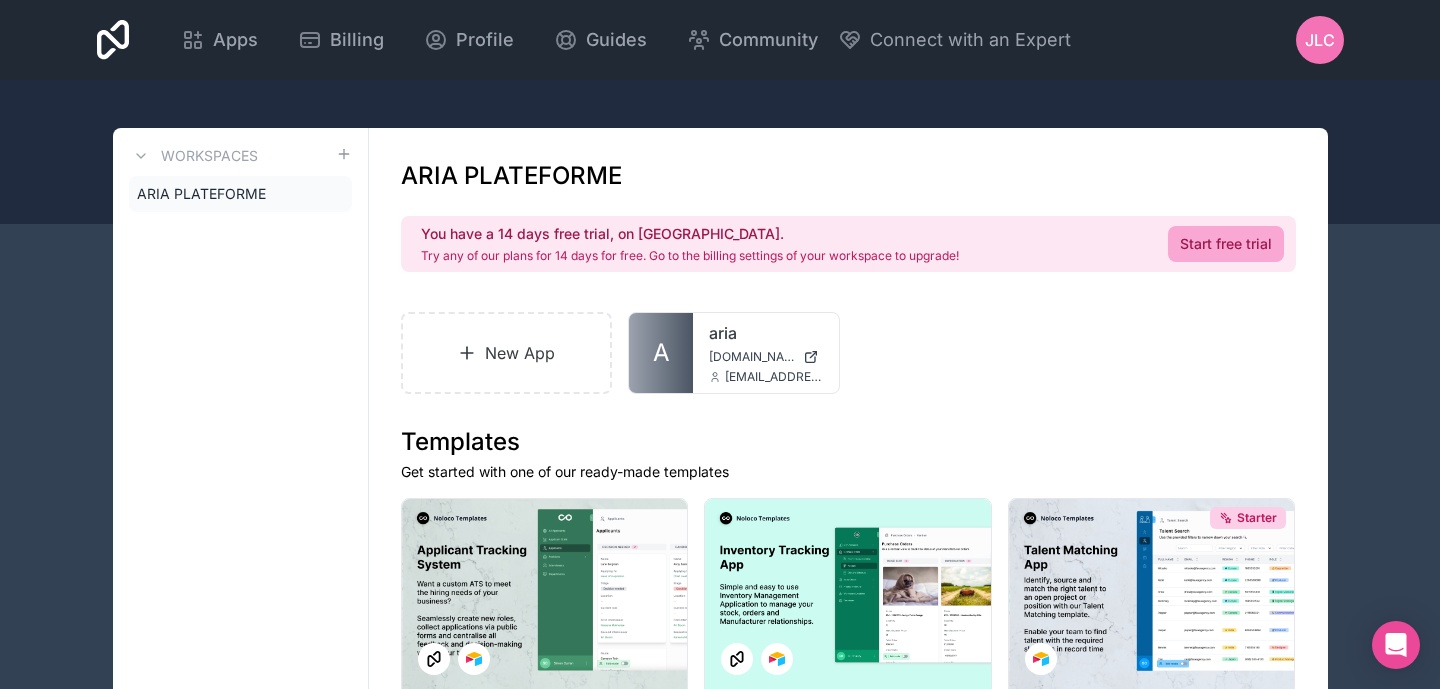 click on "Templates" at bounding box center [848, 442] 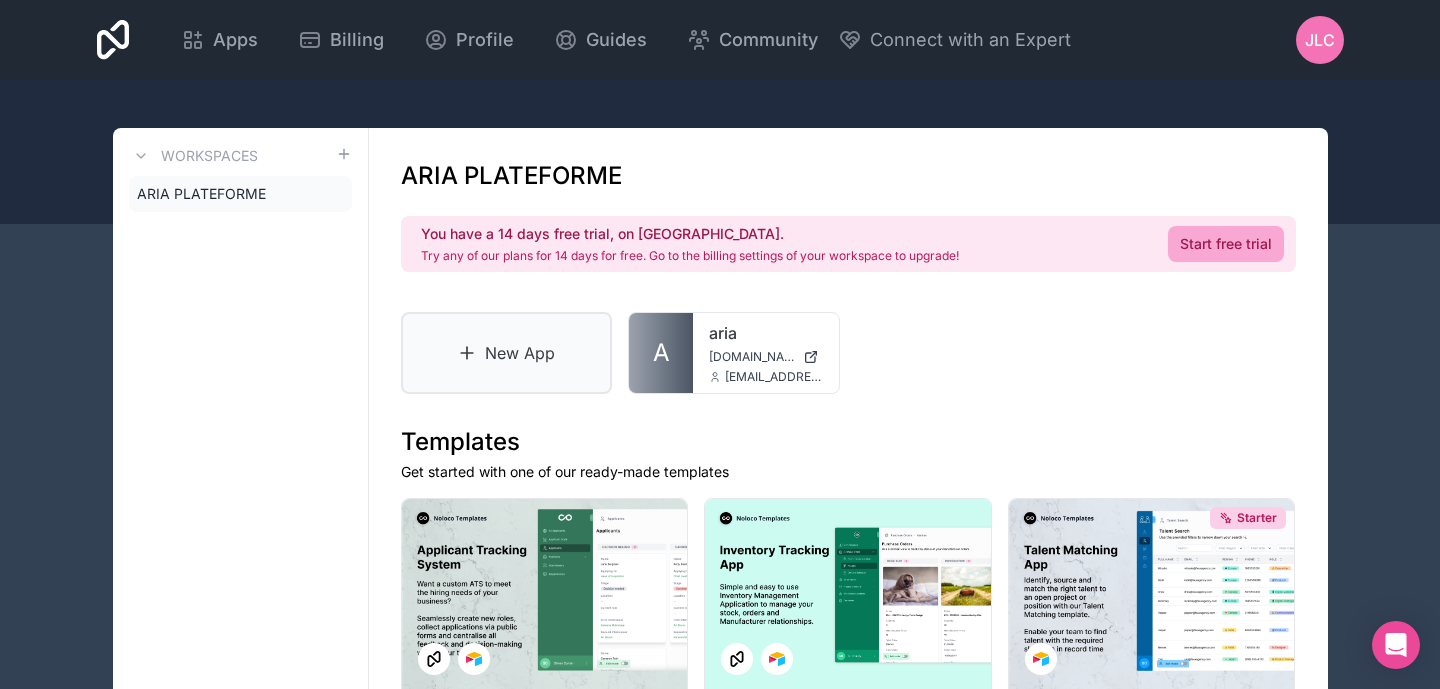 click on "New App" at bounding box center (507, 353) 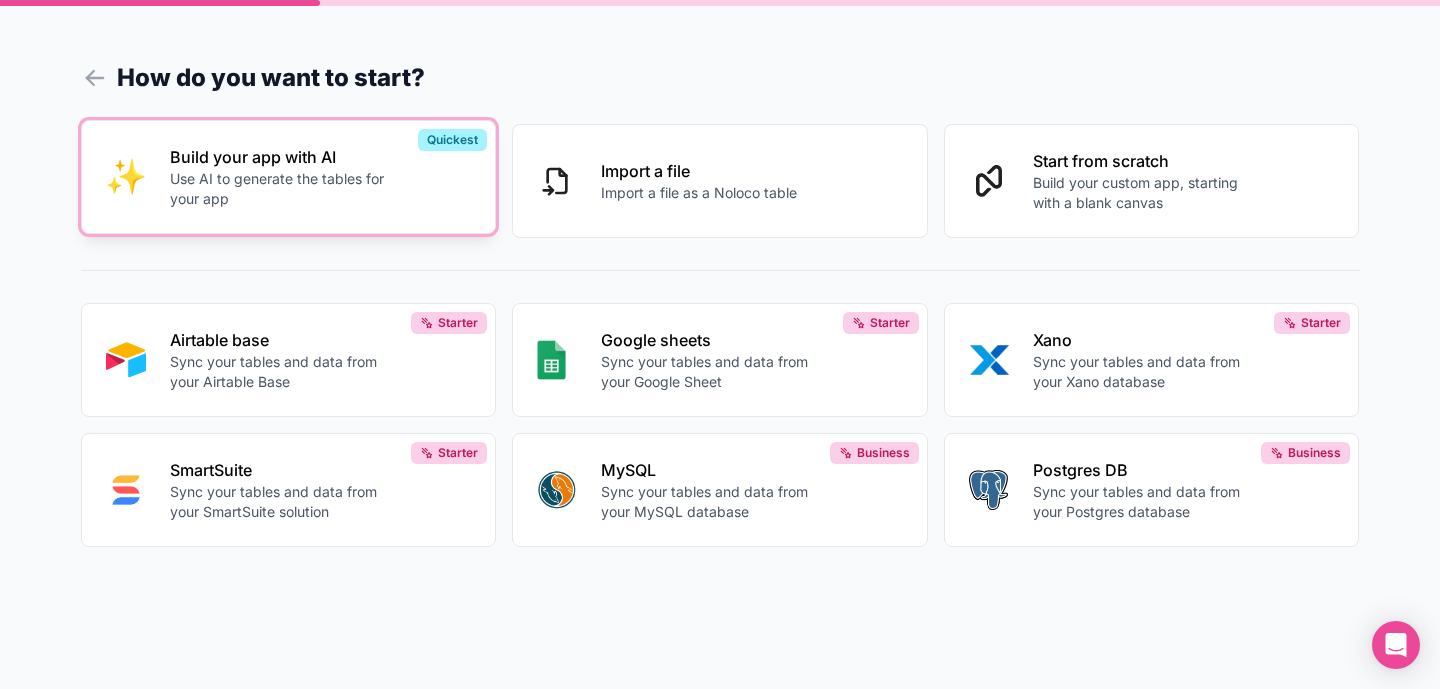 click on "Build your app with AI Use AI to generate the tables for your app" at bounding box center [321, 177] 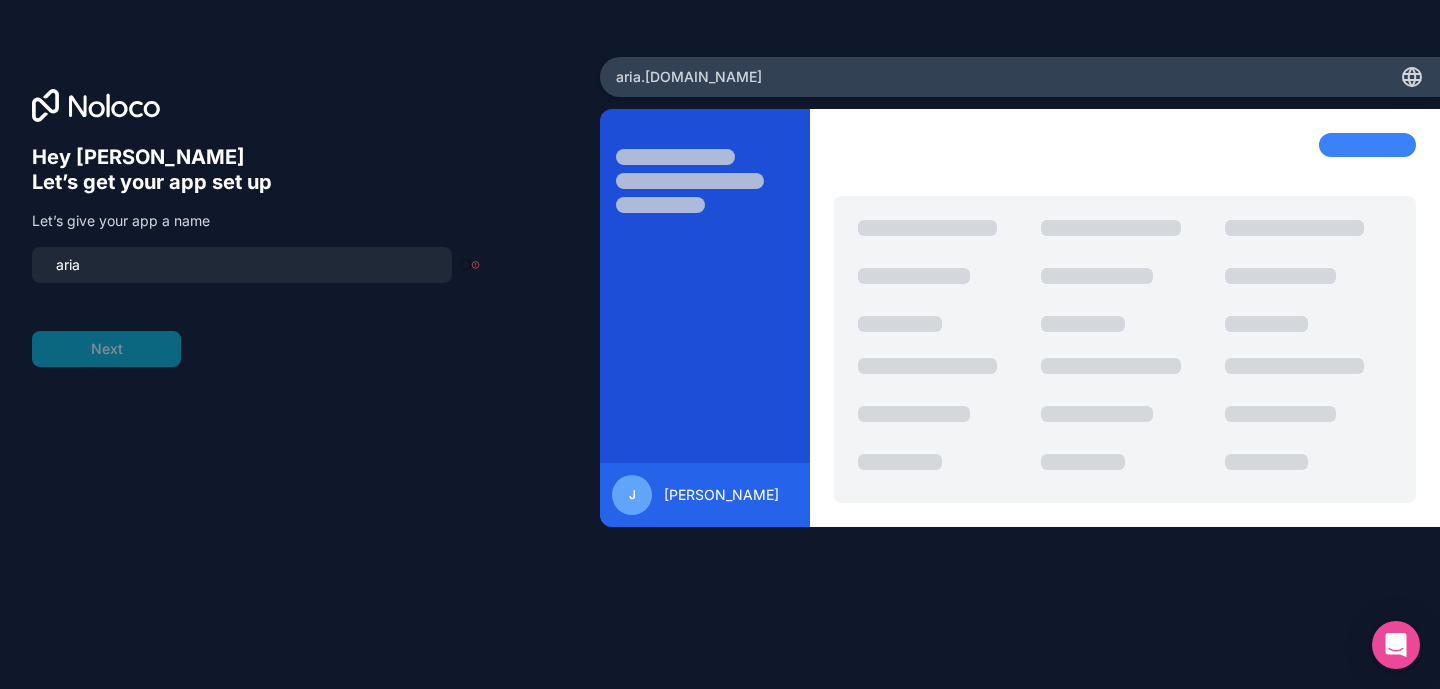 type on "aria-app" 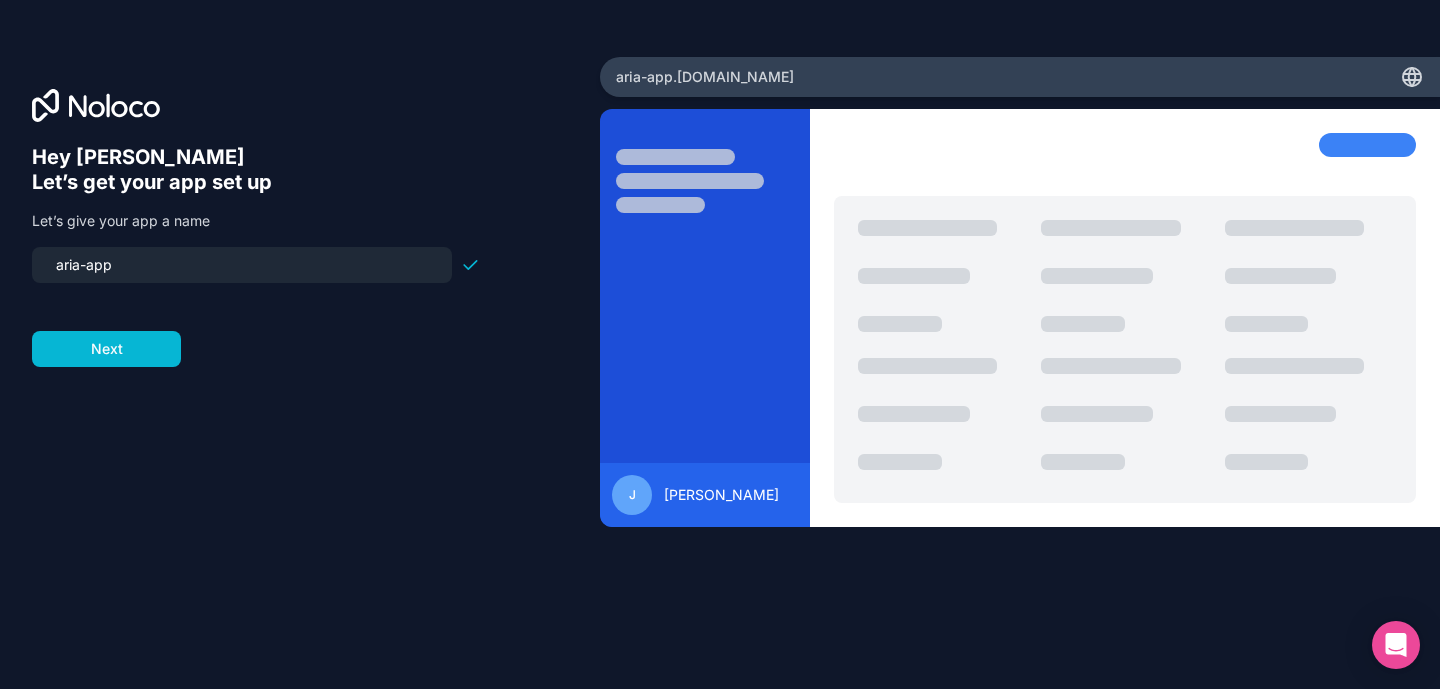 click on "aria-app" at bounding box center (242, 265) 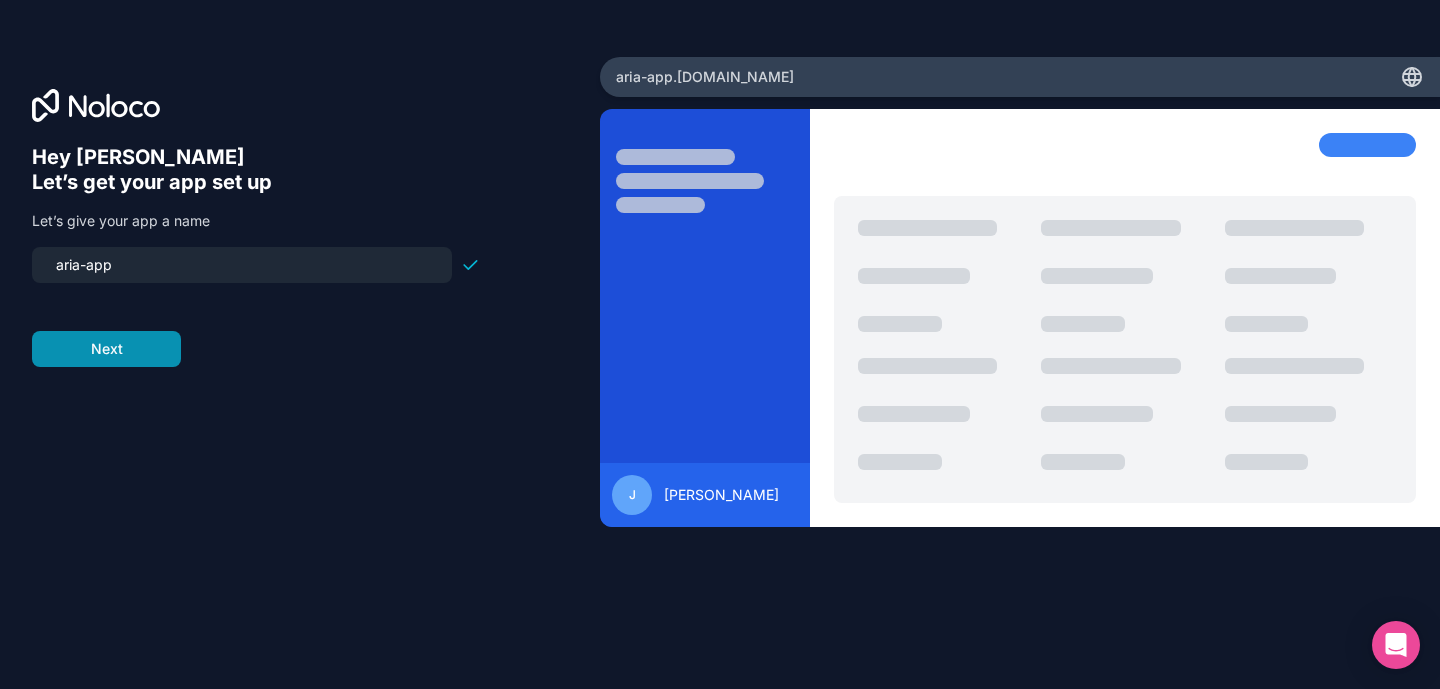 click on "Next" at bounding box center [106, 349] 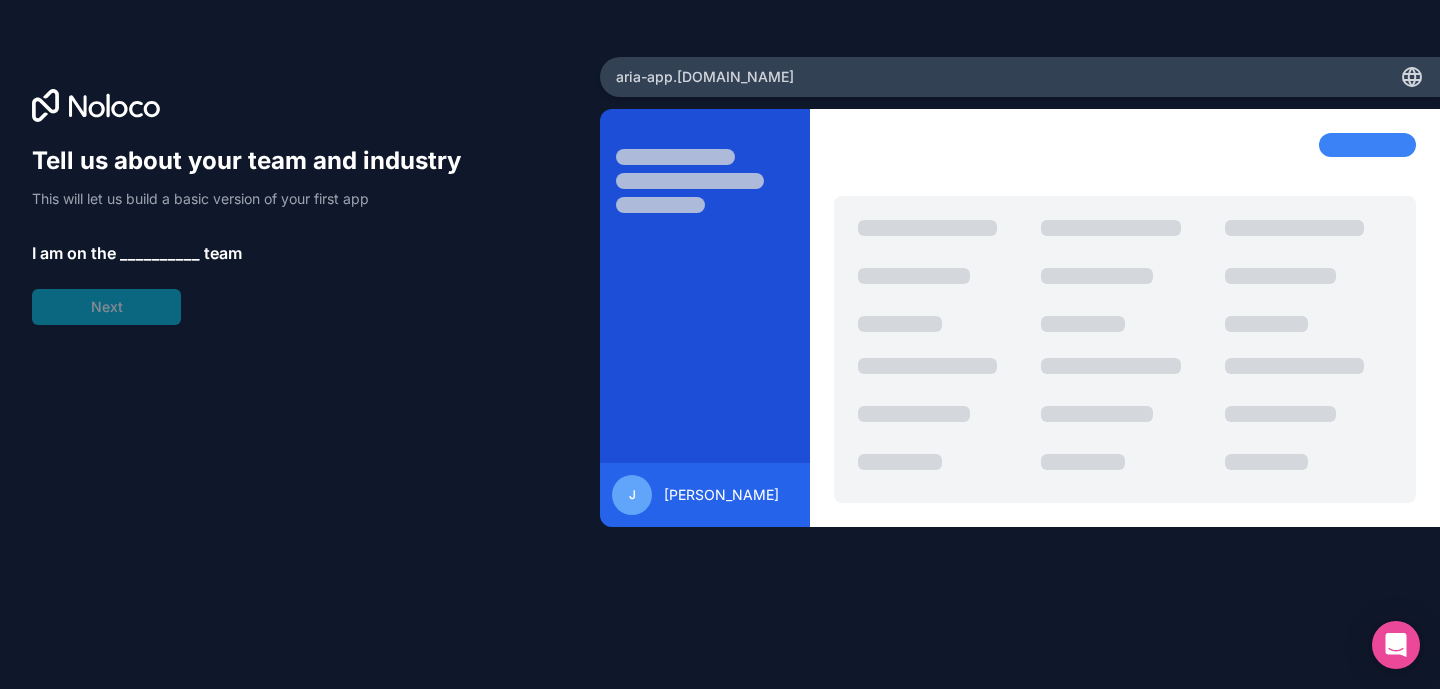 click on "__________" at bounding box center [160, 253] 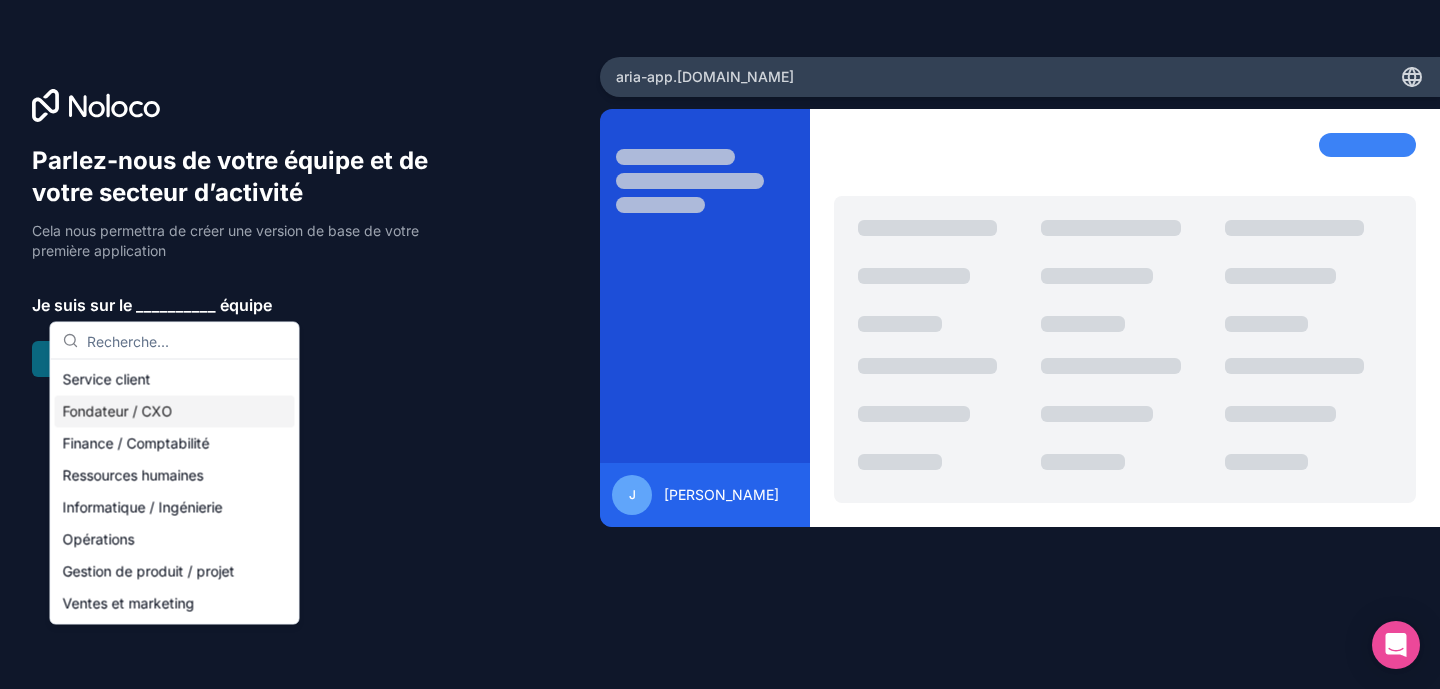 click on "Fondateur / CXO" at bounding box center (175, 412) 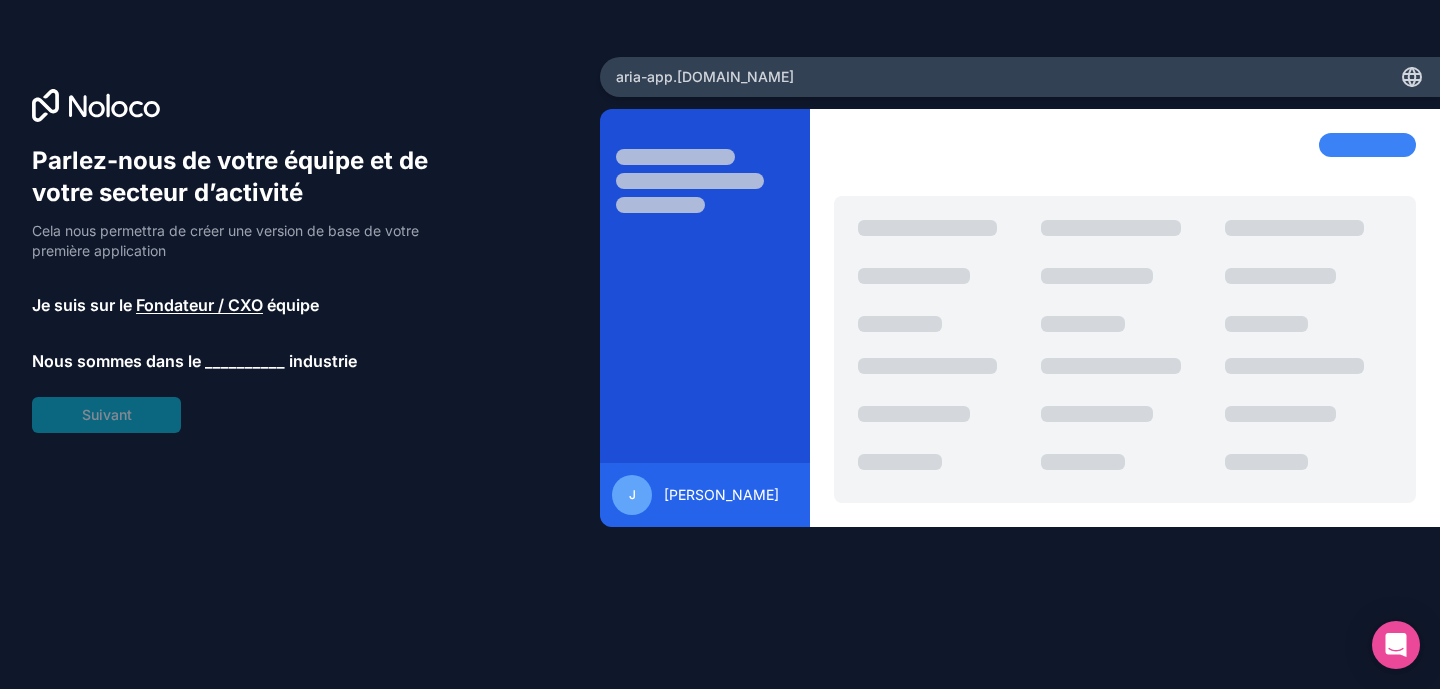 click on "__________" at bounding box center (245, 361) 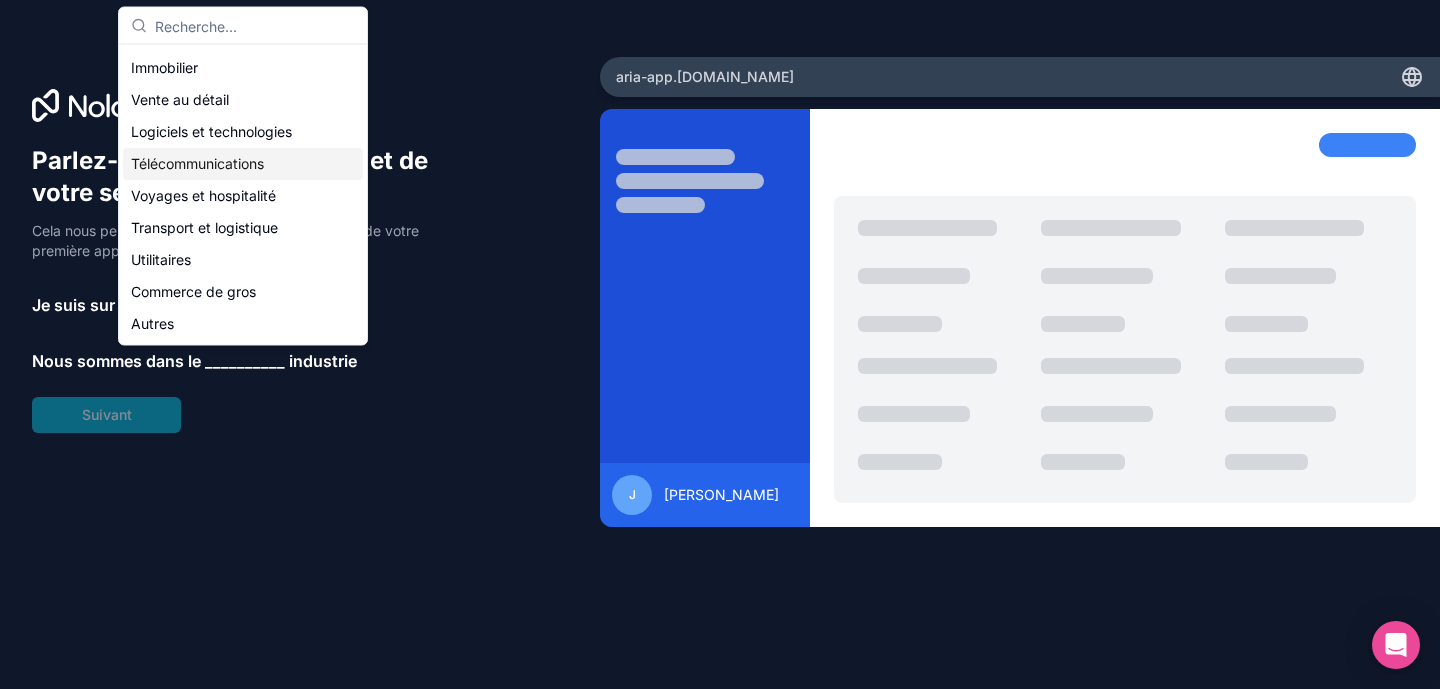 scroll, scrollTop: 412, scrollLeft: 0, axis: vertical 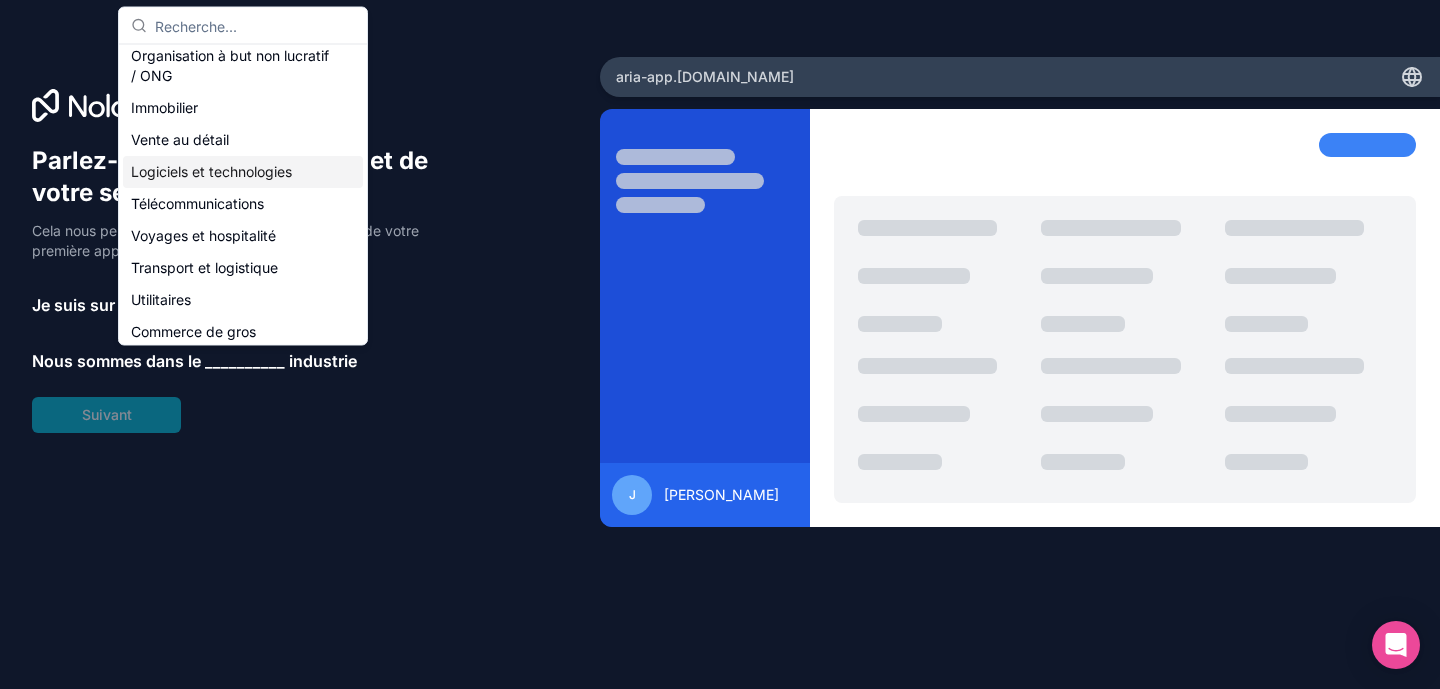 click on "Logiciels et technologies" at bounding box center [211, 172] 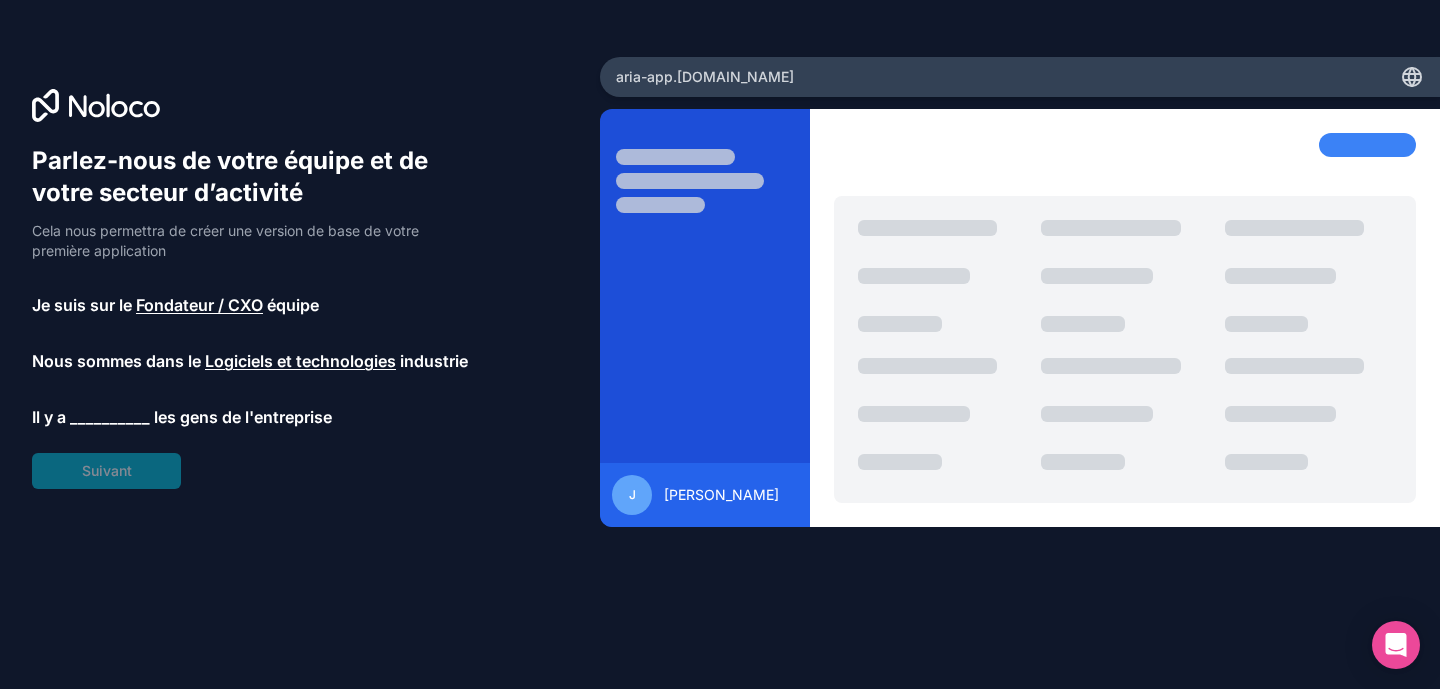 click on "__________" at bounding box center [110, 417] 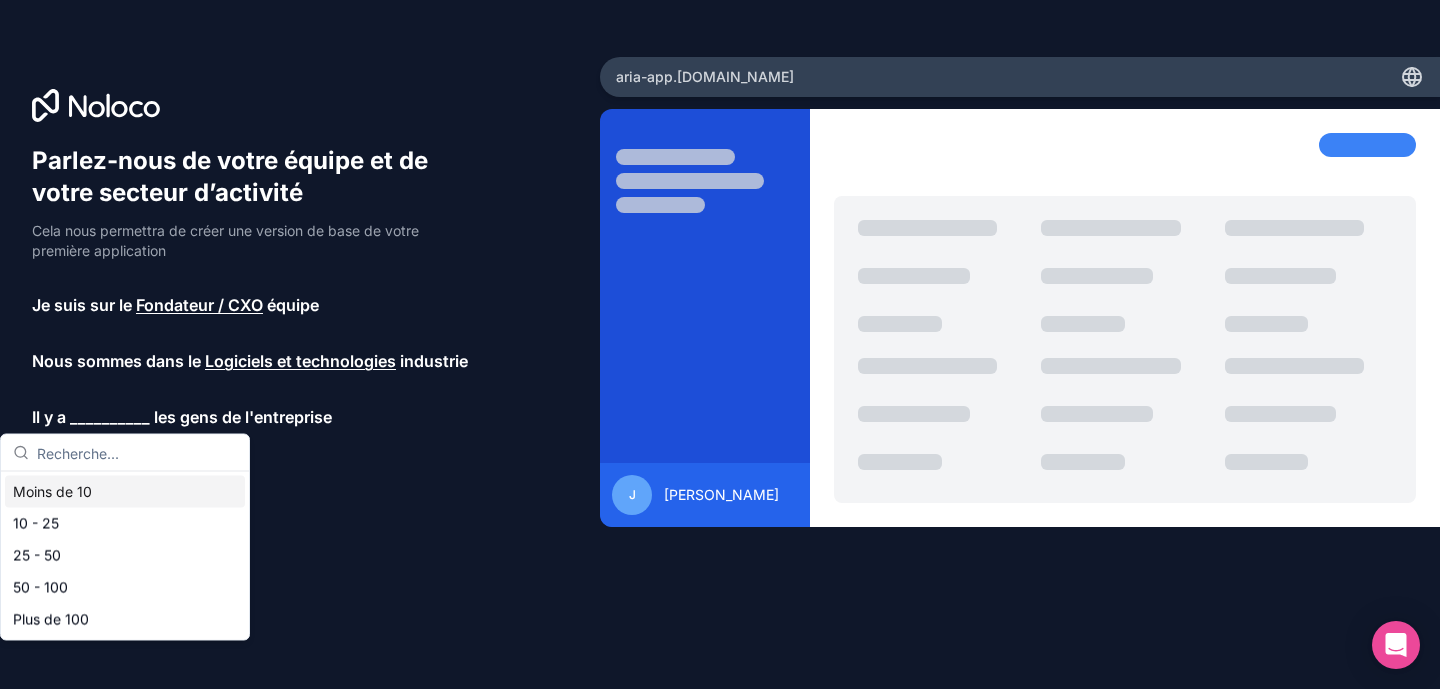 click on "Moins de 10" at bounding box center (125, 492) 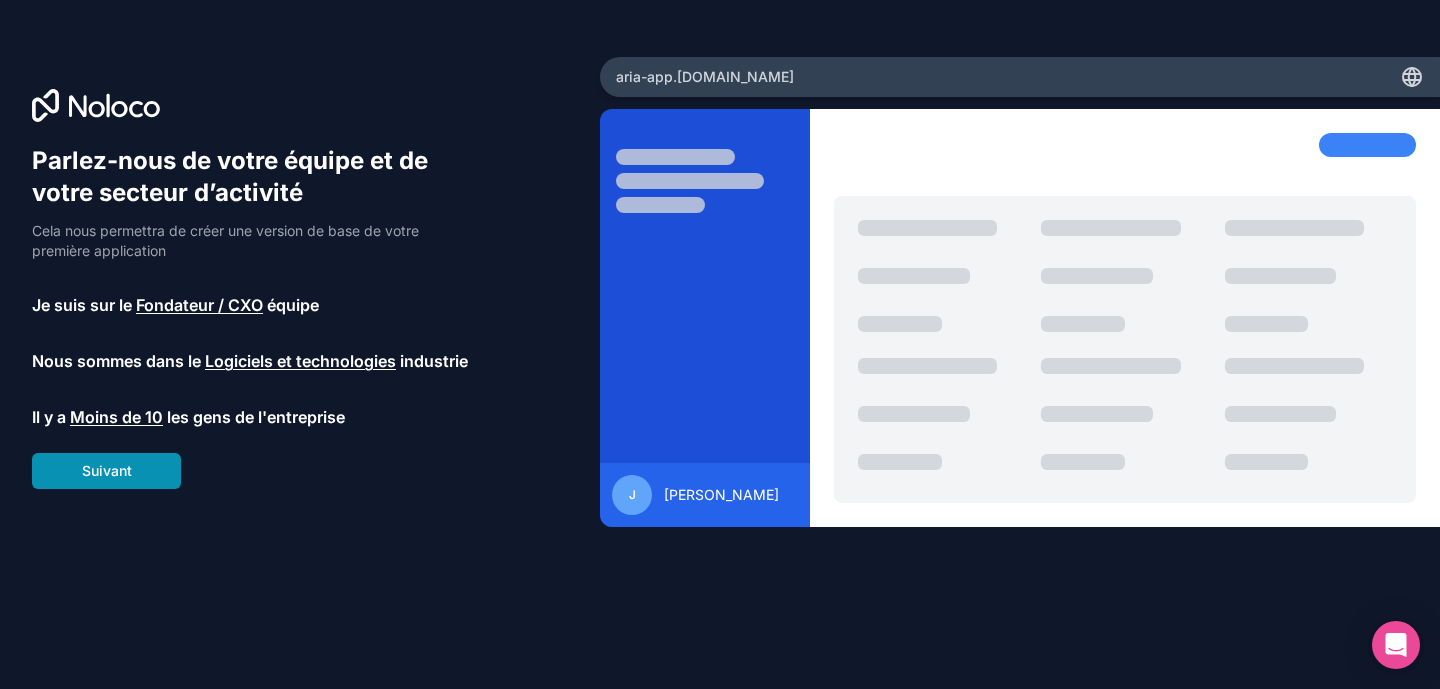 click on "Suivant" at bounding box center (106, 471) 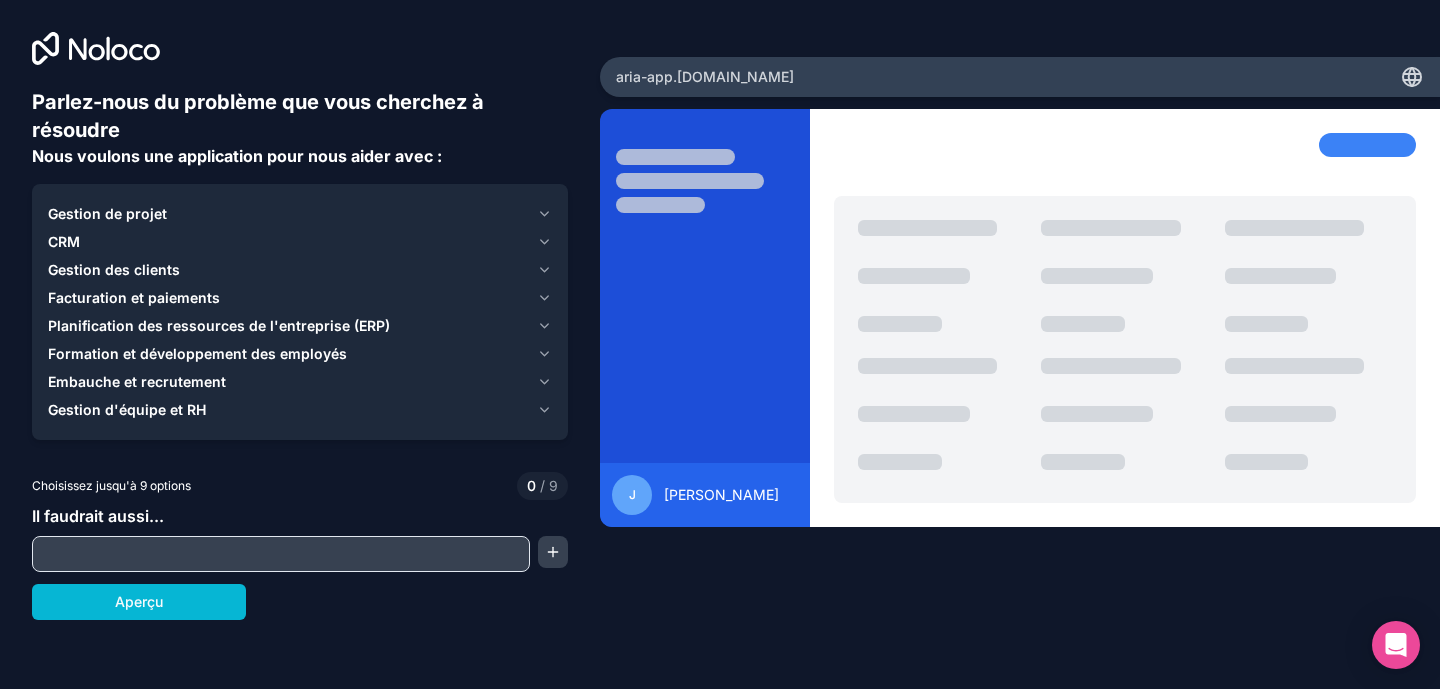 click on "Gestion des clients" at bounding box center (114, 269) 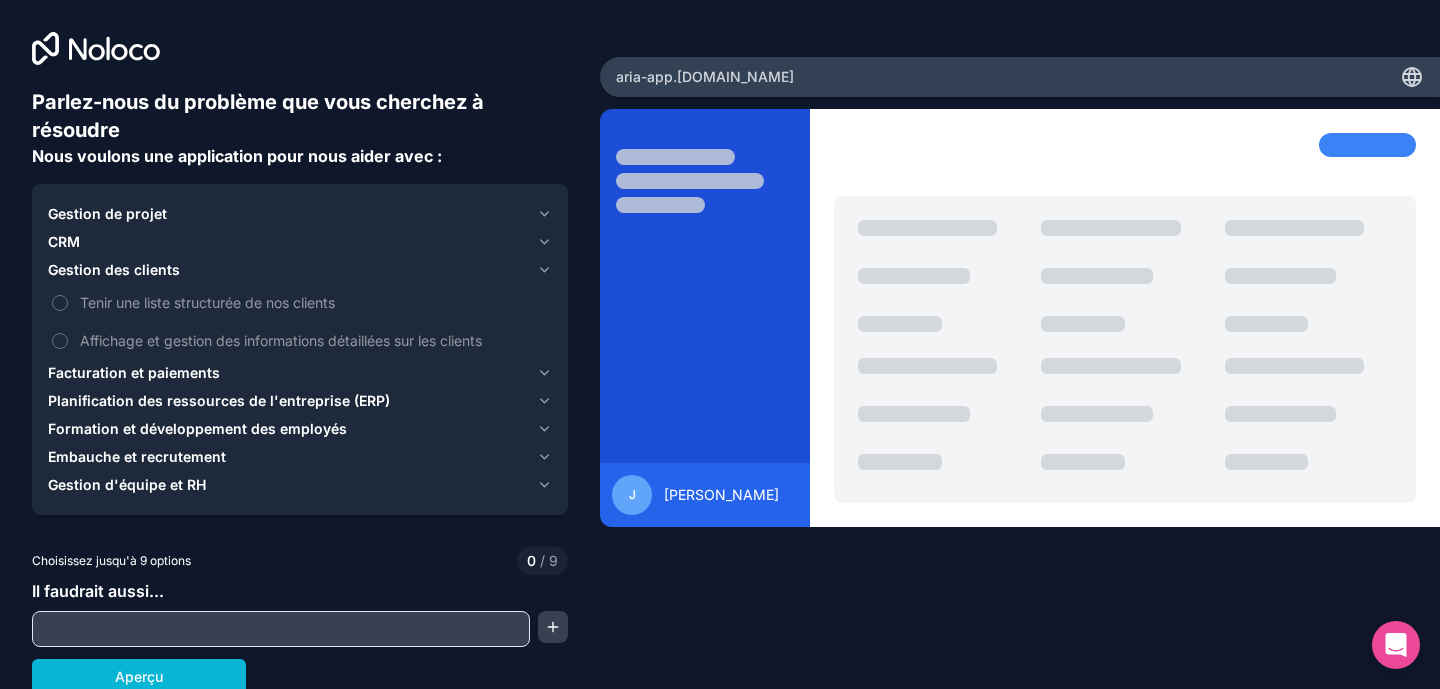 click on "Gestion des clients" at bounding box center (288, 270) 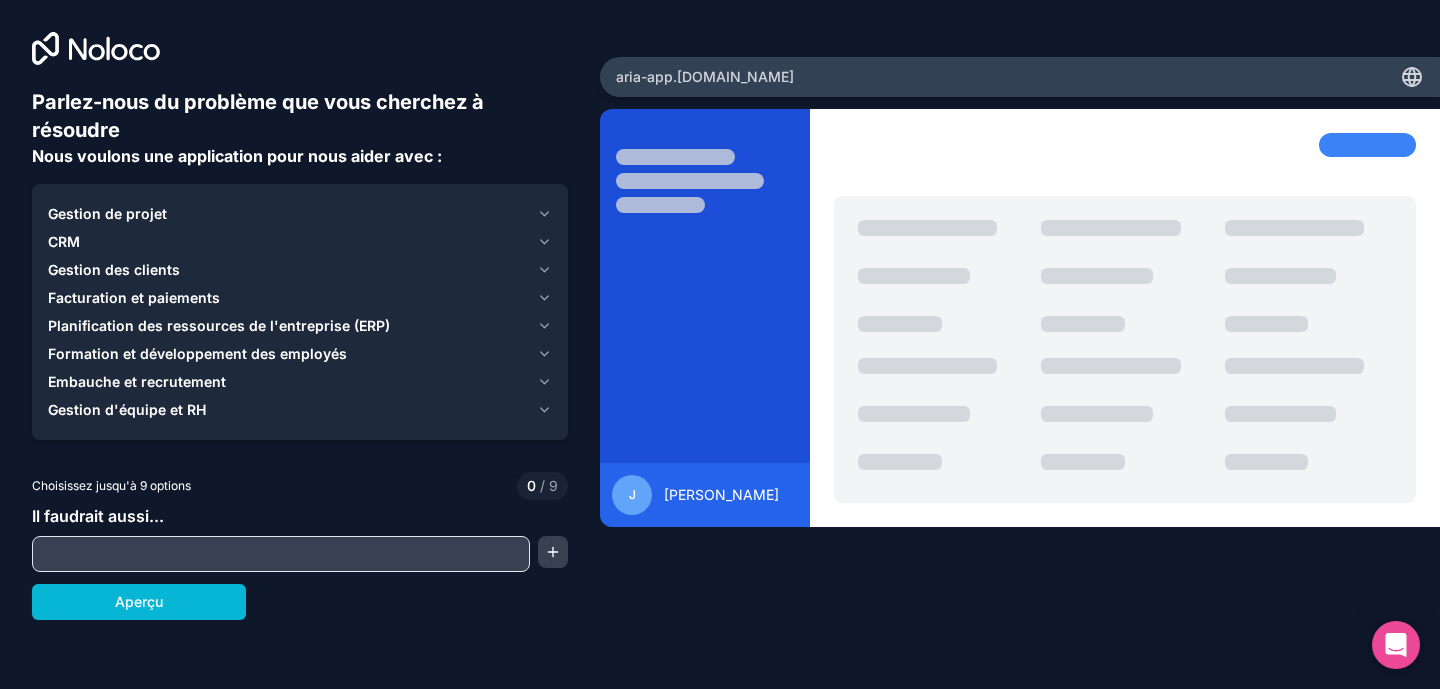 click on "CRM" at bounding box center (300, 242) 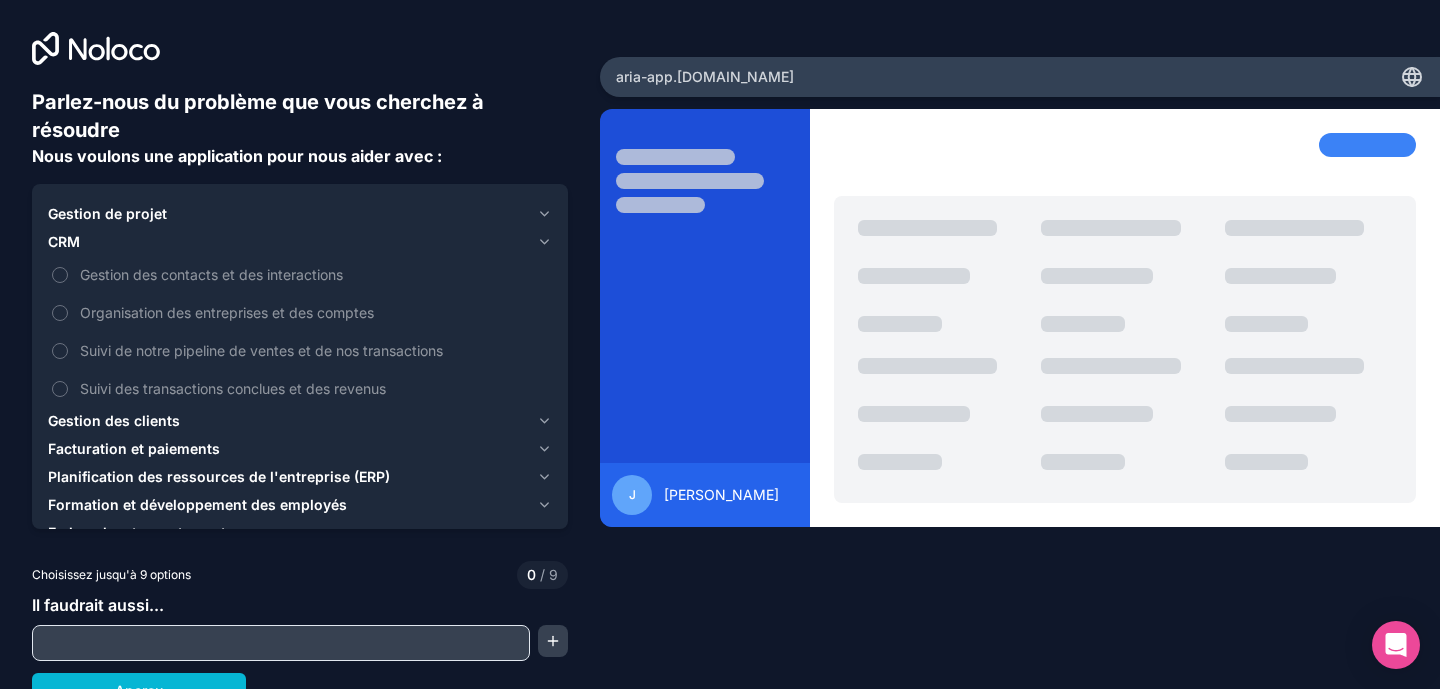 click on "CRM" at bounding box center (288, 242) 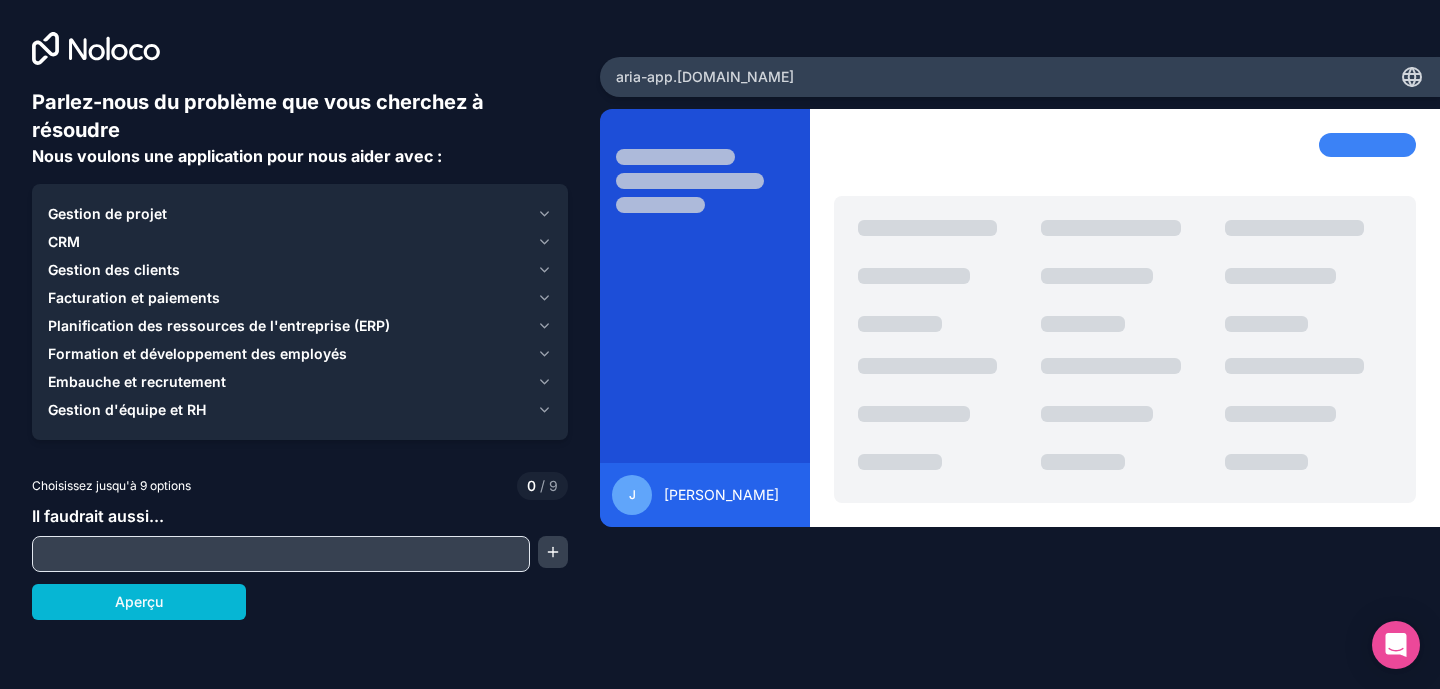 click on "Gestion de projet" at bounding box center (288, 214) 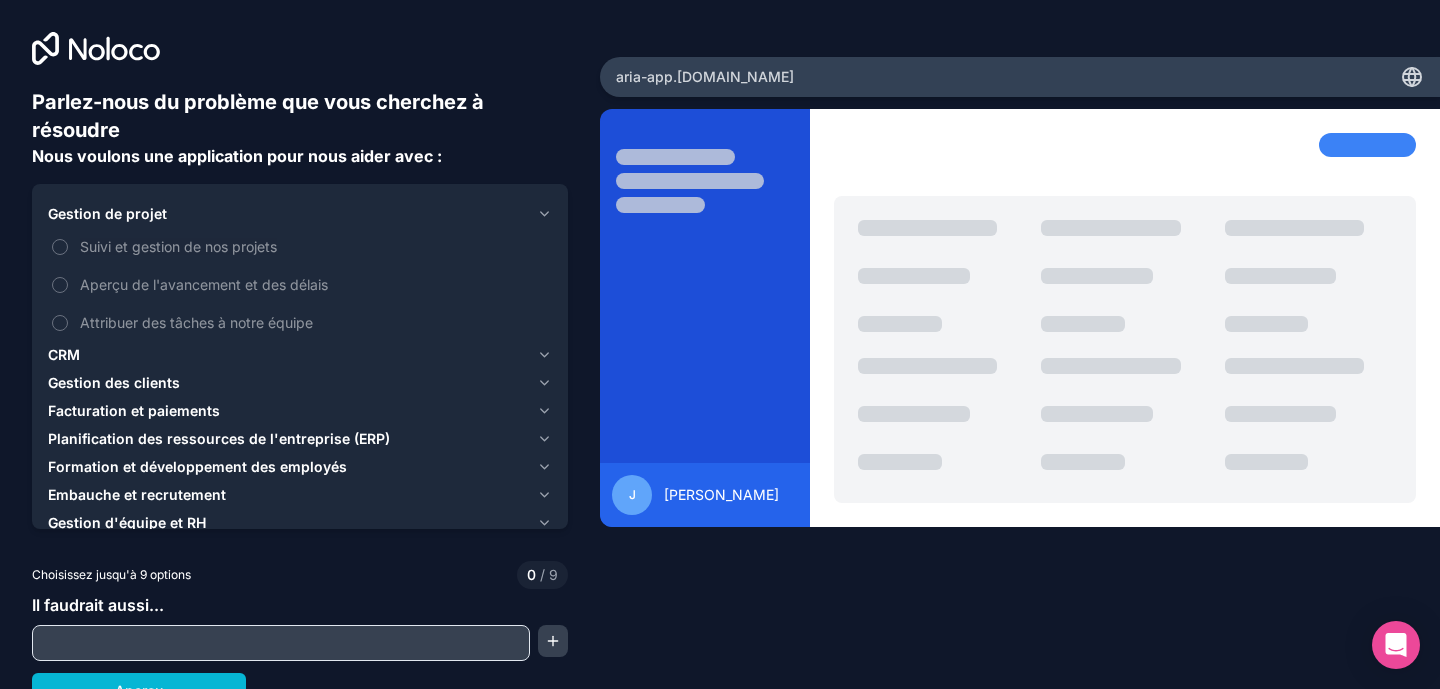 click on "Gestion de projet" at bounding box center (288, 214) 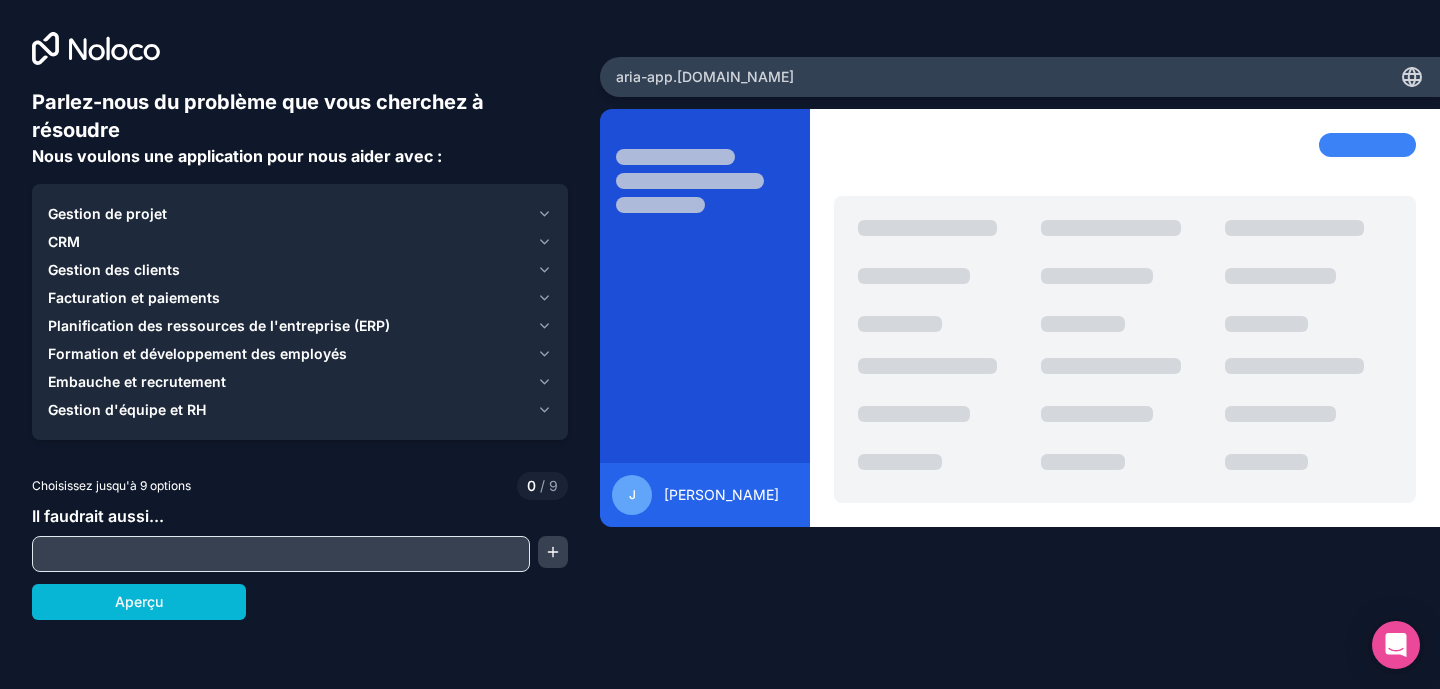click on "Gestion des clients" at bounding box center (288, 270) 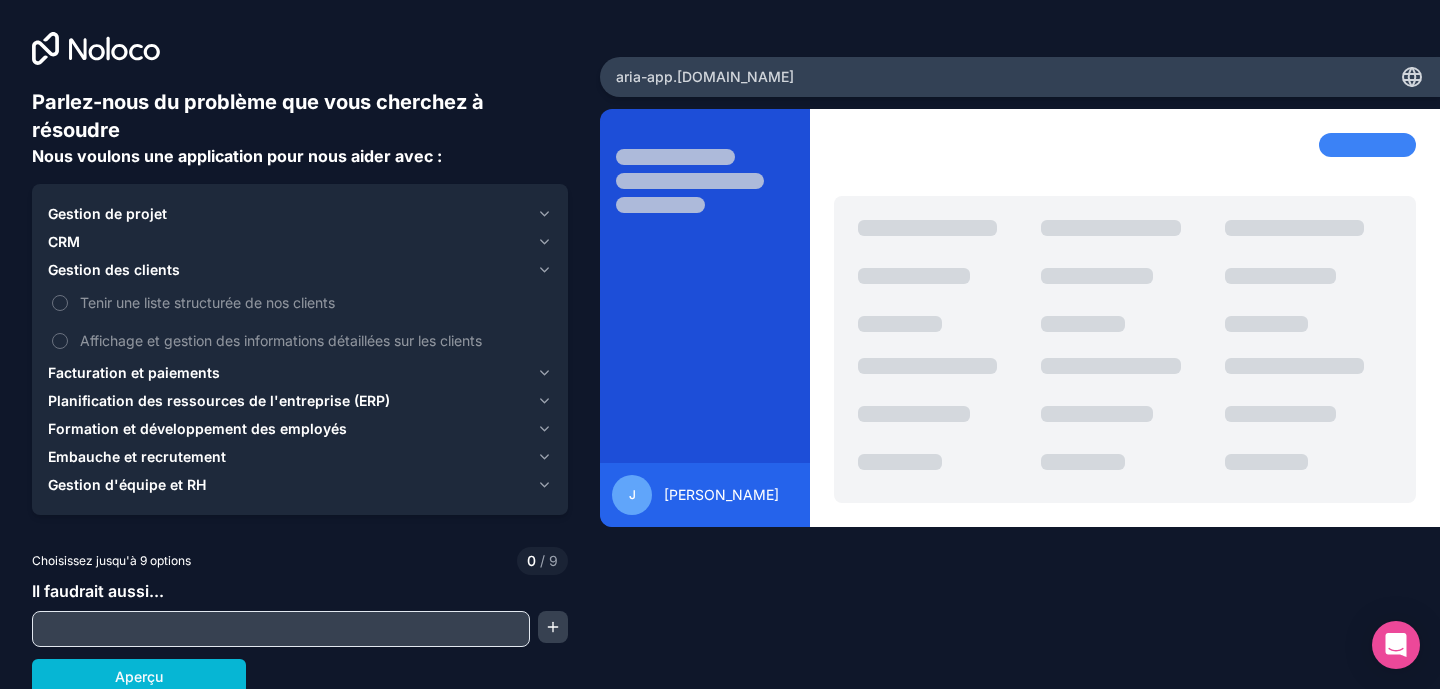 click on "Gestion des clients" at bounding box center [288, 270] 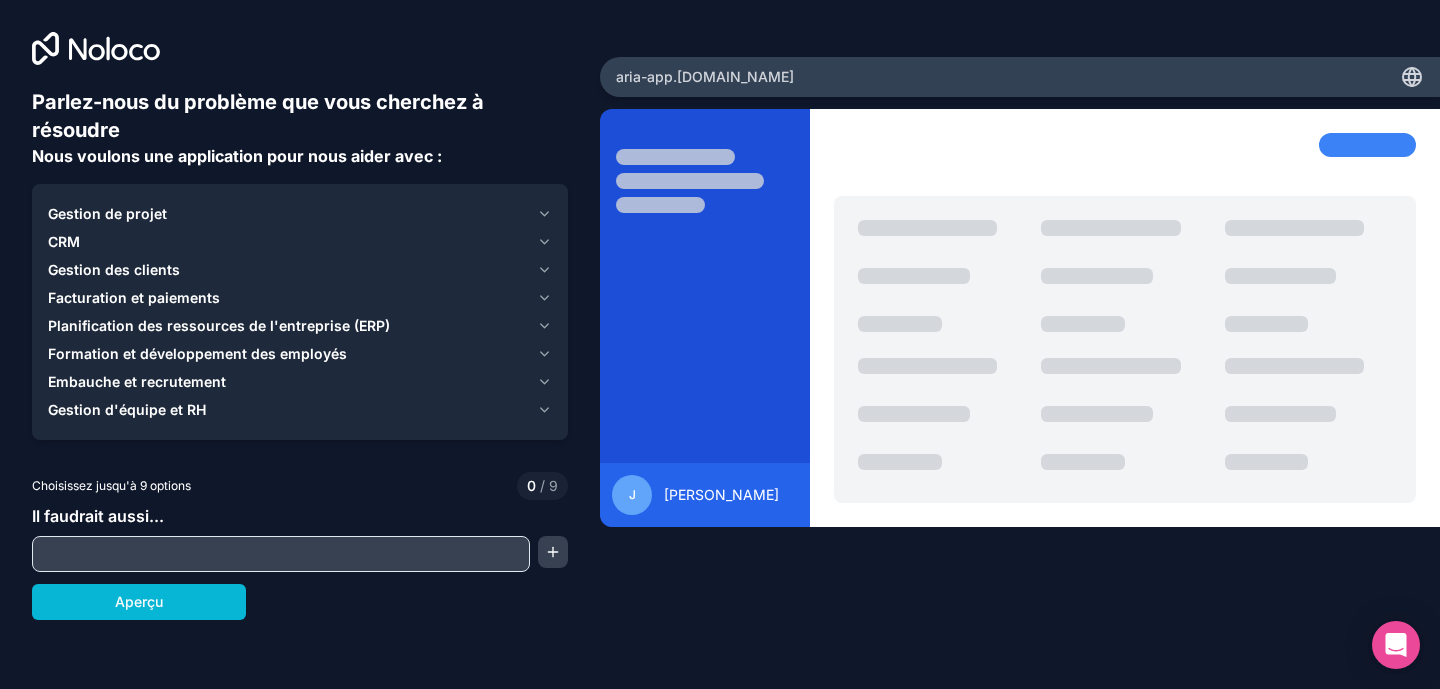click on "Facturation et paiements" at bounding box center [134, 297] 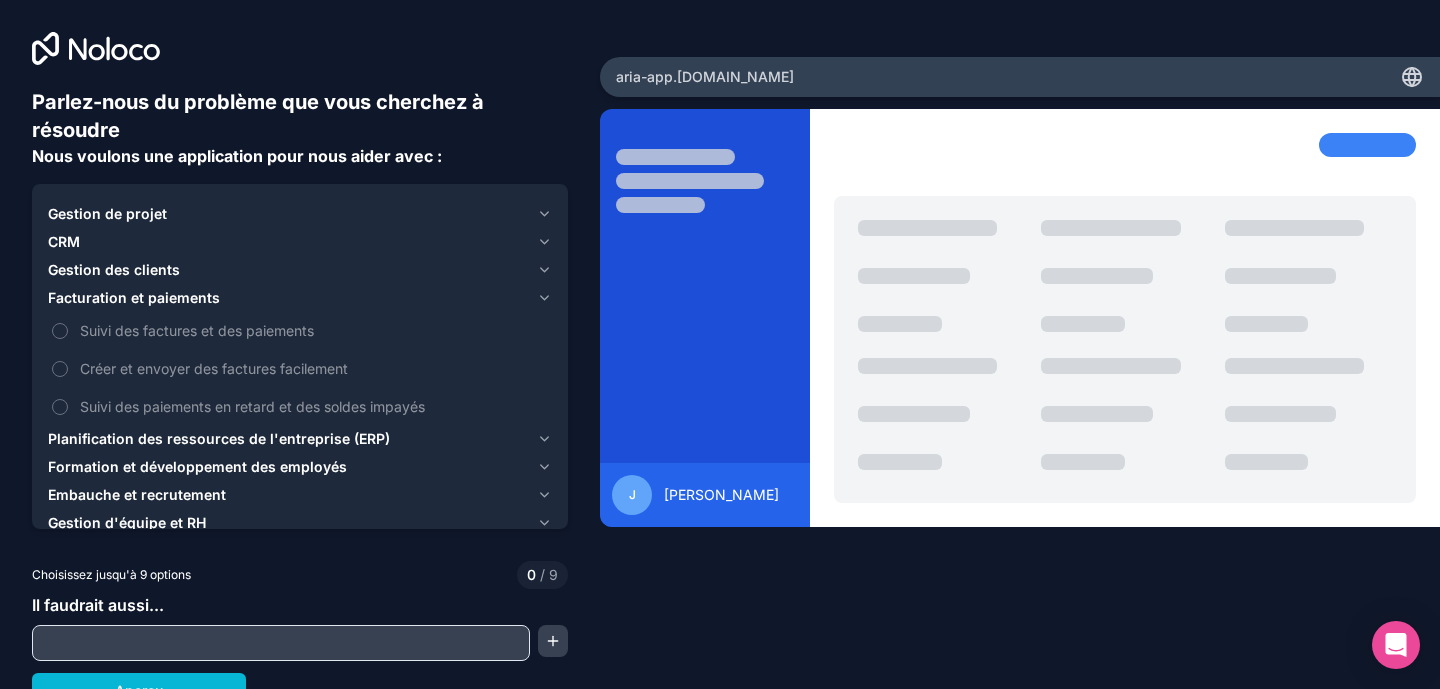 click on "Gestion des clients" at bounding box center (288, 270) 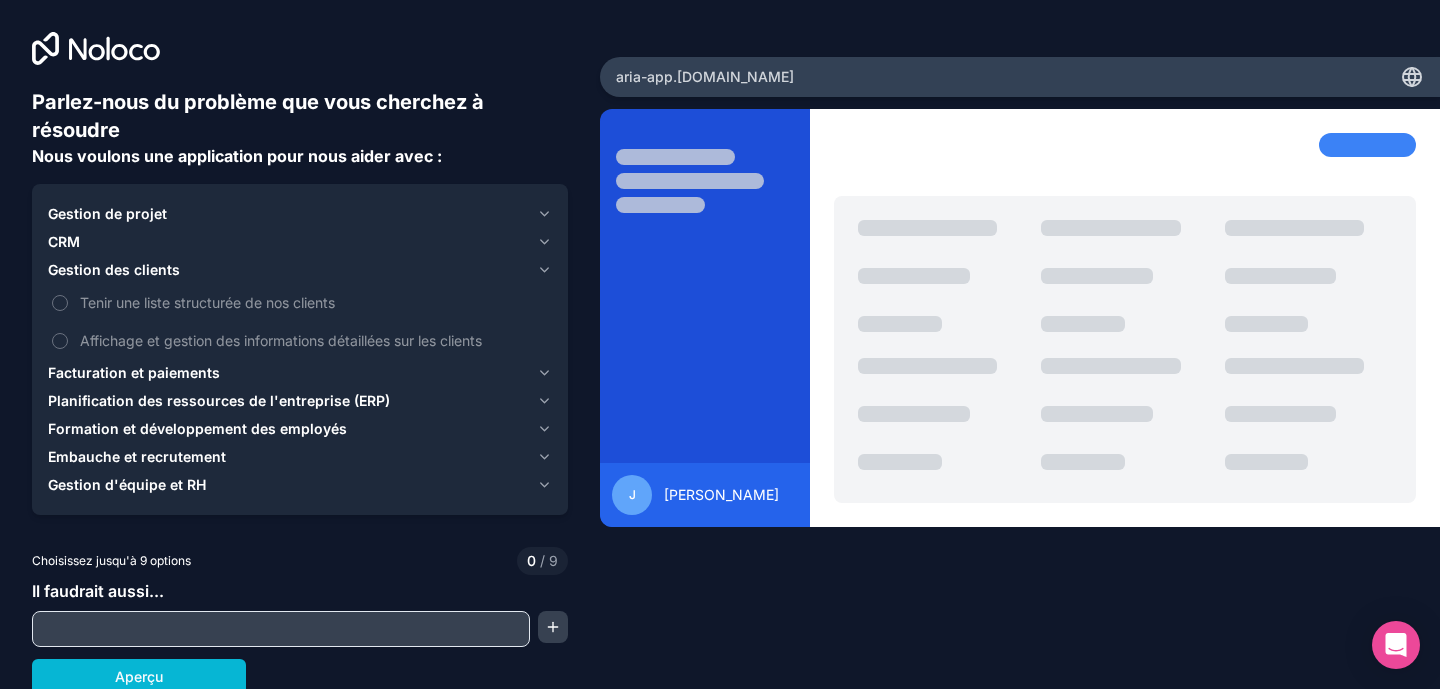 click on "Gestion des clients" at bounding box center (288, 270) 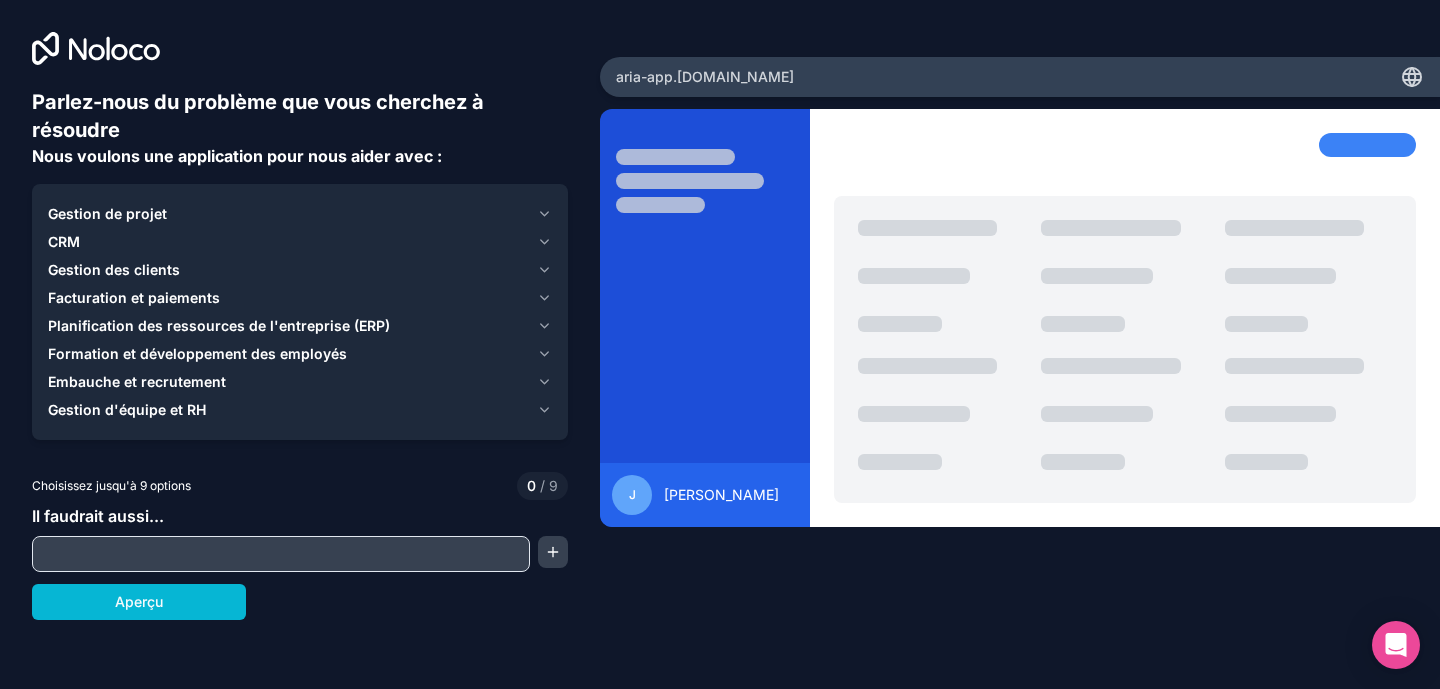 click on "Facturation et paiements" at bounding box center (134, 297) 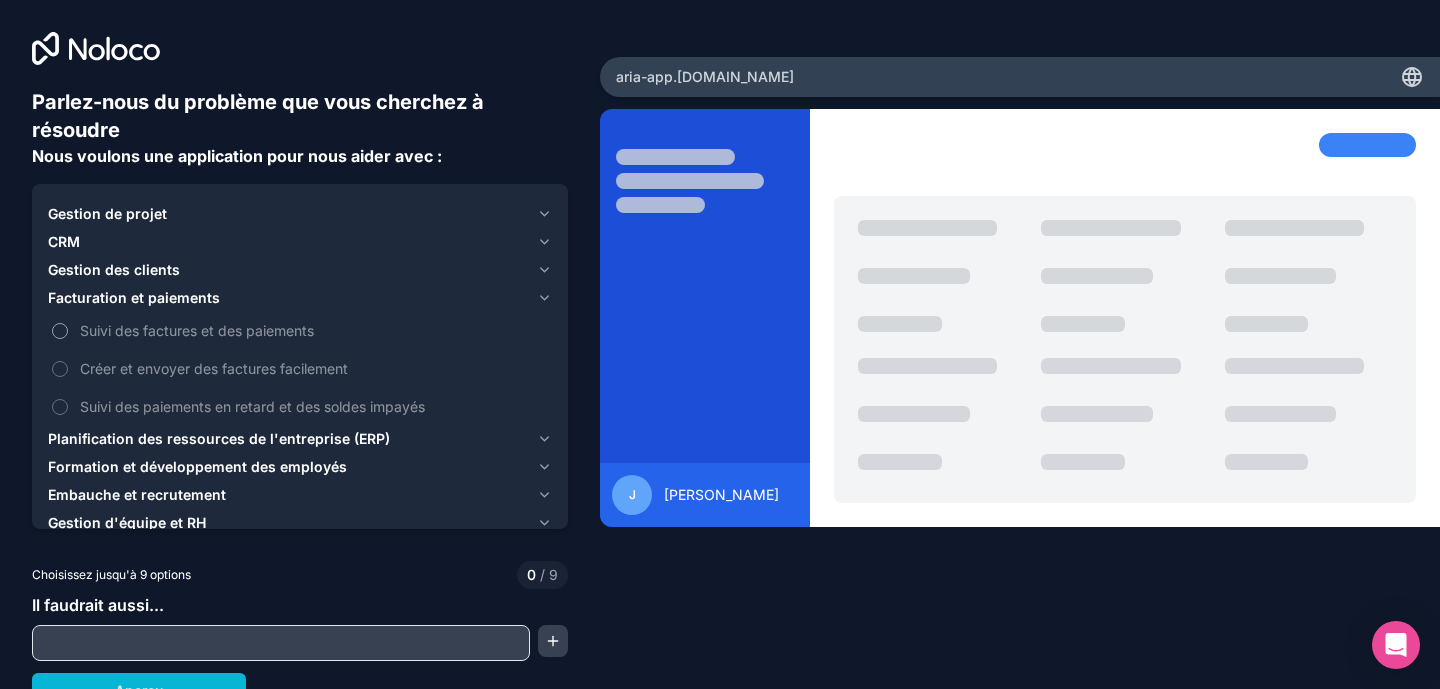 click on "Suivi des factures et des paiements" at bounding box center [197, 330] 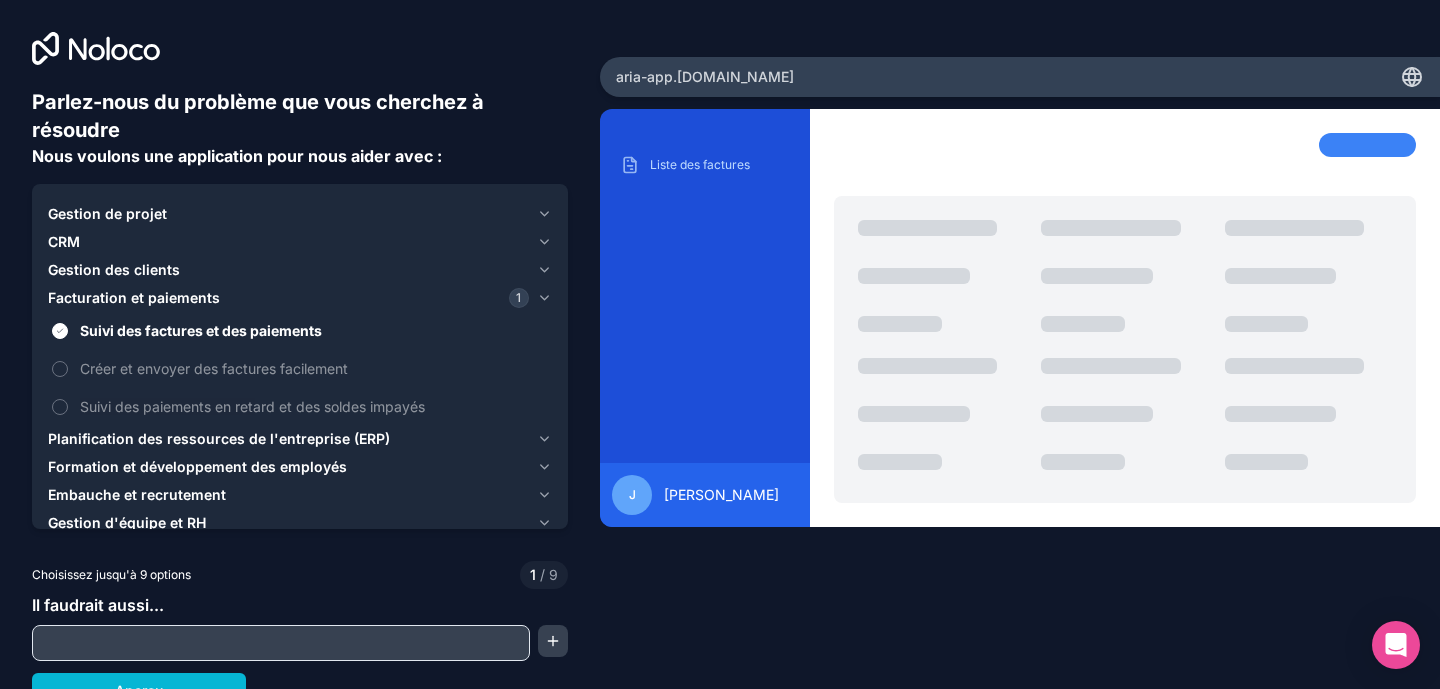 click on "Facturation et paiements" at bounding box center (134, 298) 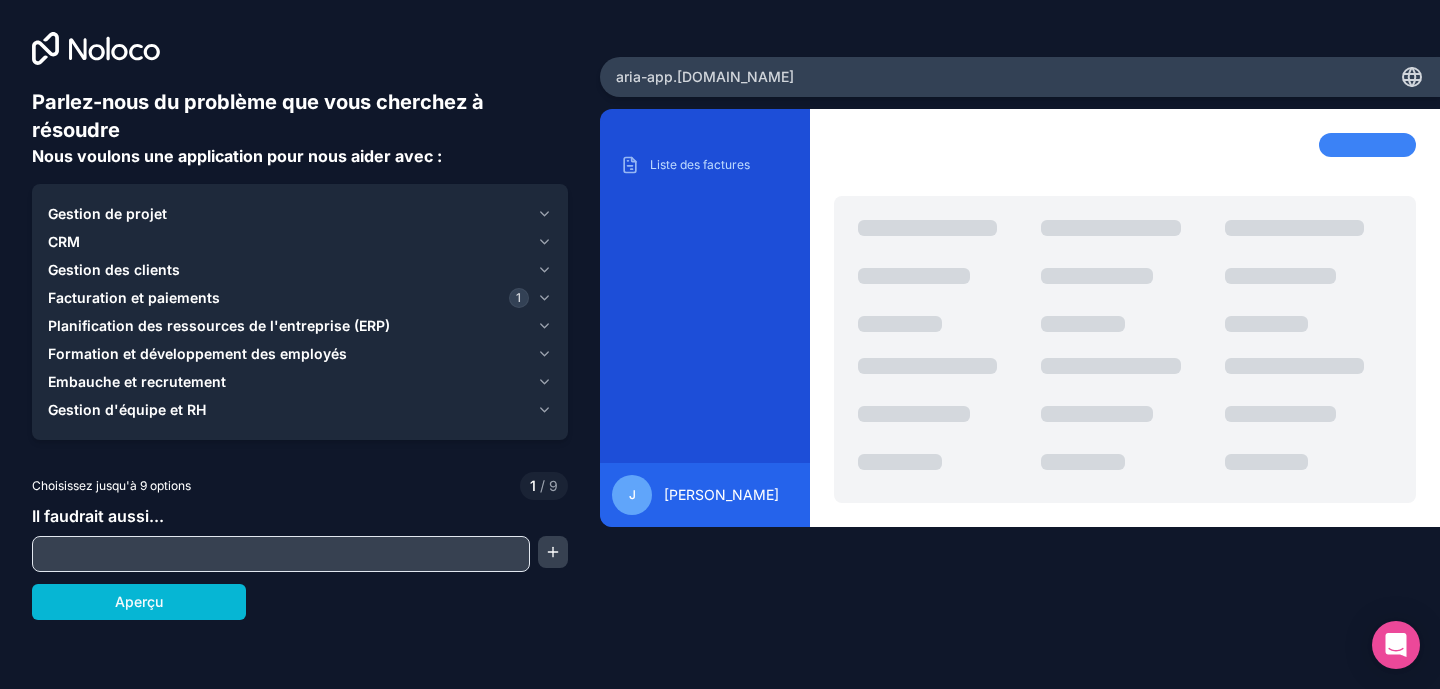 click on "Planification des ressources de l'entreprise (ERP)" at bounding box center (219, 325) 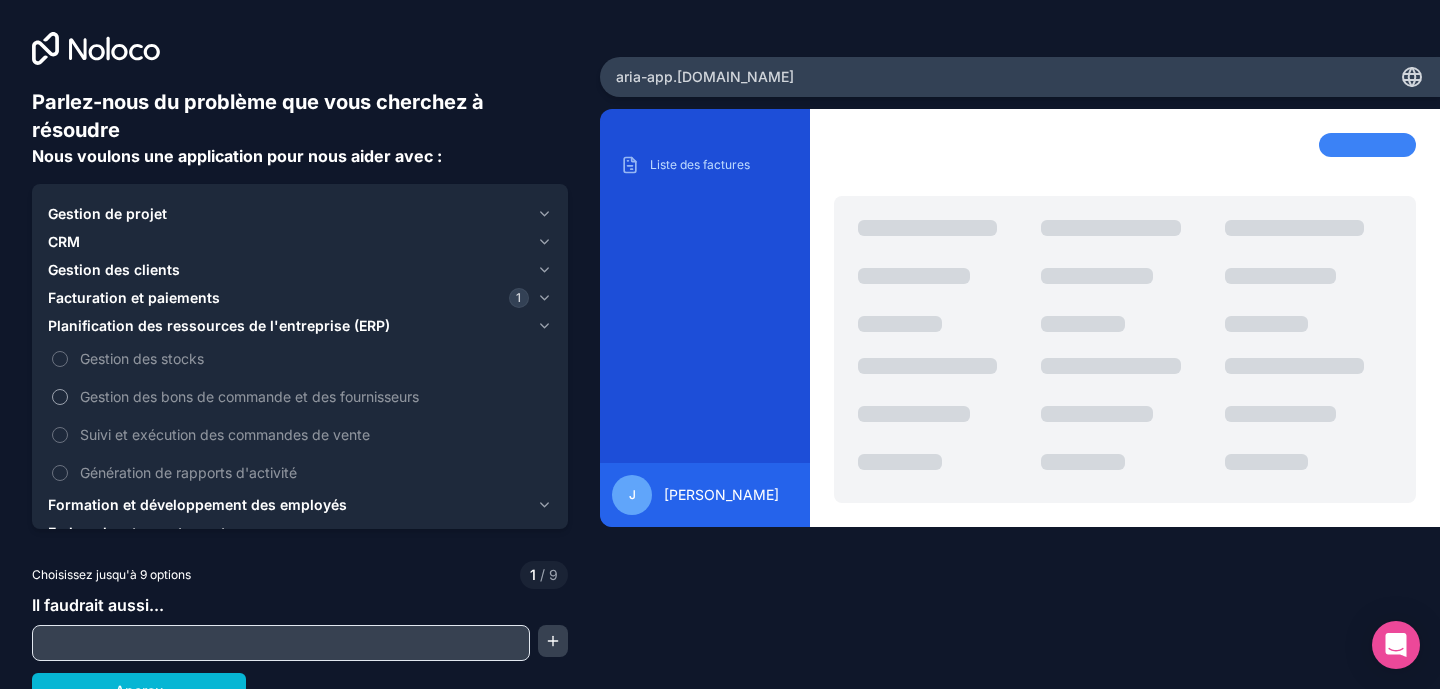 scroll, scrollTop: 19, scrollLeft: 0, axis: vertical 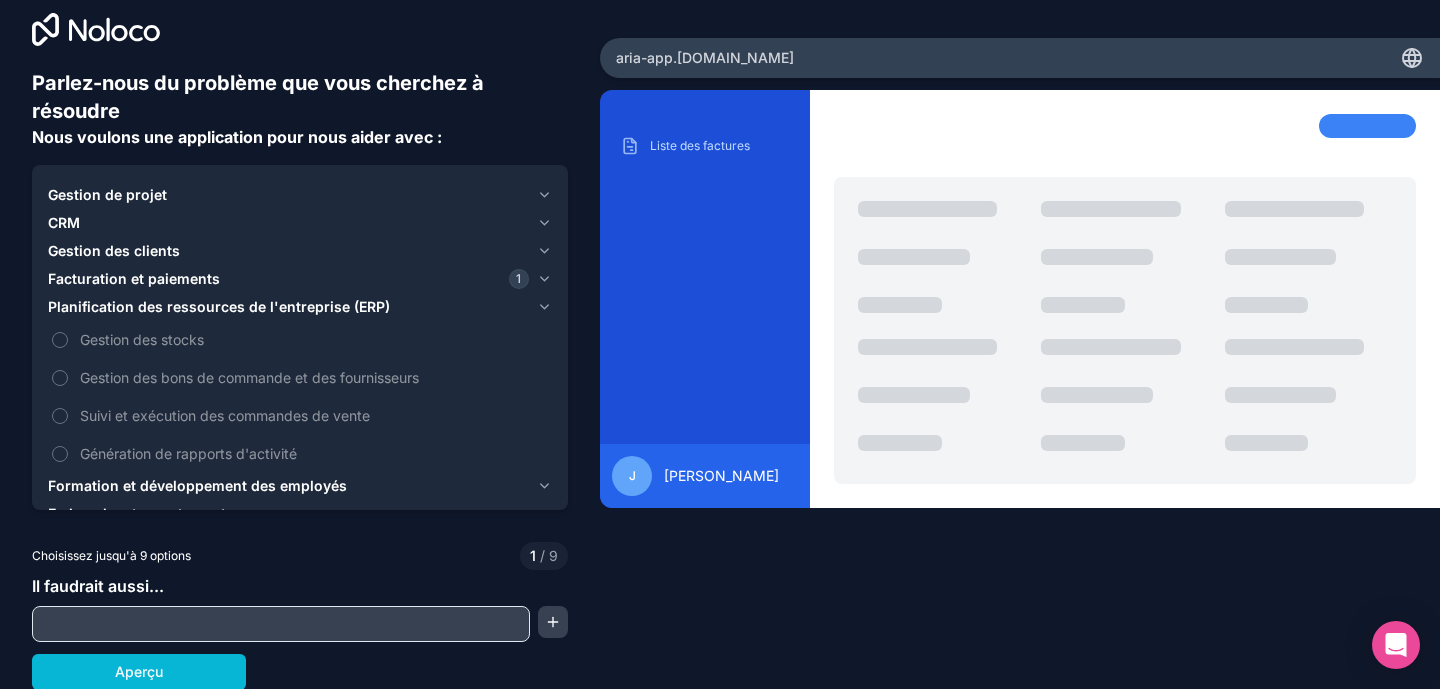 click on "Planification des ressources de l'entreprise (ERP)" at bounding box center [219, 306] 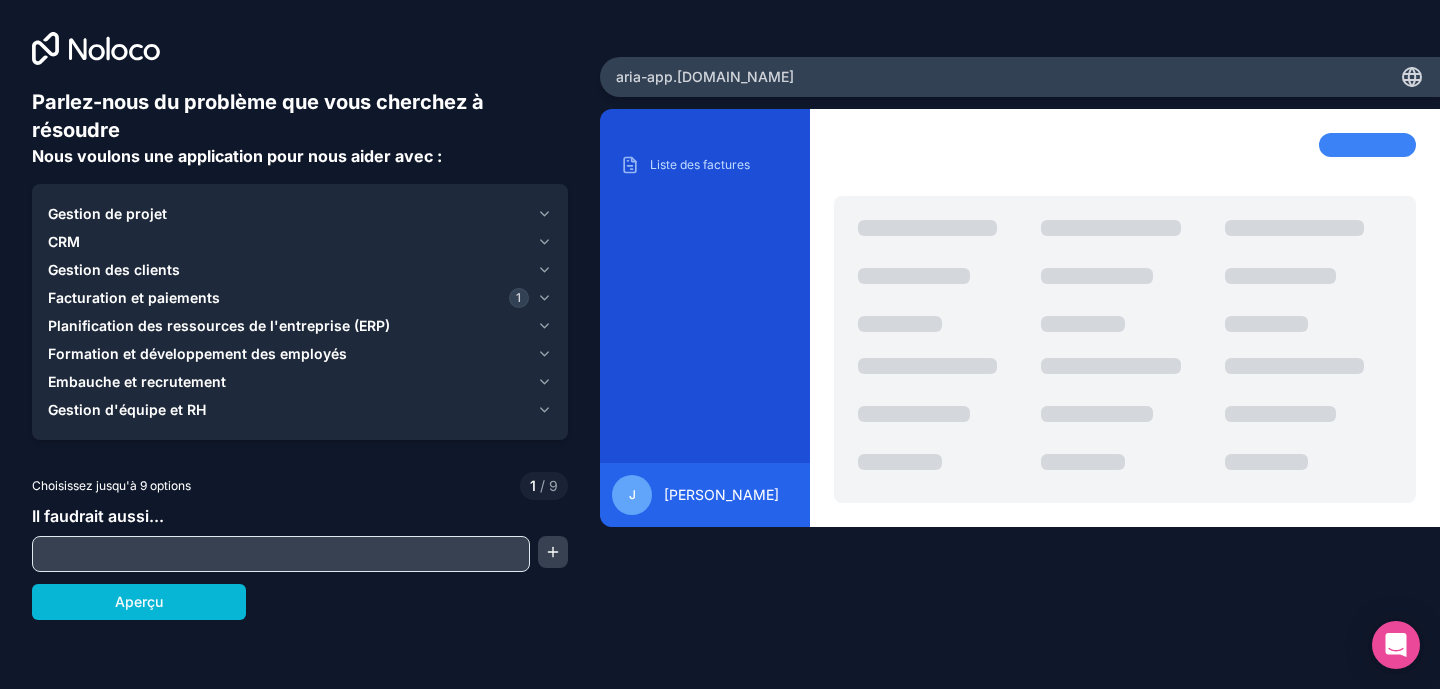 click on "Gestion d'équipe et RH" at bounding box center (127, 409) 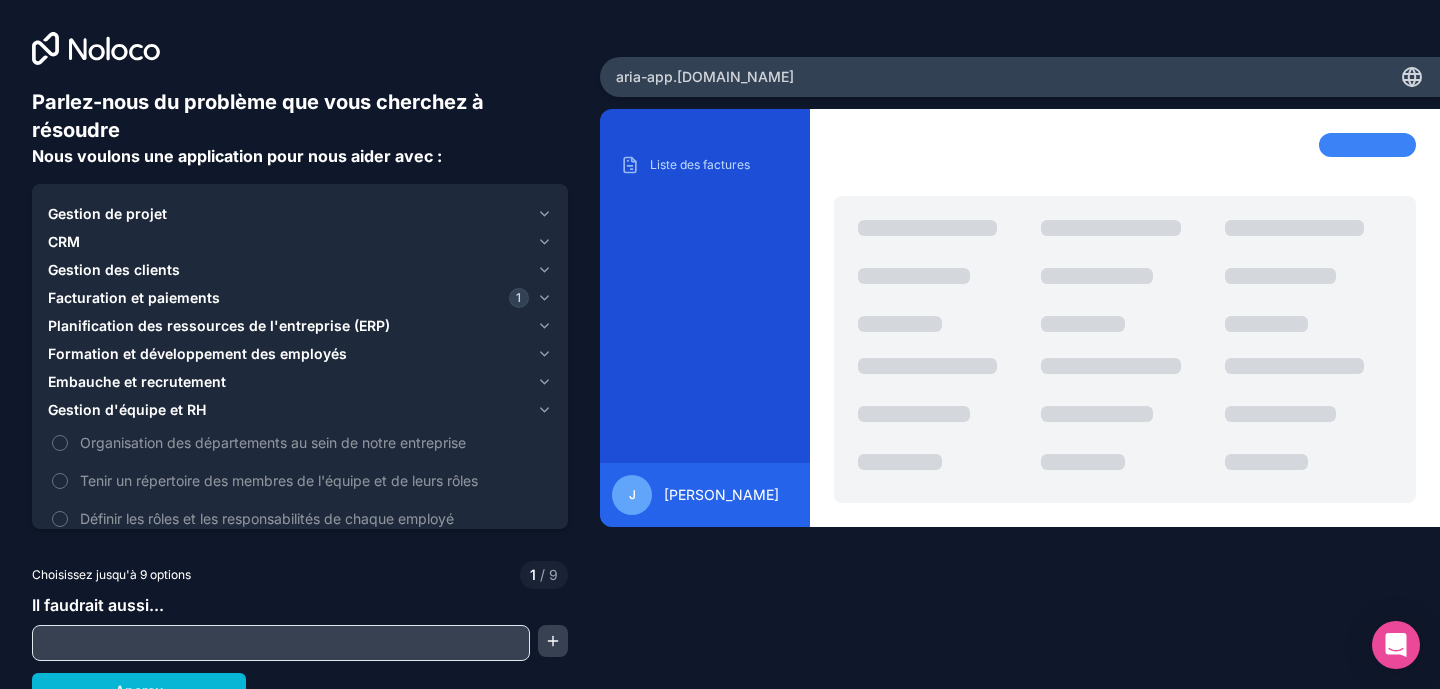 scroll, scrollTop: 19, scrollLeft: 0, axis: vertical 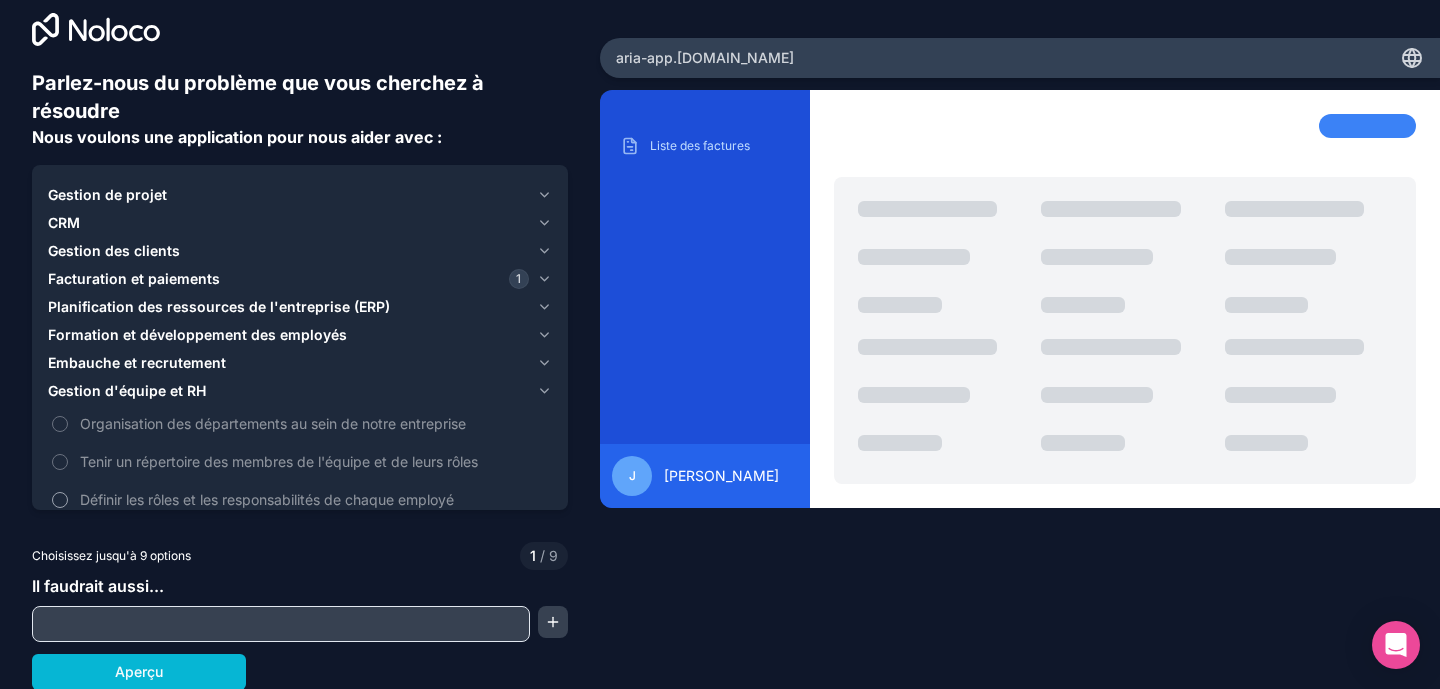 click on "Définir les rôles et les responsabilités de chaque employé" at bounding box center [267, 499] 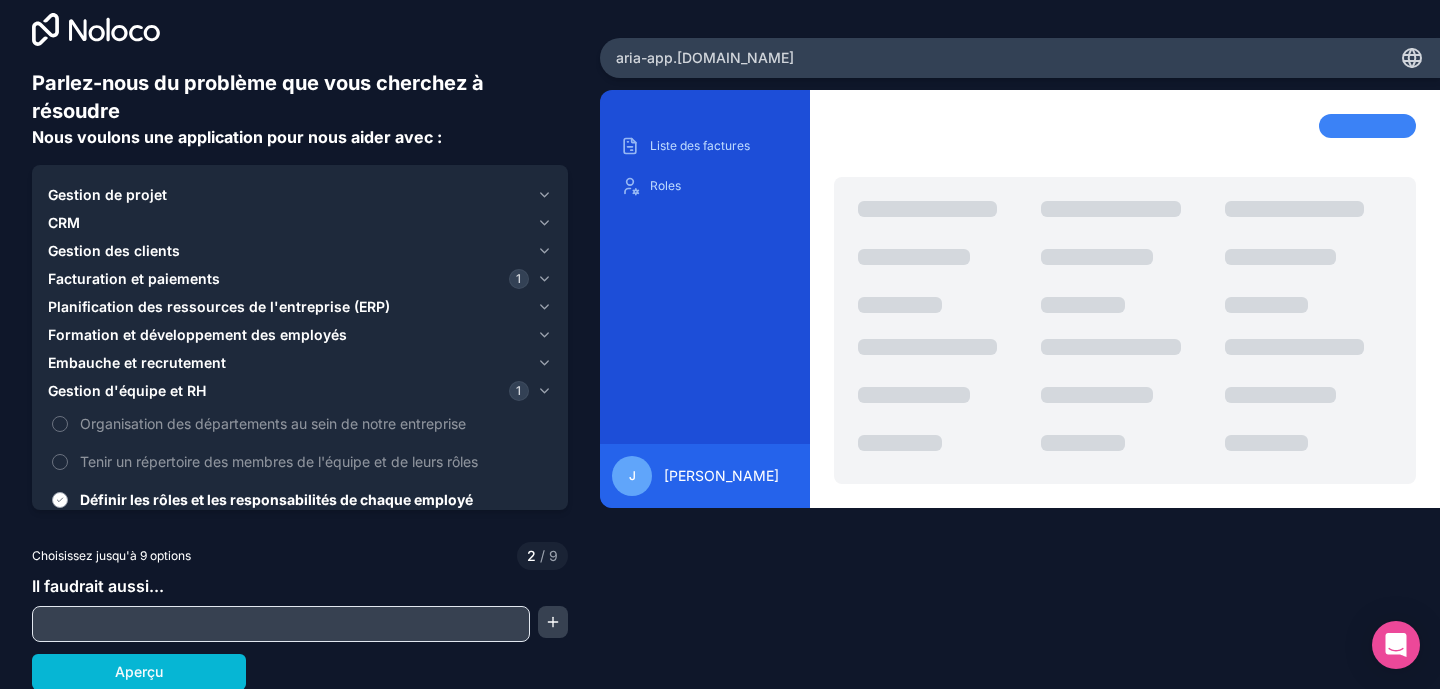 click on "Définir les rôles et les responsabilités de chaque employé" at bounding box center [276, 499] 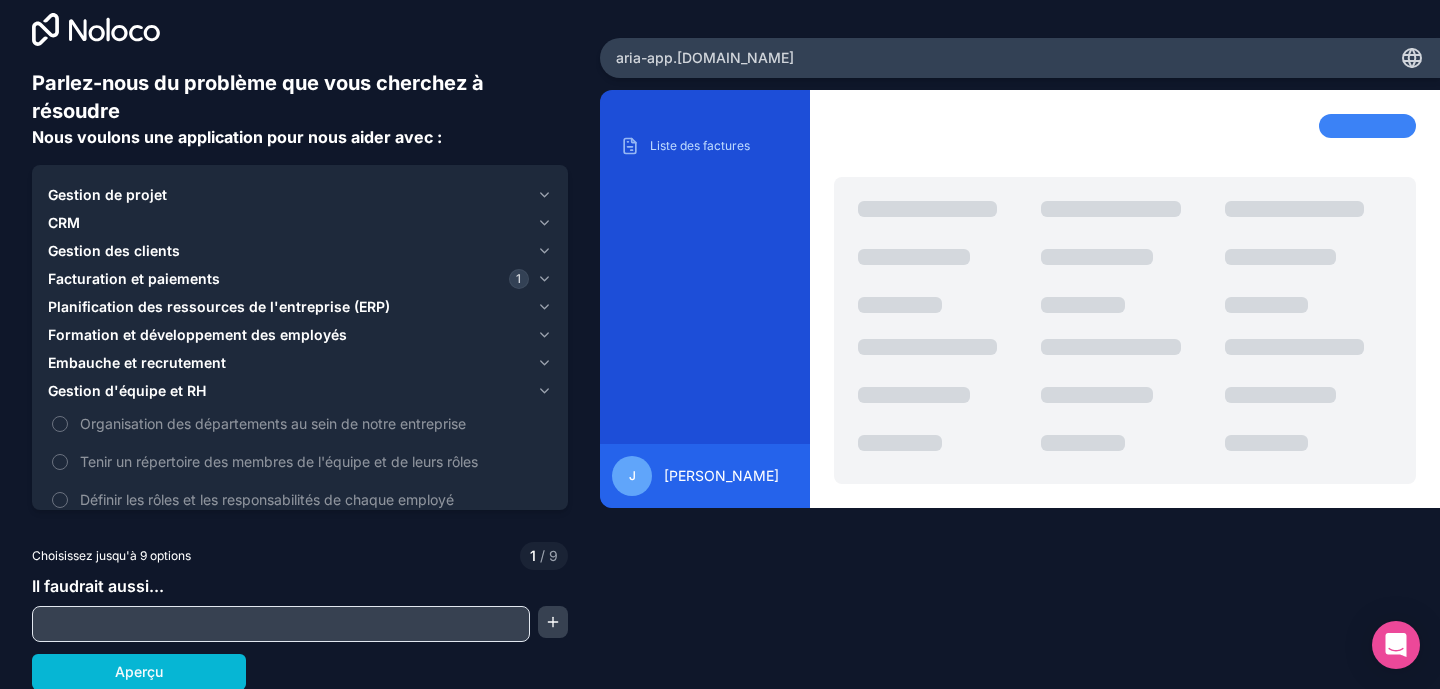 click on "Gestion d'équipe et RH" at bounding box center [127, 390] 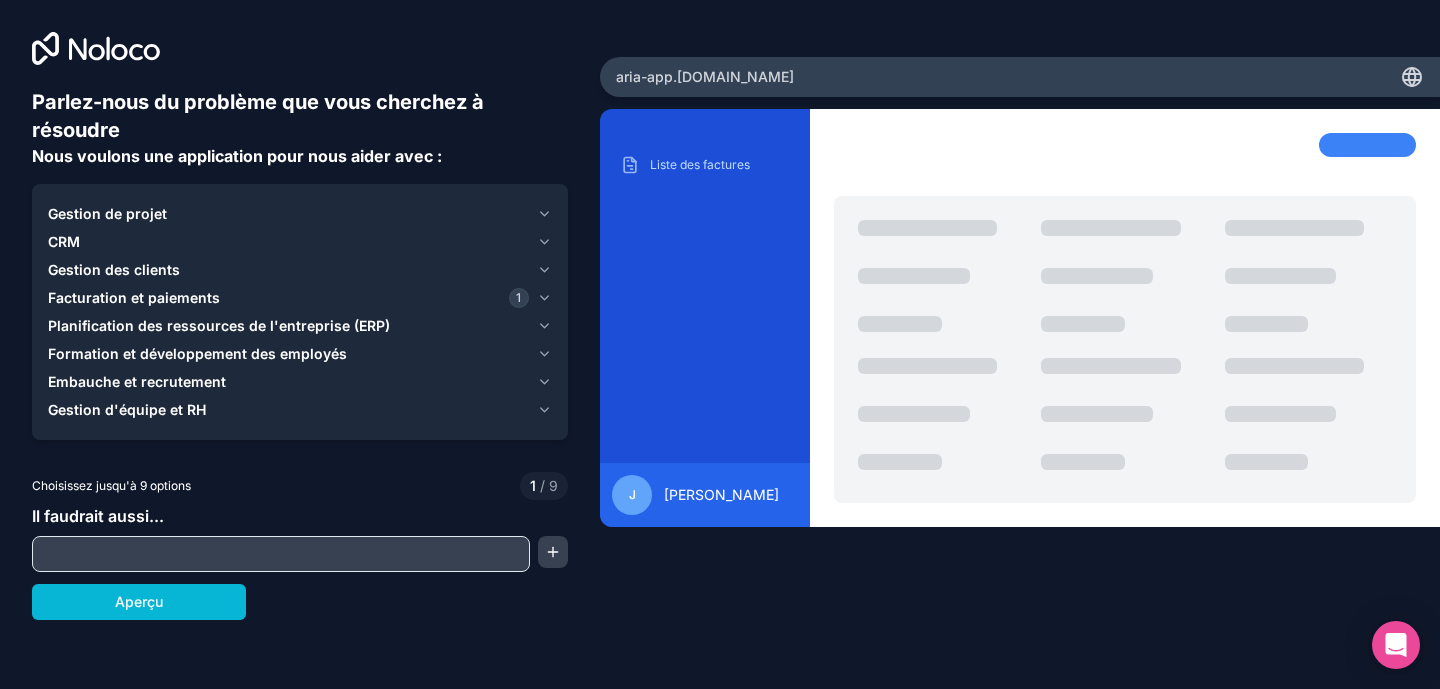 click on "Facturation et paiements 1" at bounding box center [288, 298] 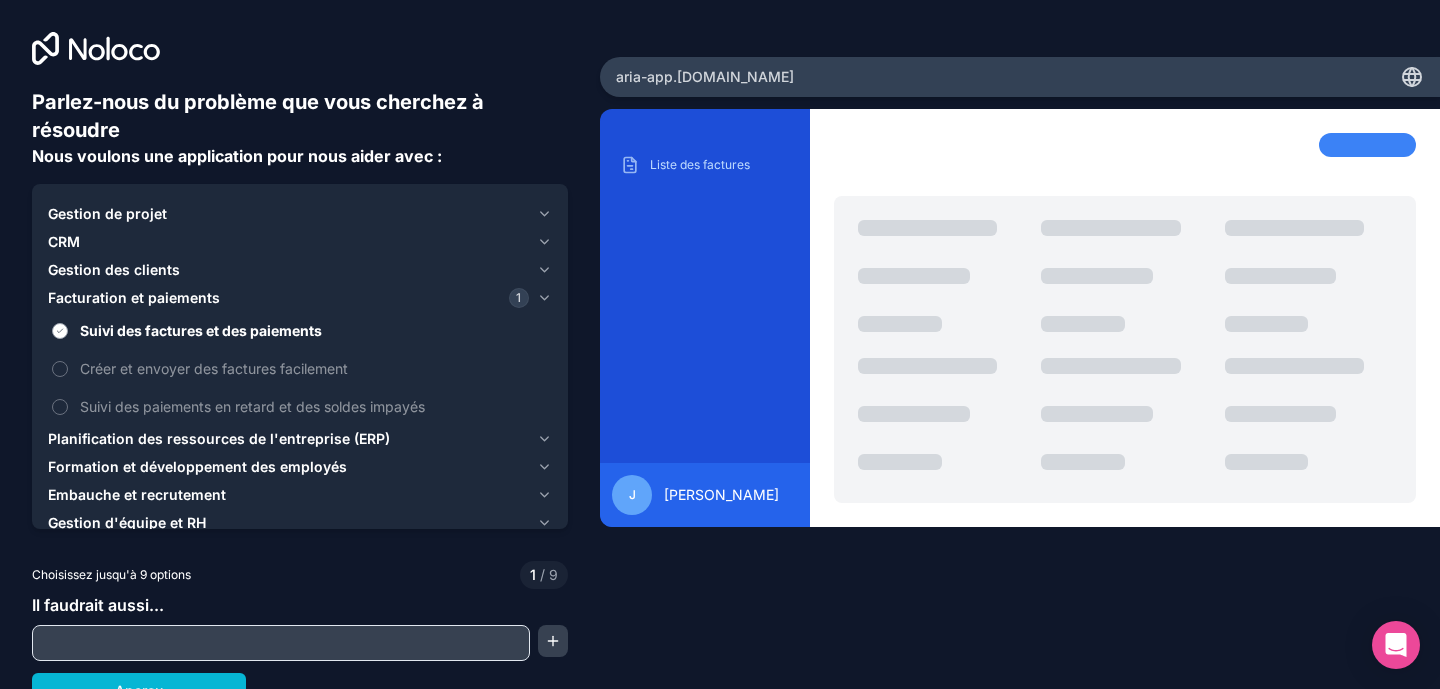 click on "Suivi des factures et des paiements" at bounding box center (201, 330) 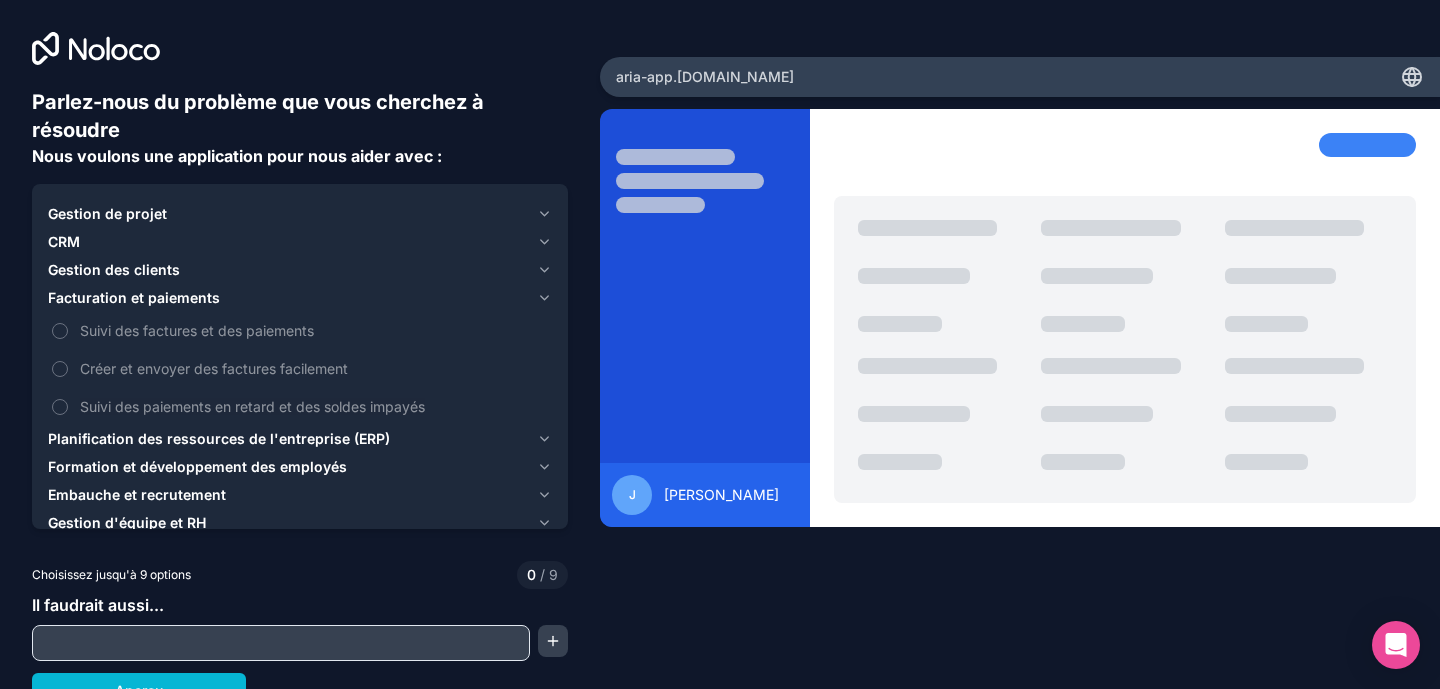 click on "Facturation et paiements" at bounding box center [134, 297] 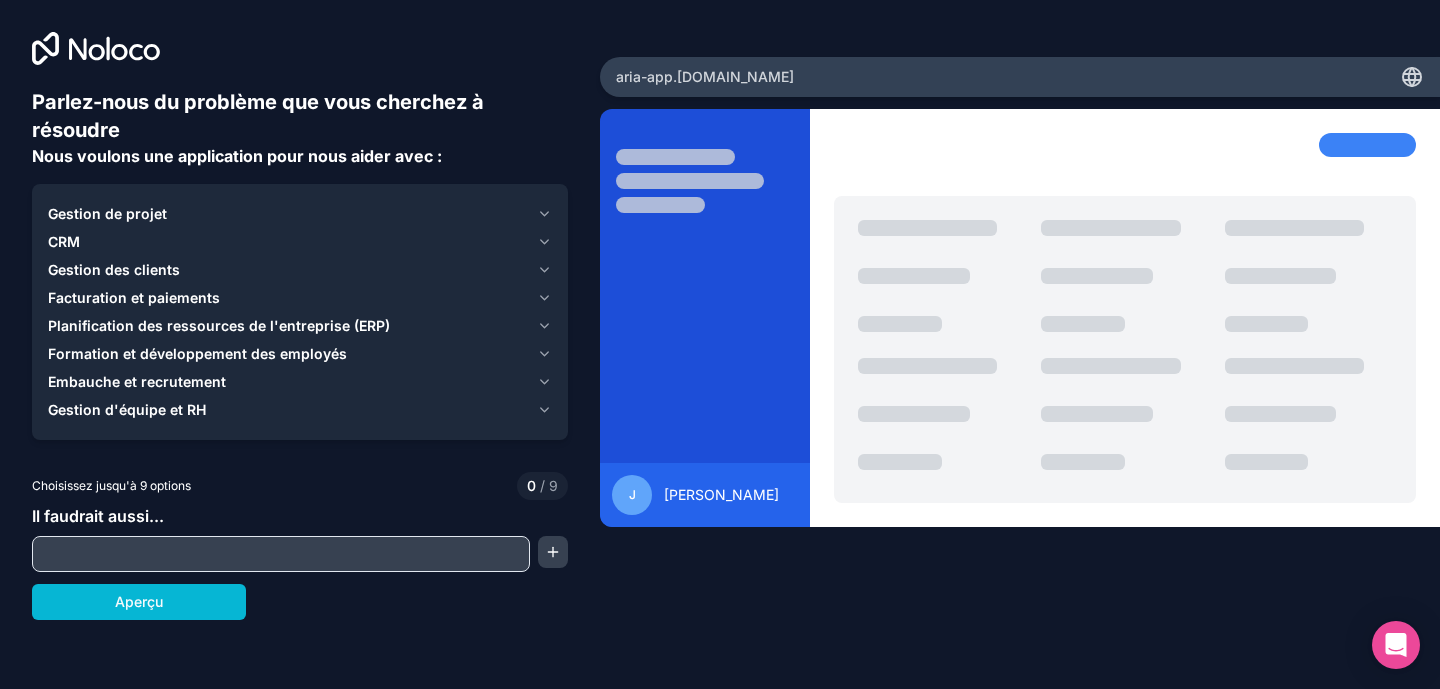 click on "Gestion des clients" at bounding box center (114, 269) 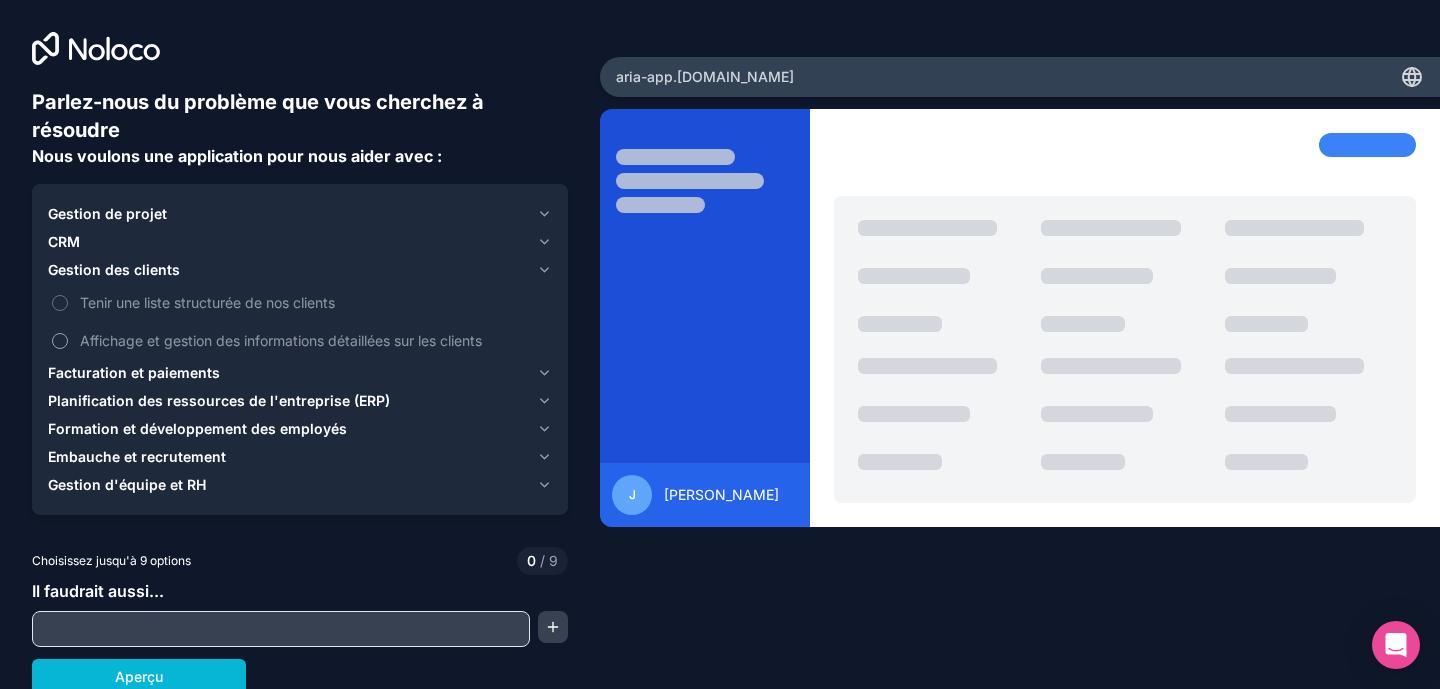 click on "Affichage et gestion des informations détaillées sur les clients" at bounding box center [281, 340] 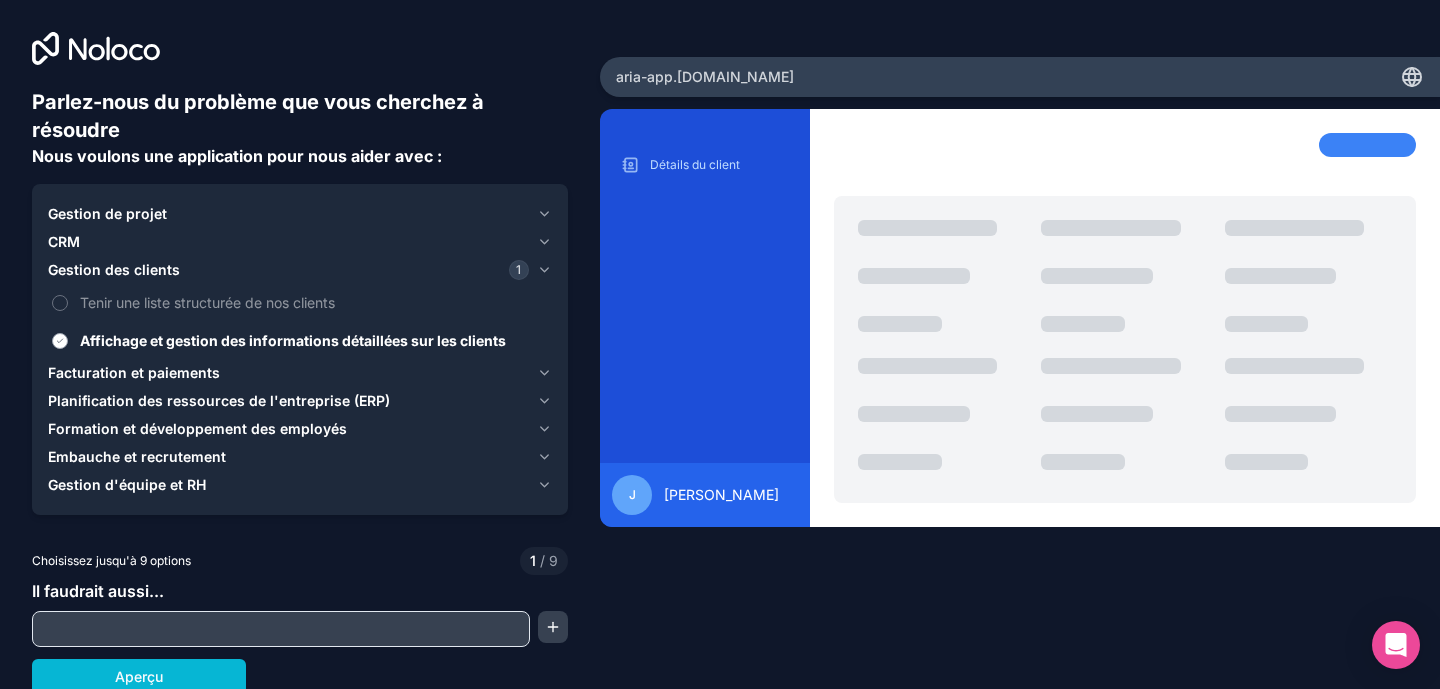 click on "Affichage et gestion des informations détaillées sur les clients" at bounding box center [293, 340] 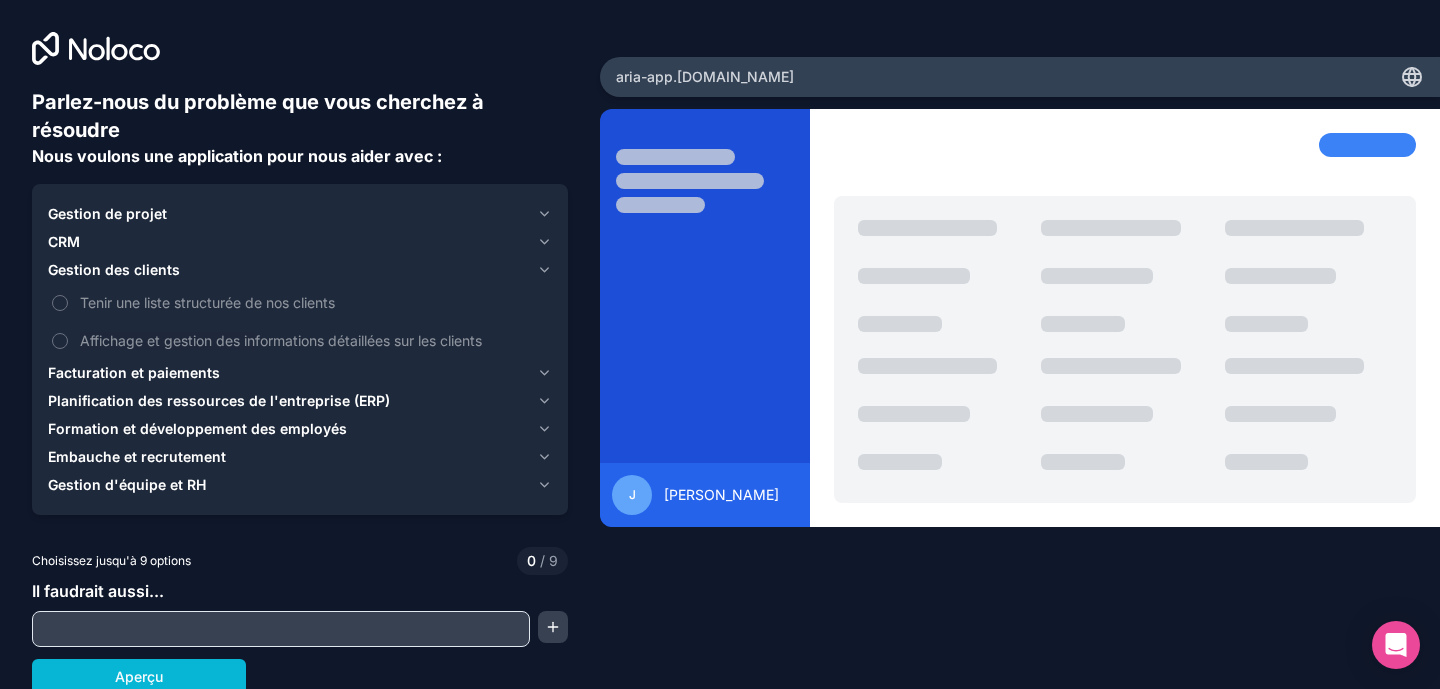 click on "CRM" at bounding box center (300, 242) 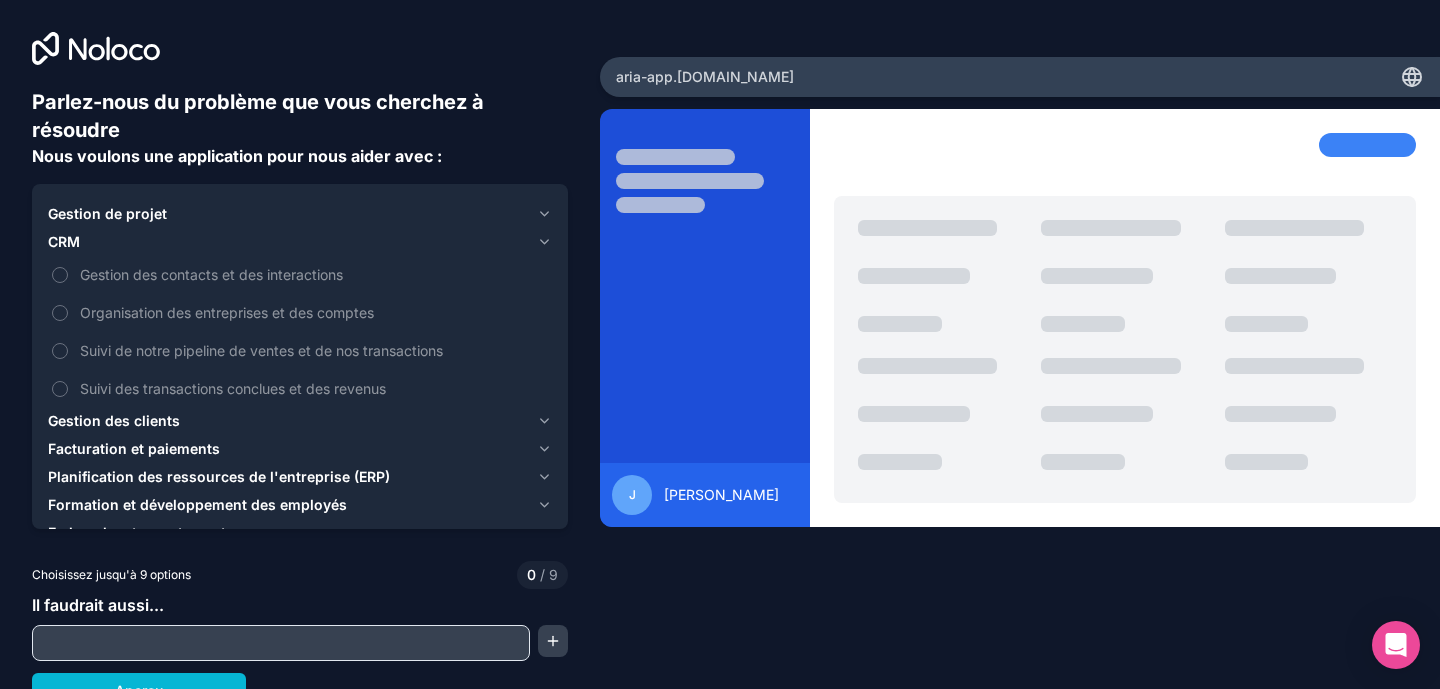 click on "CRM" at bounding box center [300, 242] 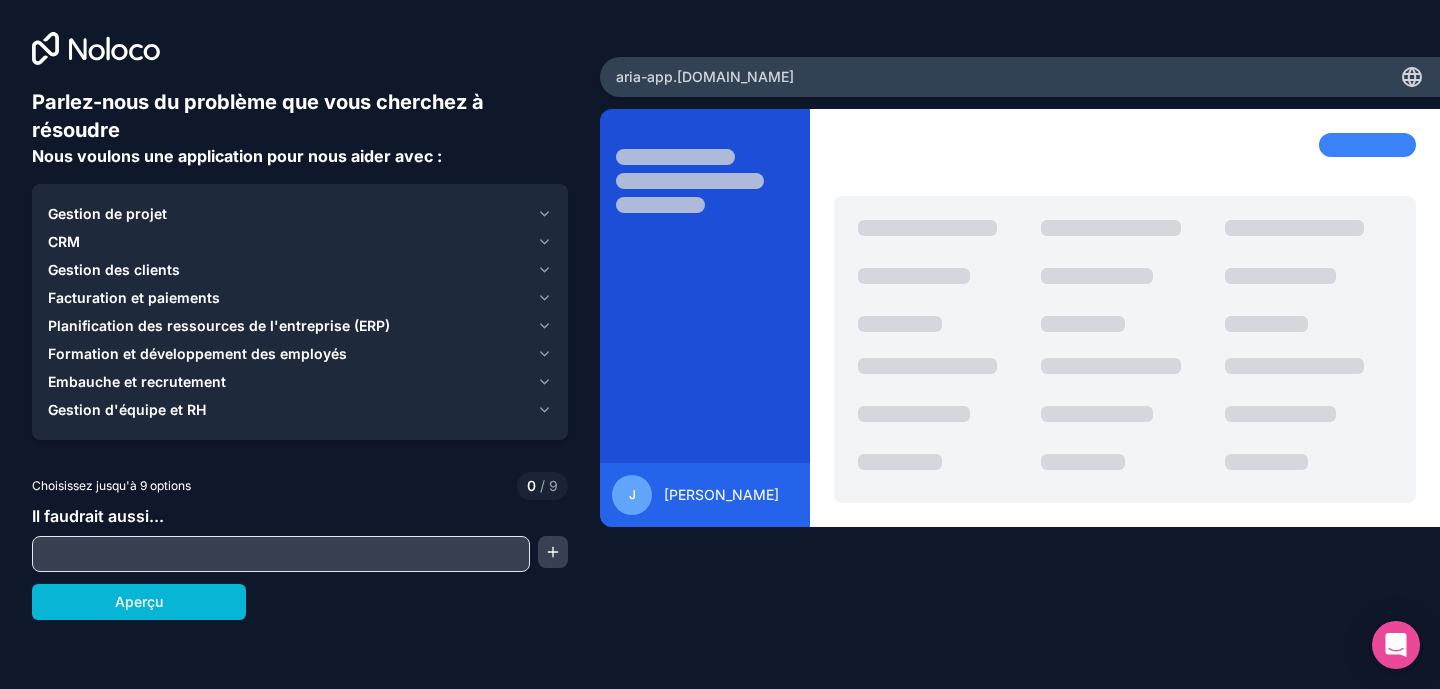 click on "Gestion de projet" at bounding box center [107, 213] 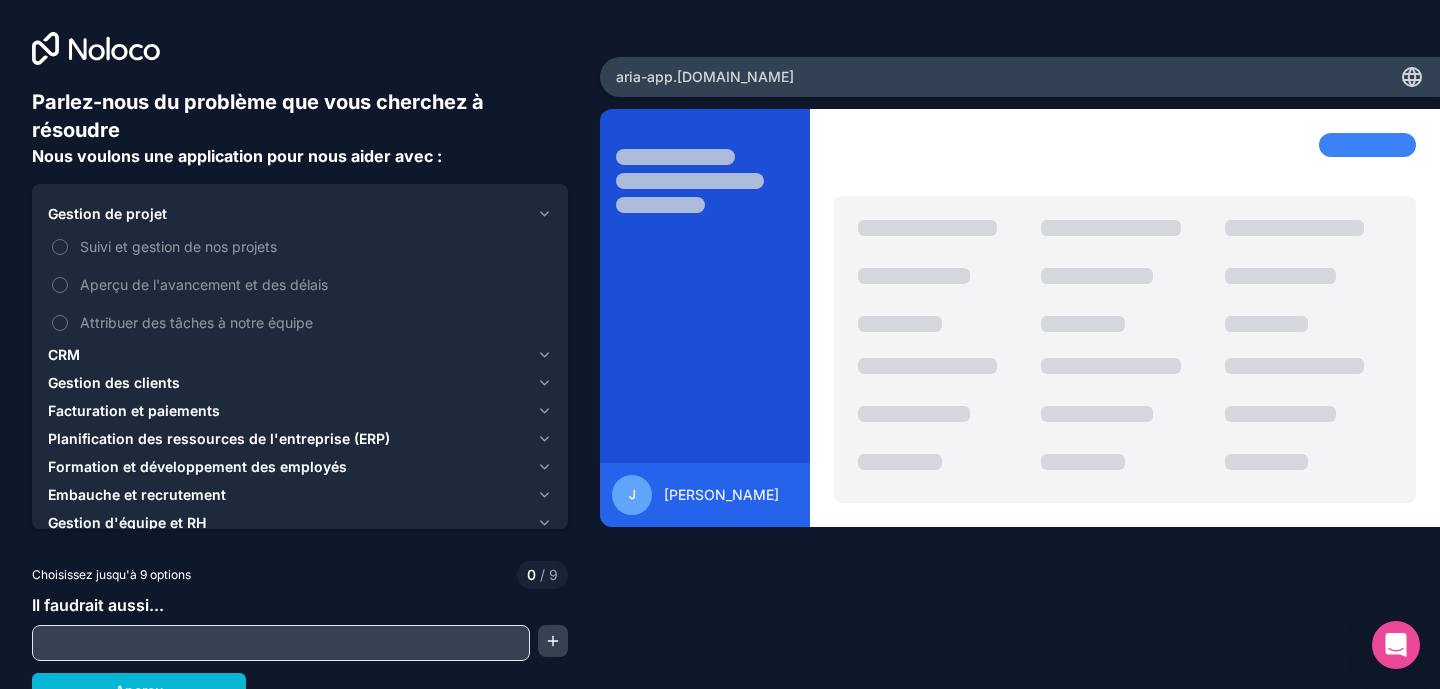click on "Gestion de projet" at bounding box center (107, 213) 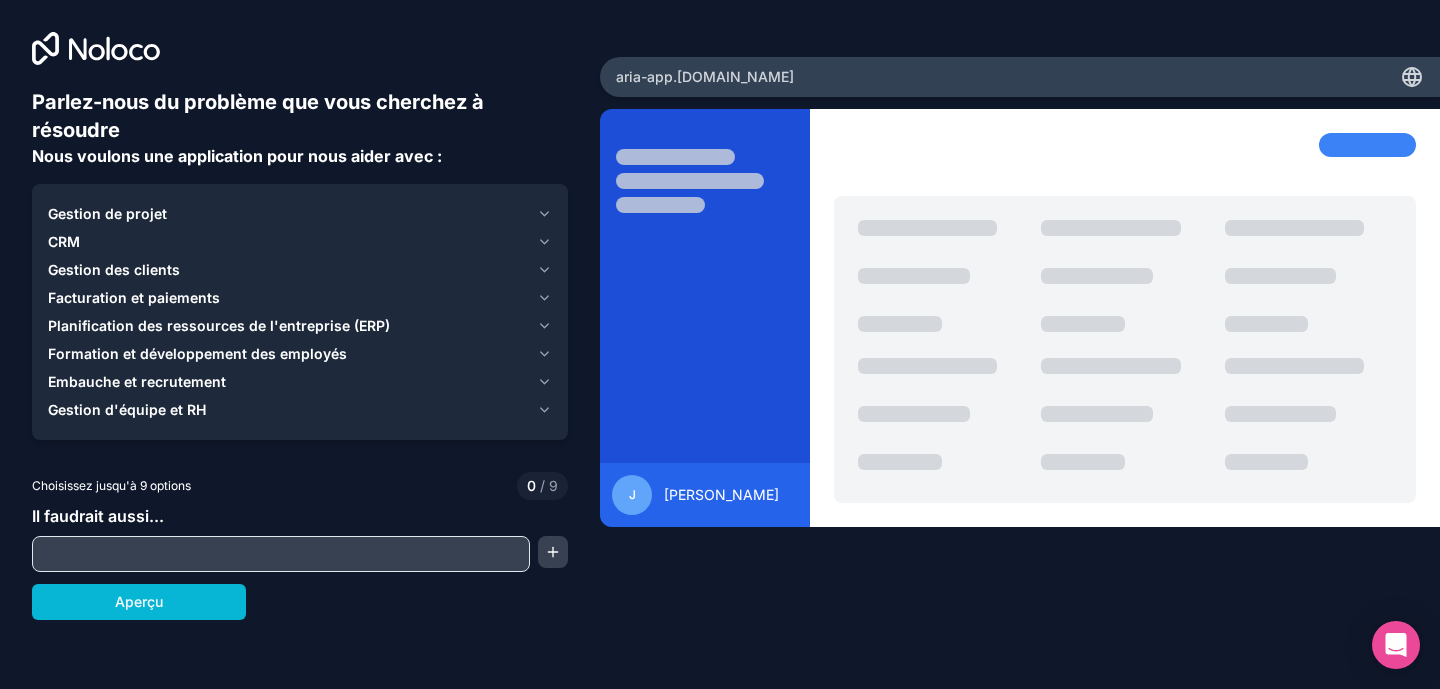 click on "Choisissez jusqu'à 9 options" at bounding box center [111, 485] 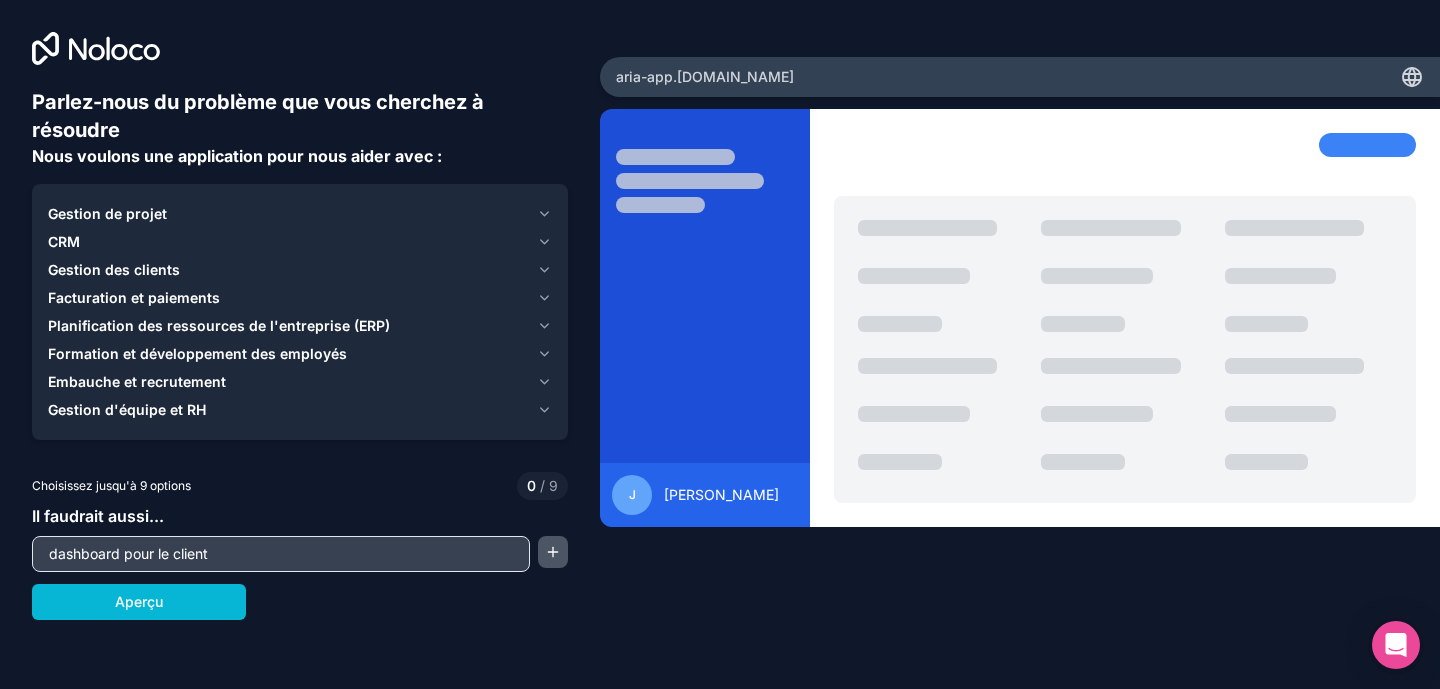 type on "dashboard pour le client" 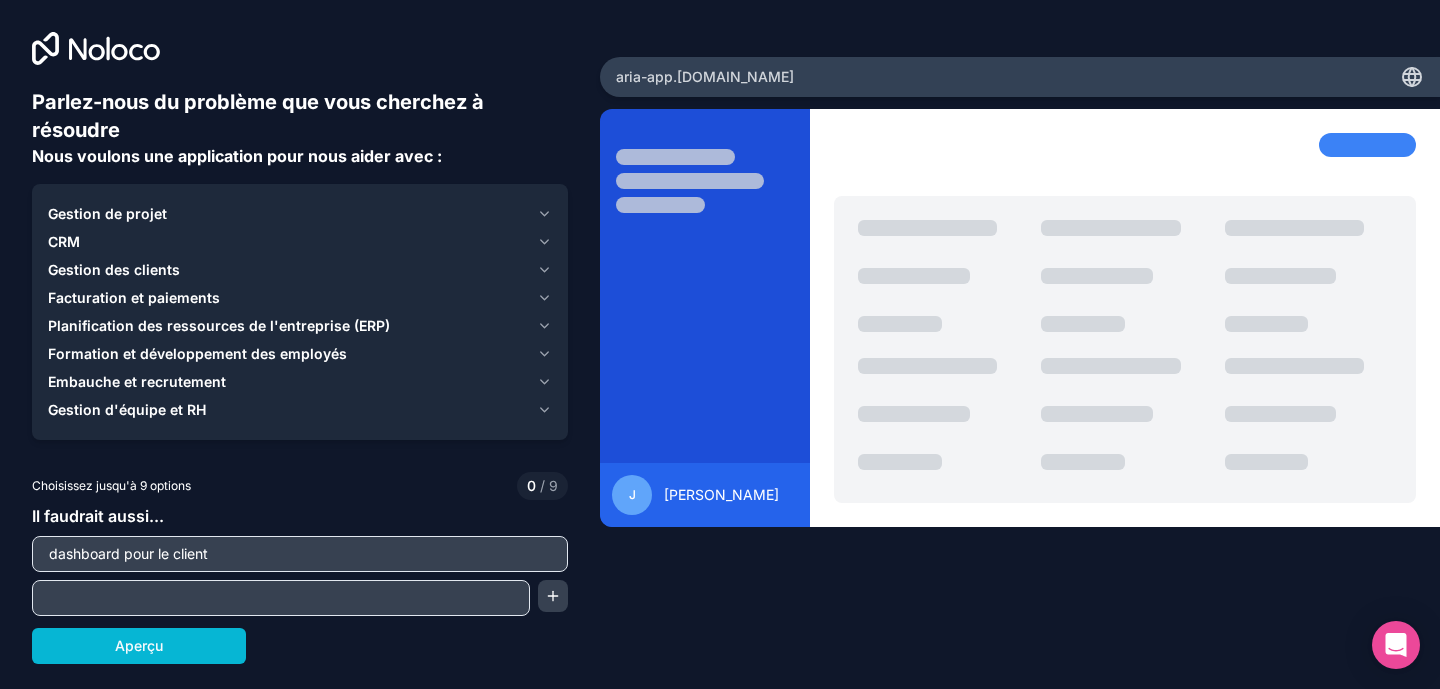 click at bounding box center [281, 598] 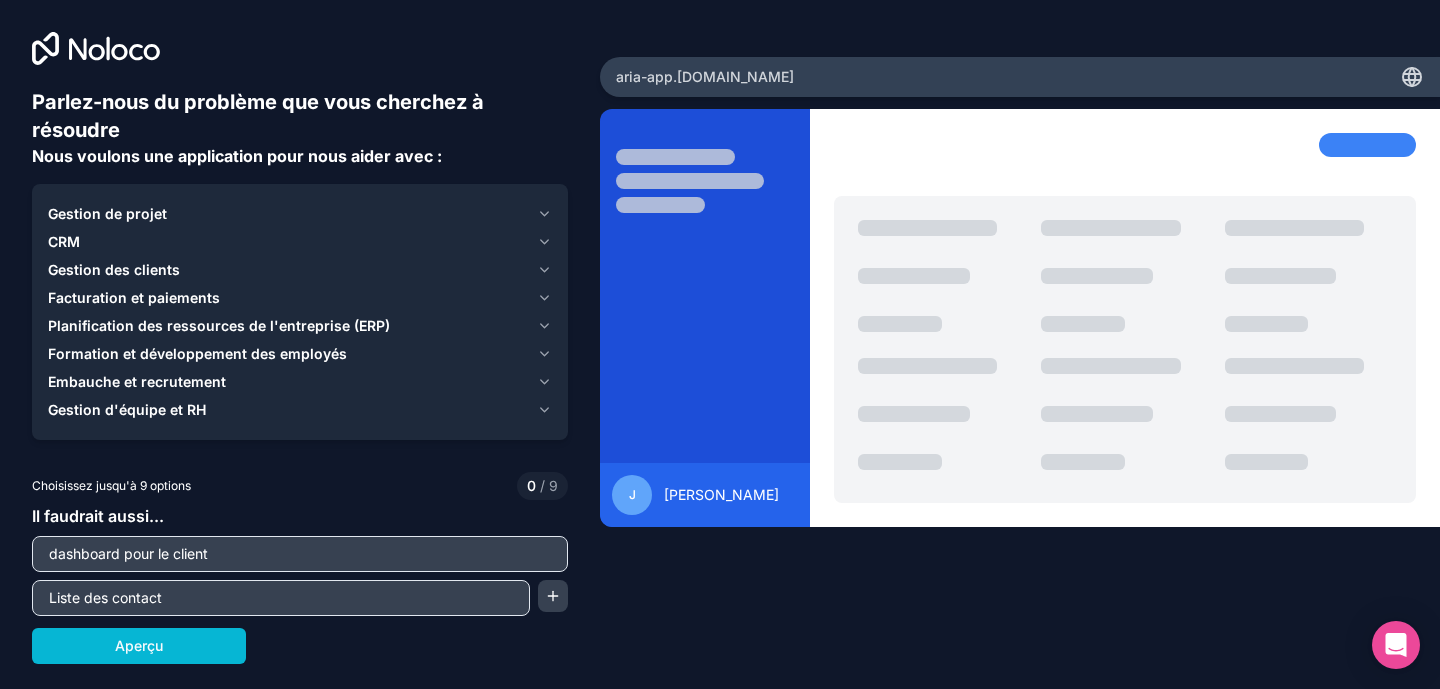type on "Liste des contact" 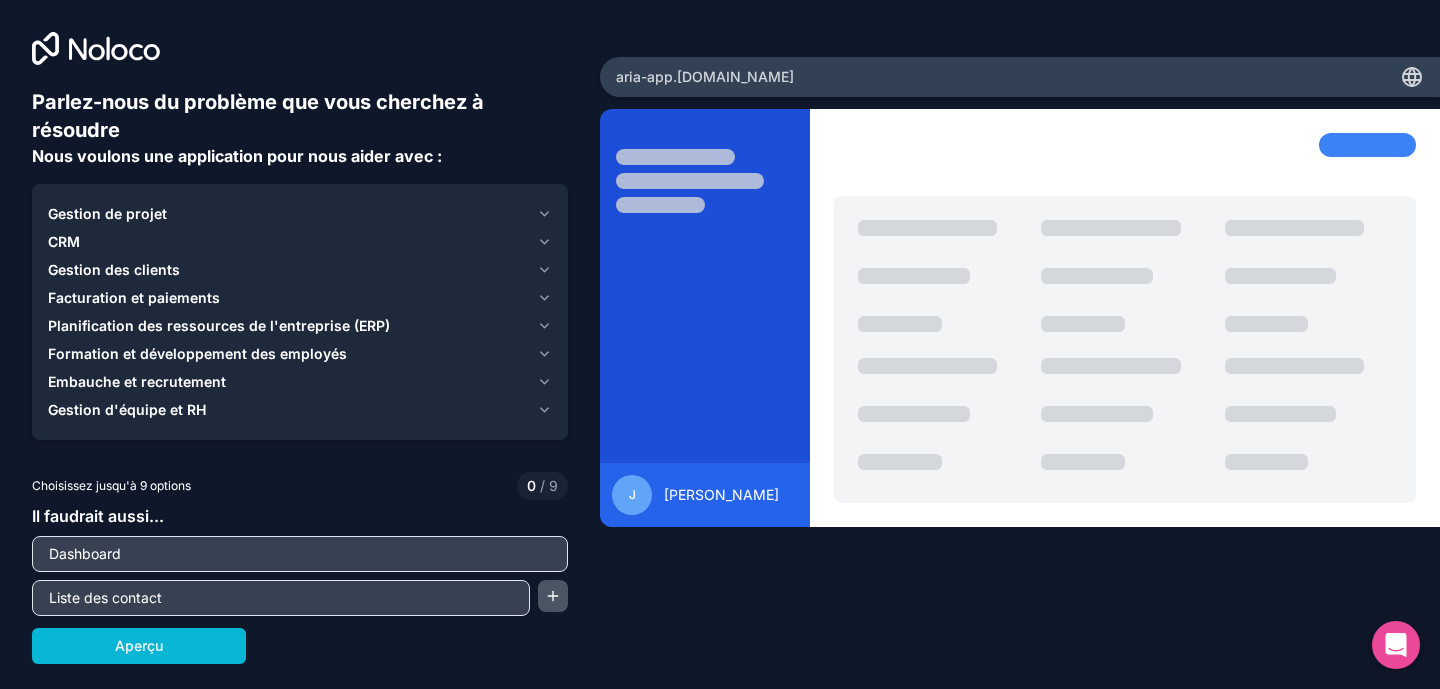 type on "Dashboard" 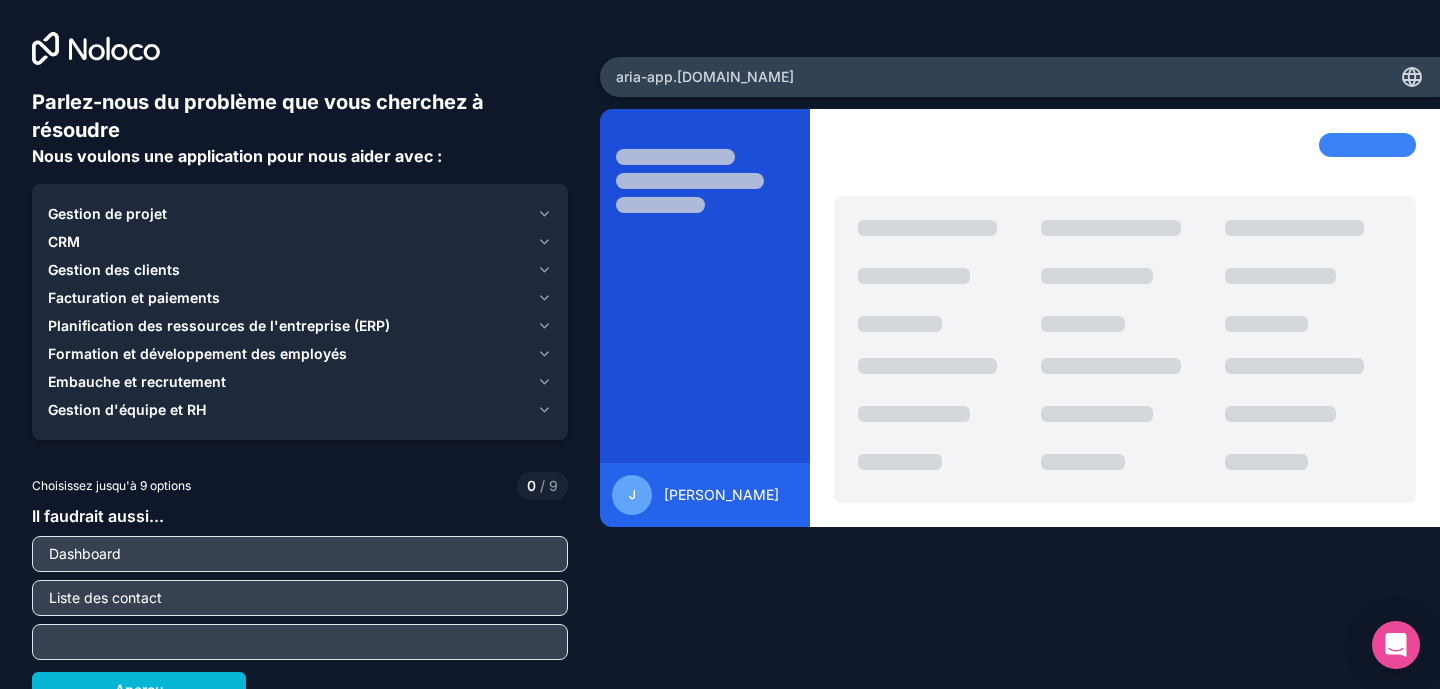 click at bounding box center [300, 642] 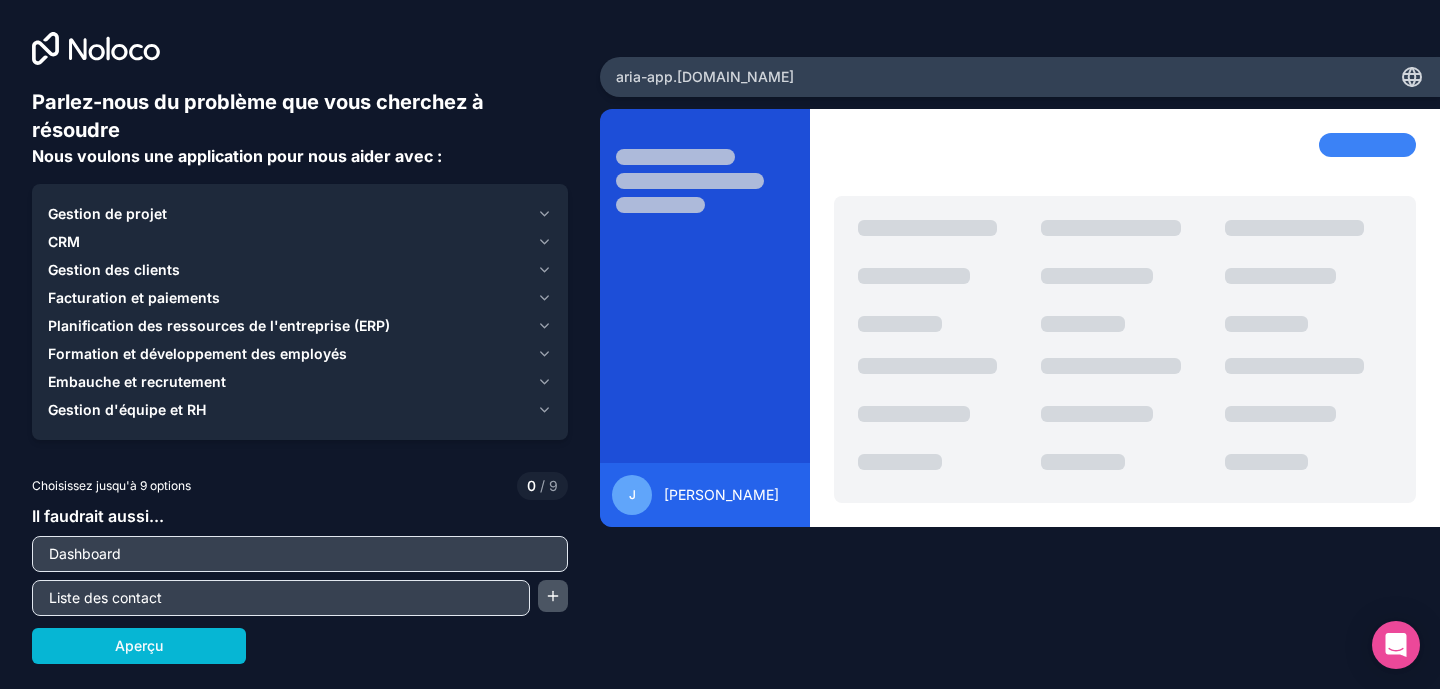 click at bounding box center (553, 596) 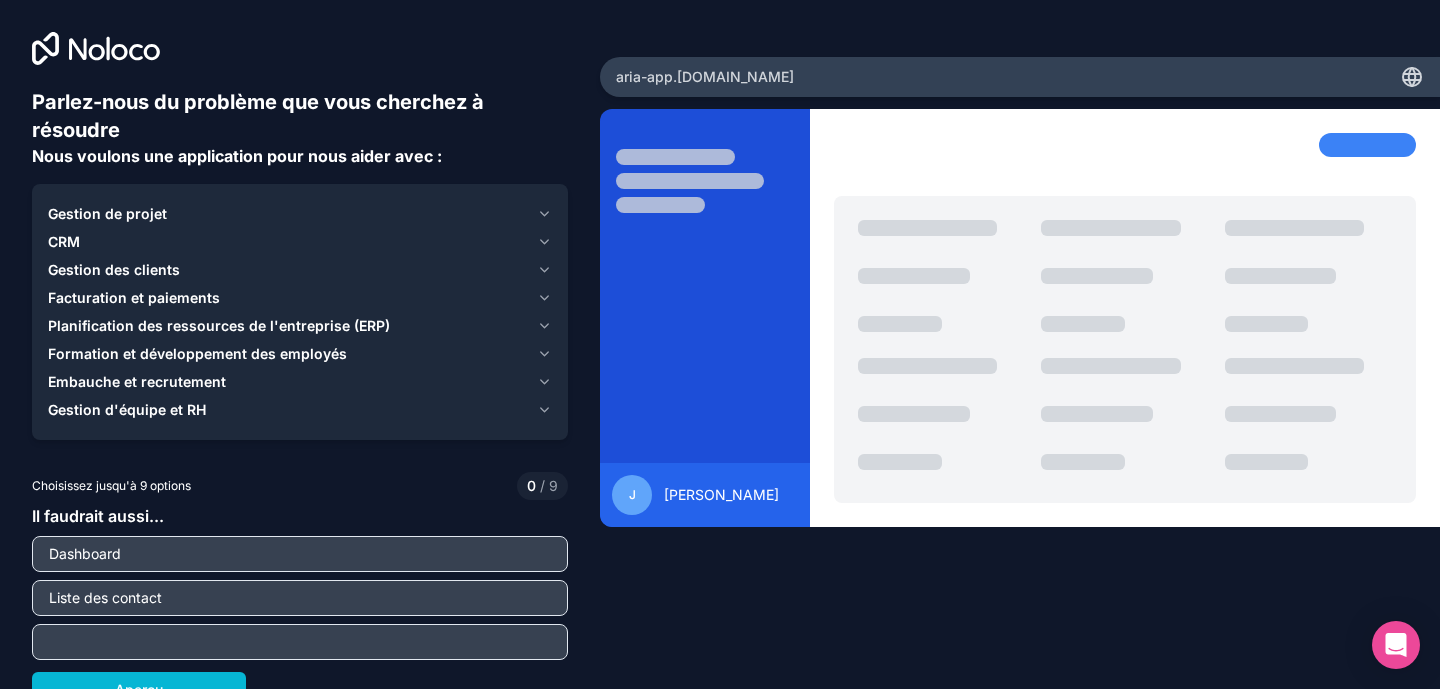 click at bounding box center [300, 642] 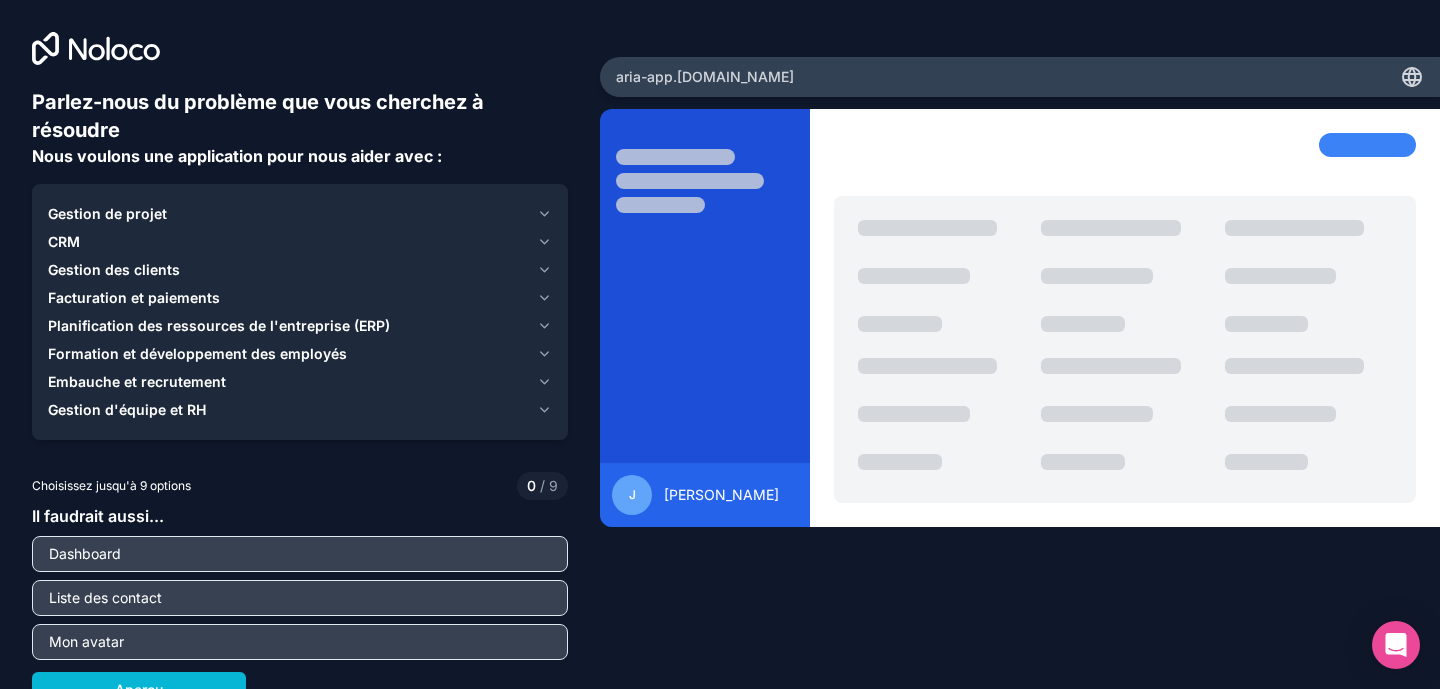 scroll, scrollTop: 19, scrollLeft: 0, axis: vertical 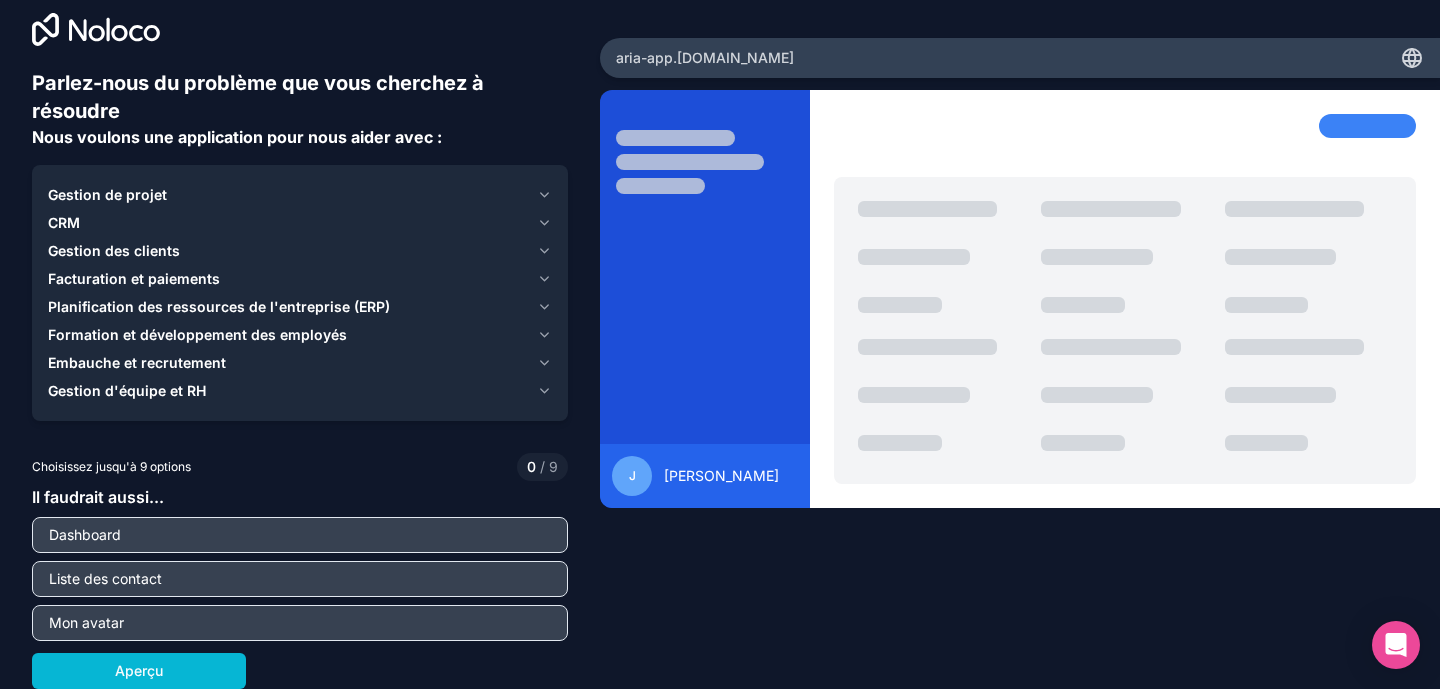 type on "Mon avatar" 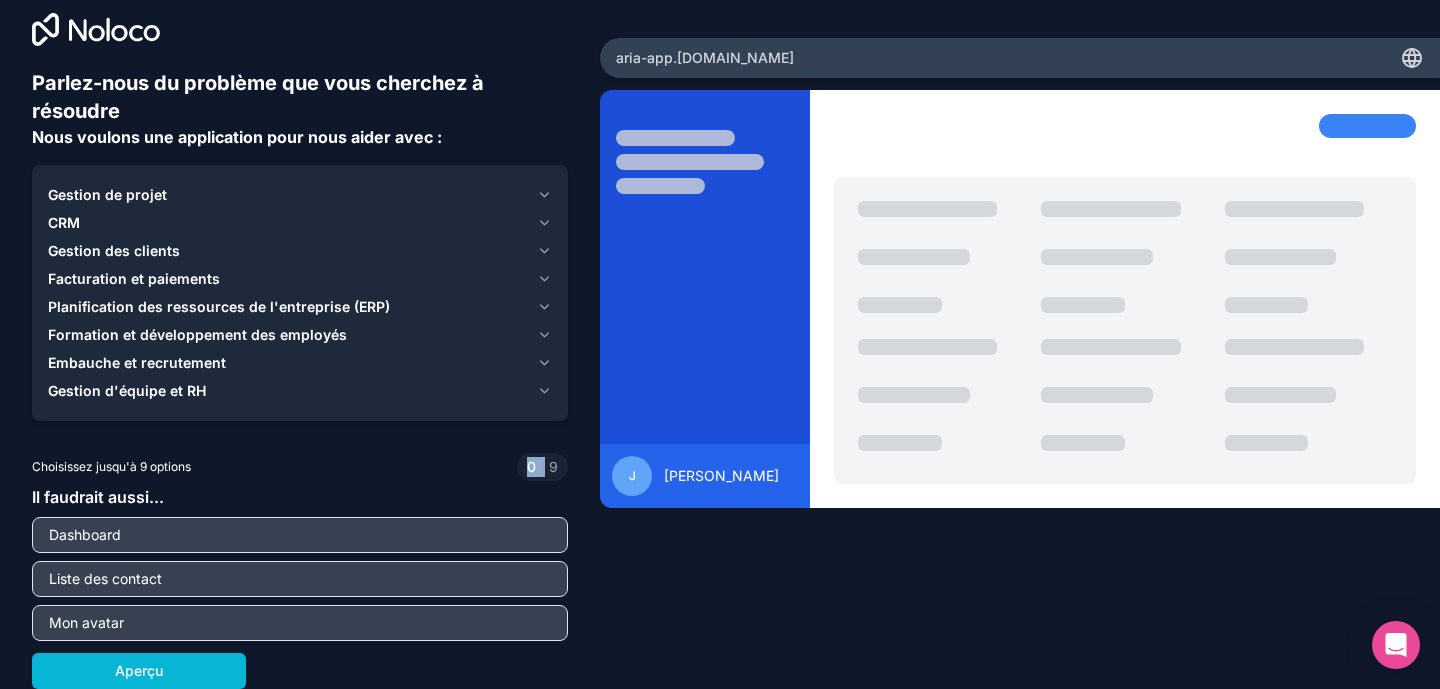 drag, startPoint x: 535, startPoint y: 470, endPoint x: 486, endPoint y: 470, distance: 49 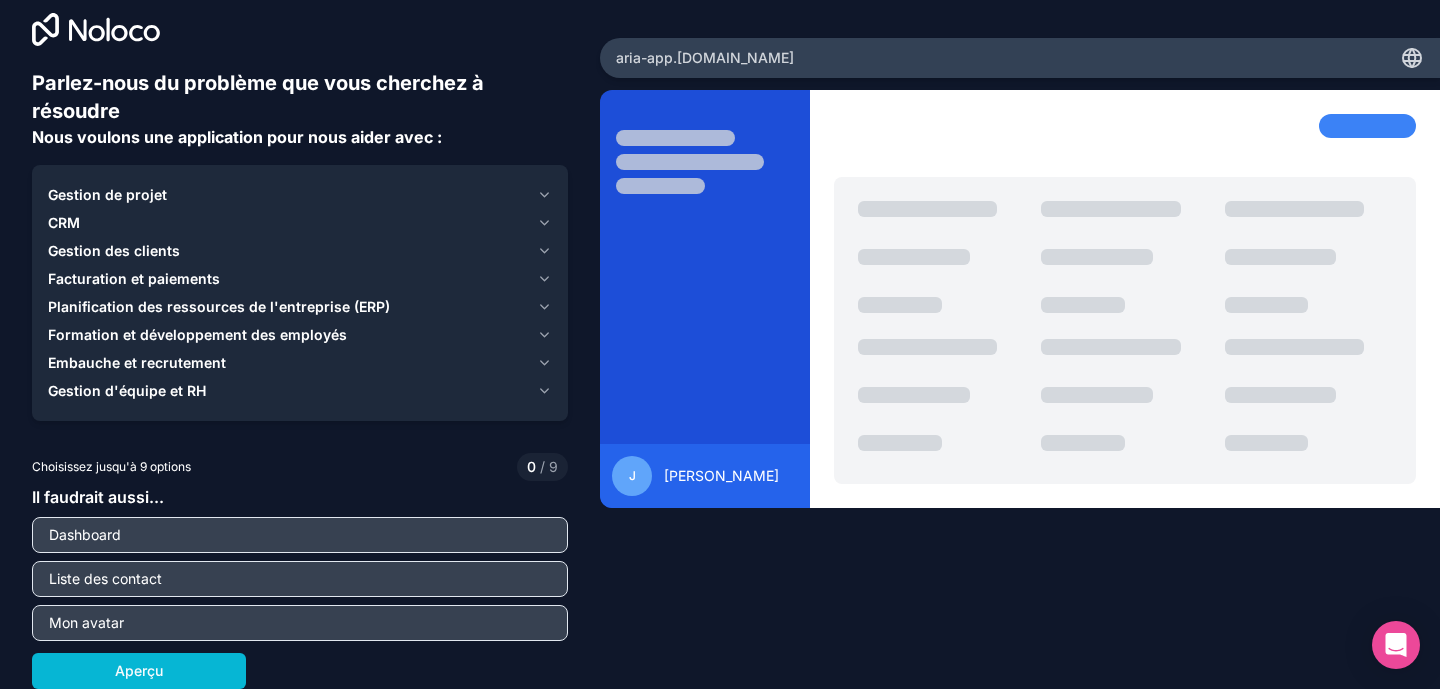 click on "Dashboard" at bounding box center [300, 535] 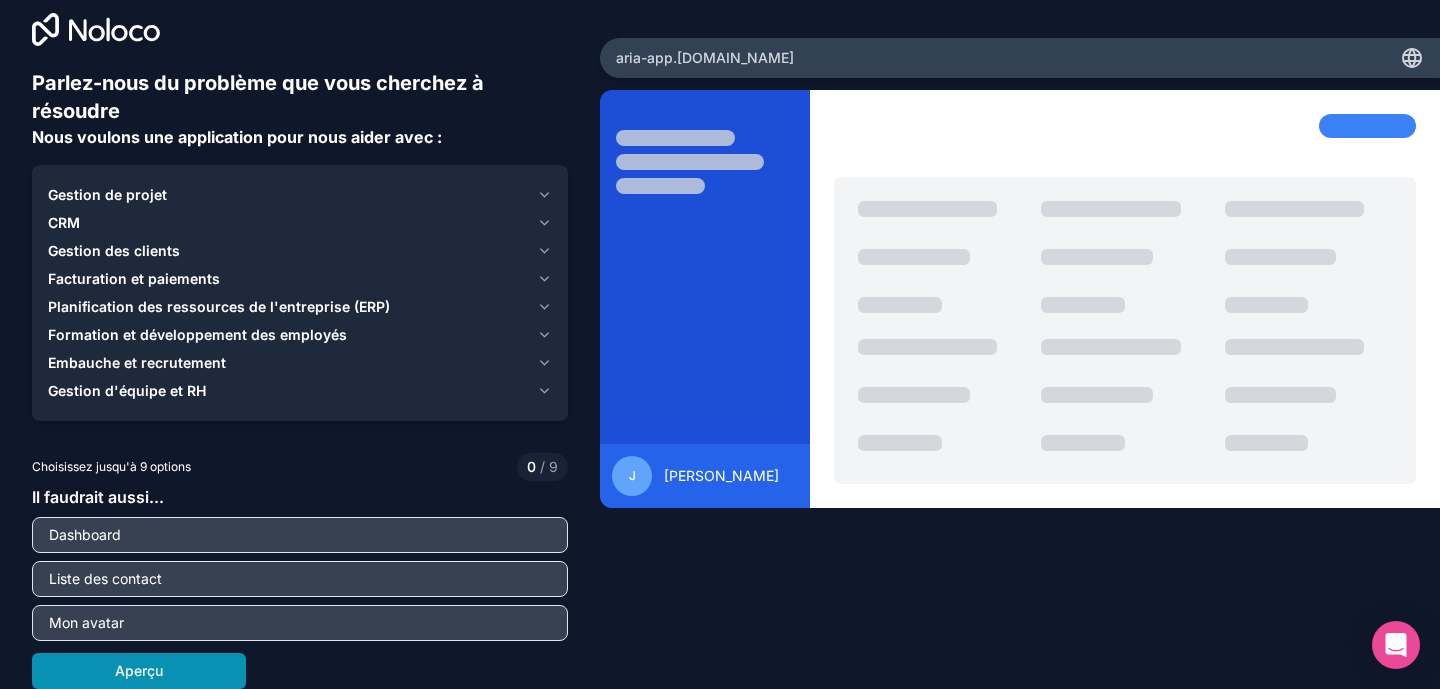 click on "Aperçu" at bounding box center (139, 671) 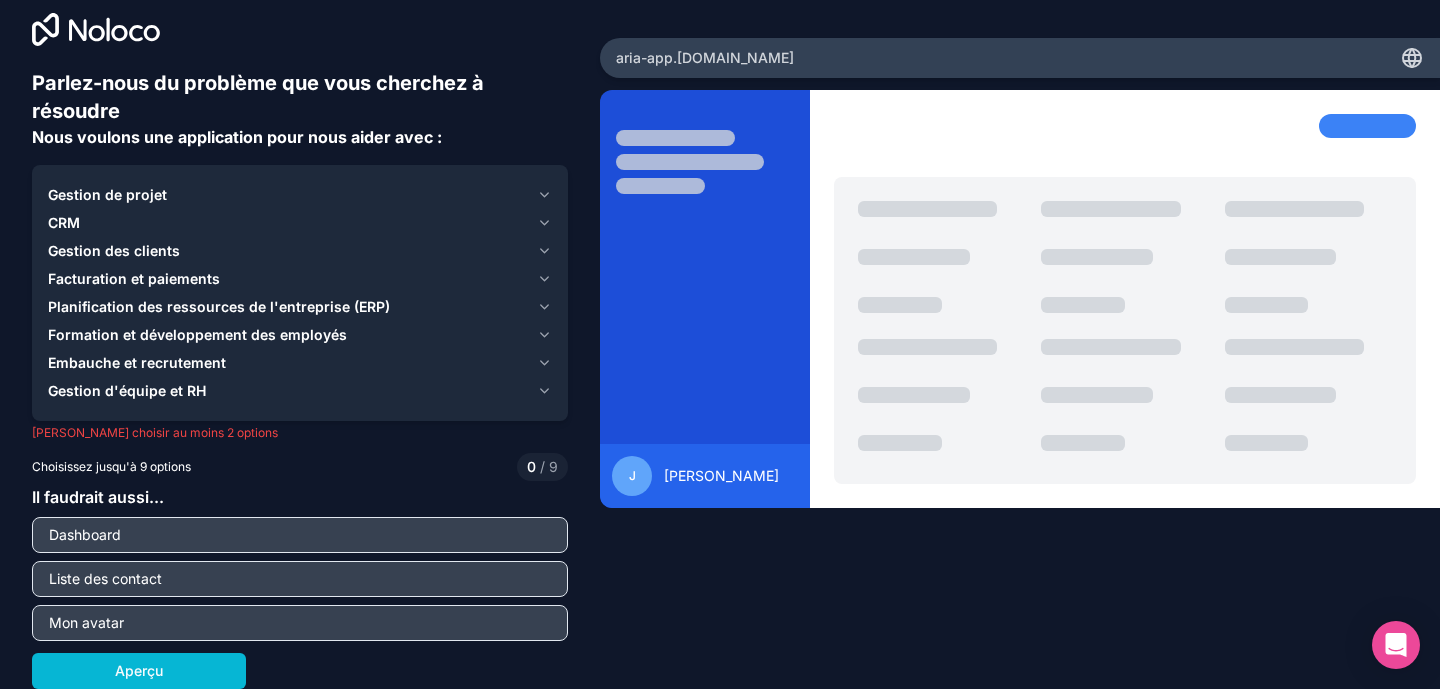 click on "Gestion de projet" at bounding box center (288, 195) 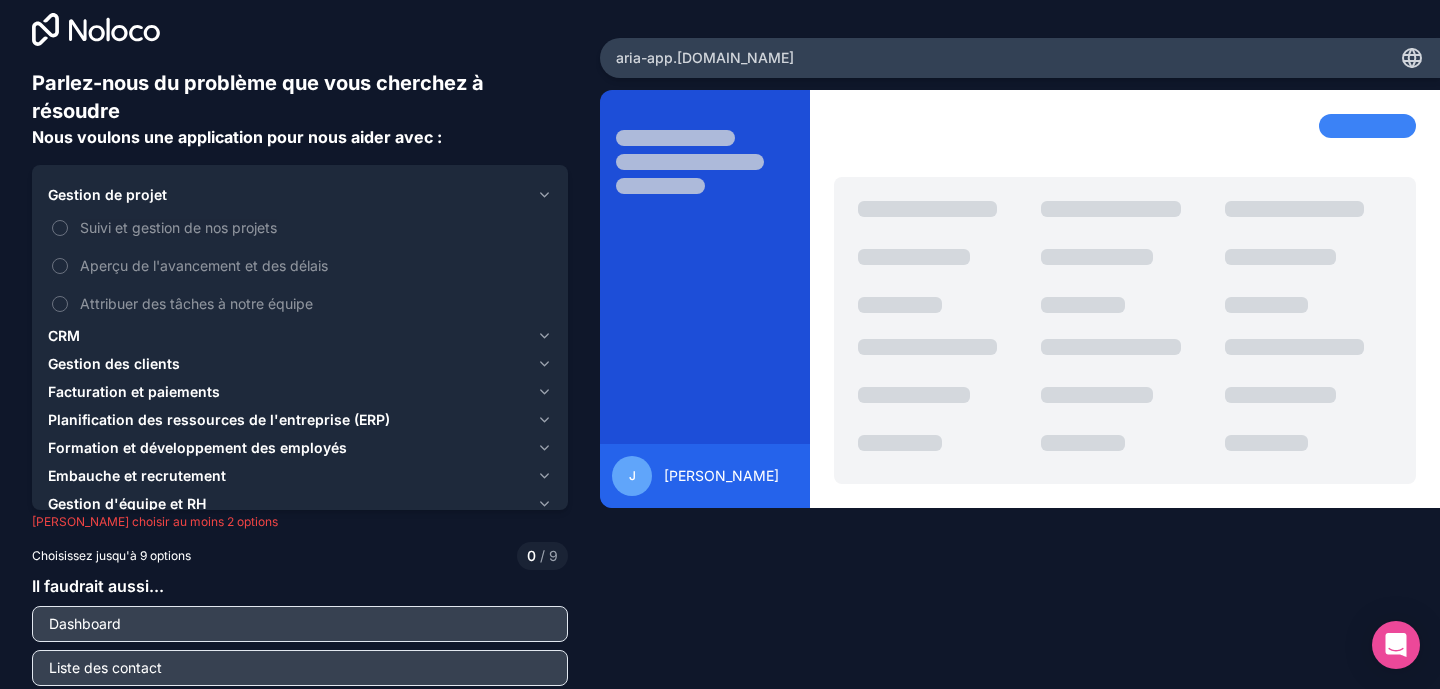click on "Gestion de projet" at bounding box center [288, 195] 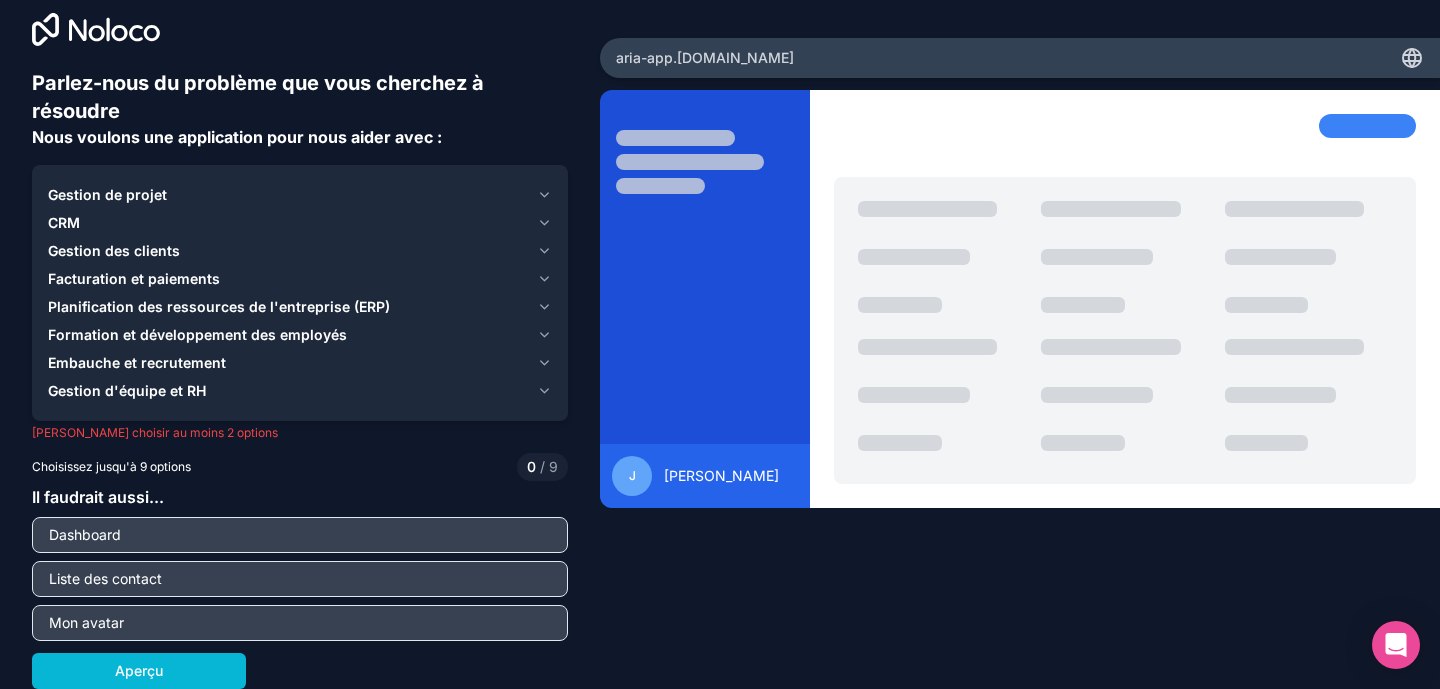 click on "CRM" at bounding box center (288, 223) 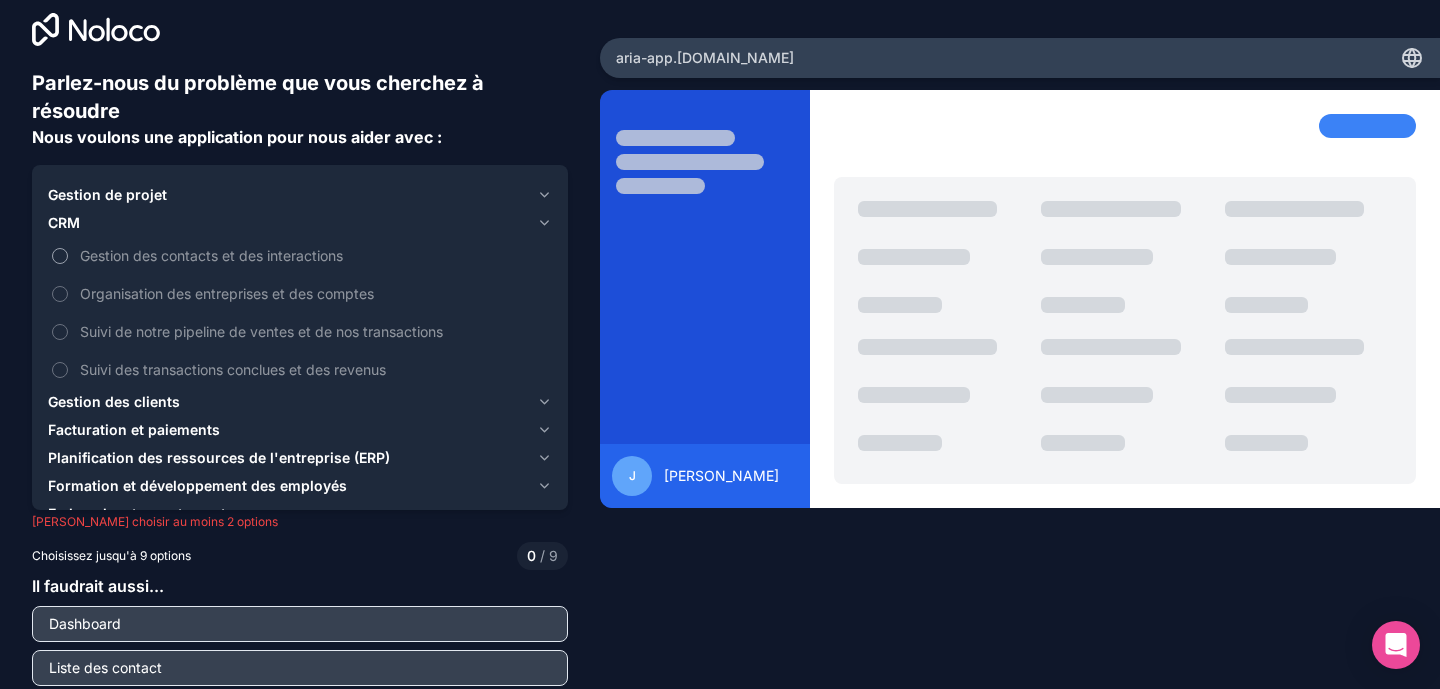 click on "Gestion des contacts et des interactions" at bounding box center (211, 255) 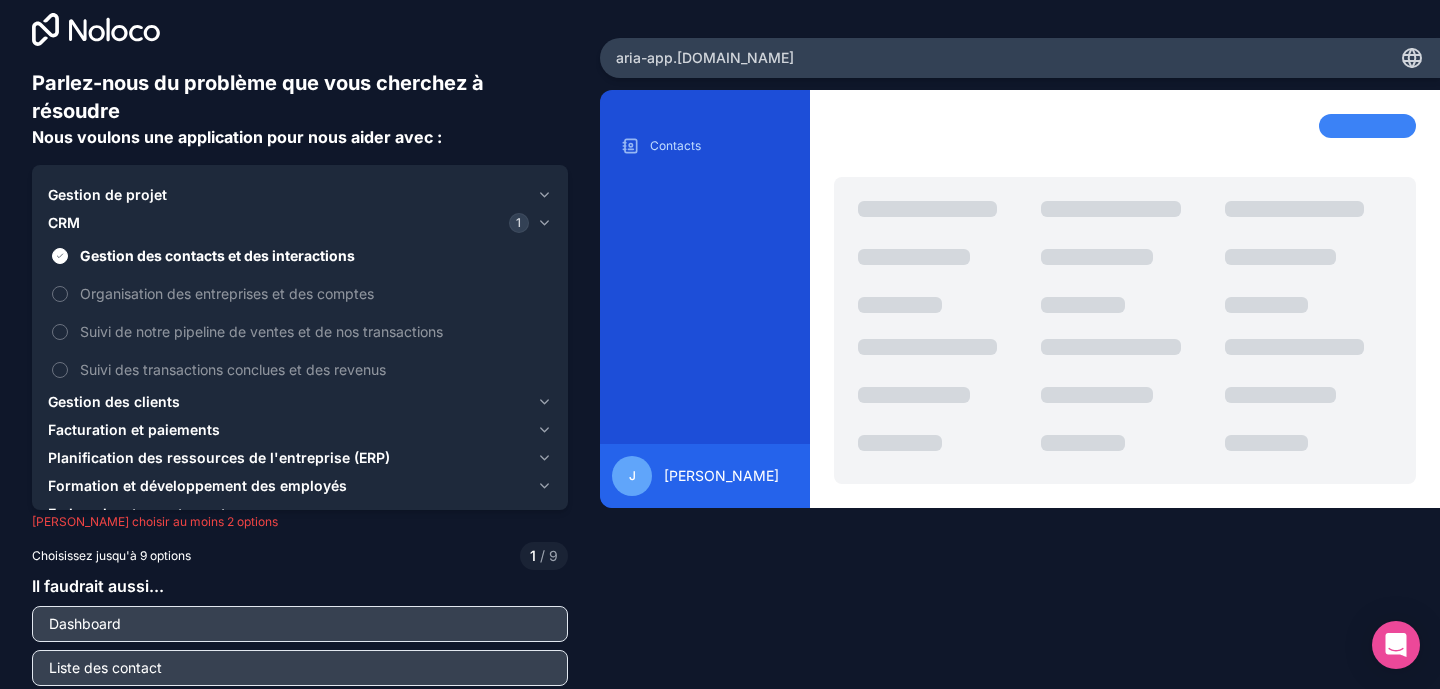 click on "CRM 1" at bounding box center (288, 223) 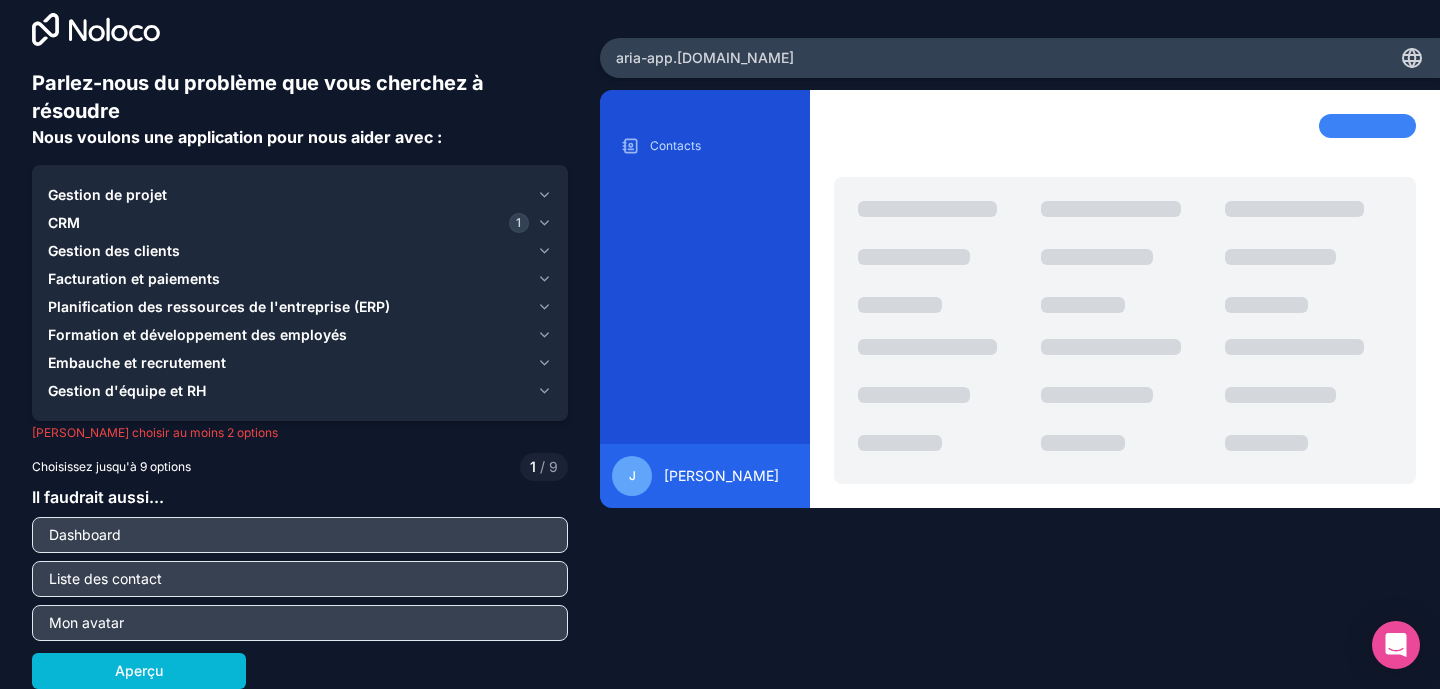 click on "Gestion des clients" at bounding box center (288, 251) 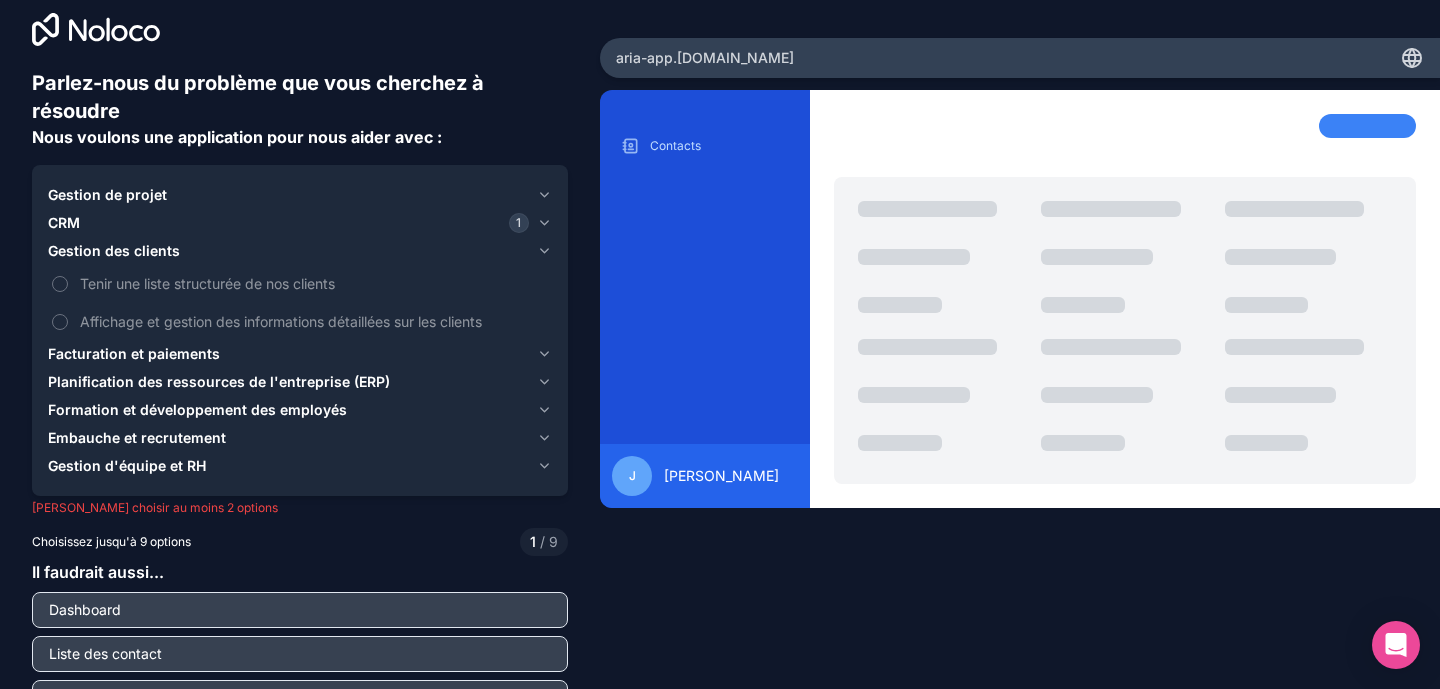 click on "Gestion des clients" at bounding box center (288, 251) 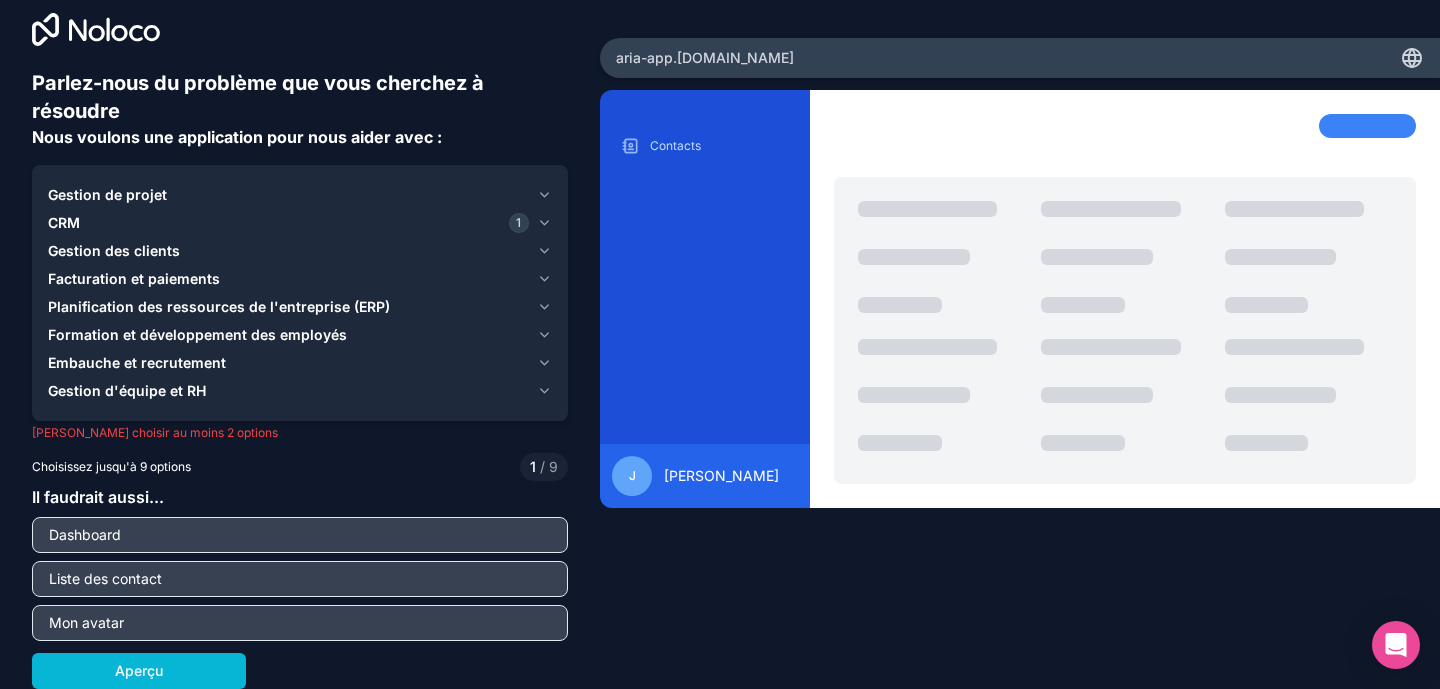 click on "Planification des ressources de l'entreprise (ERP)" at bounding box center (300, 307) 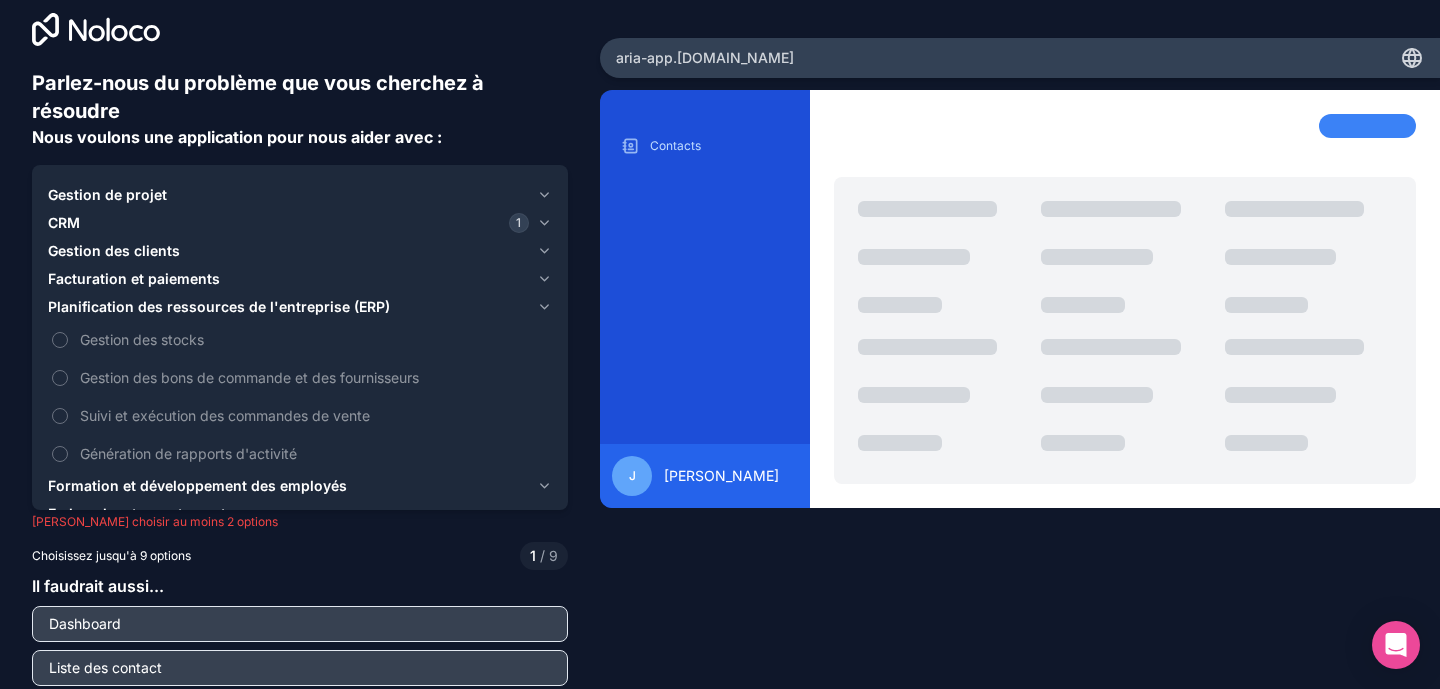 click on "Planification des ressources de l'entreprise (ERP)" at bounding box center (219, 306) 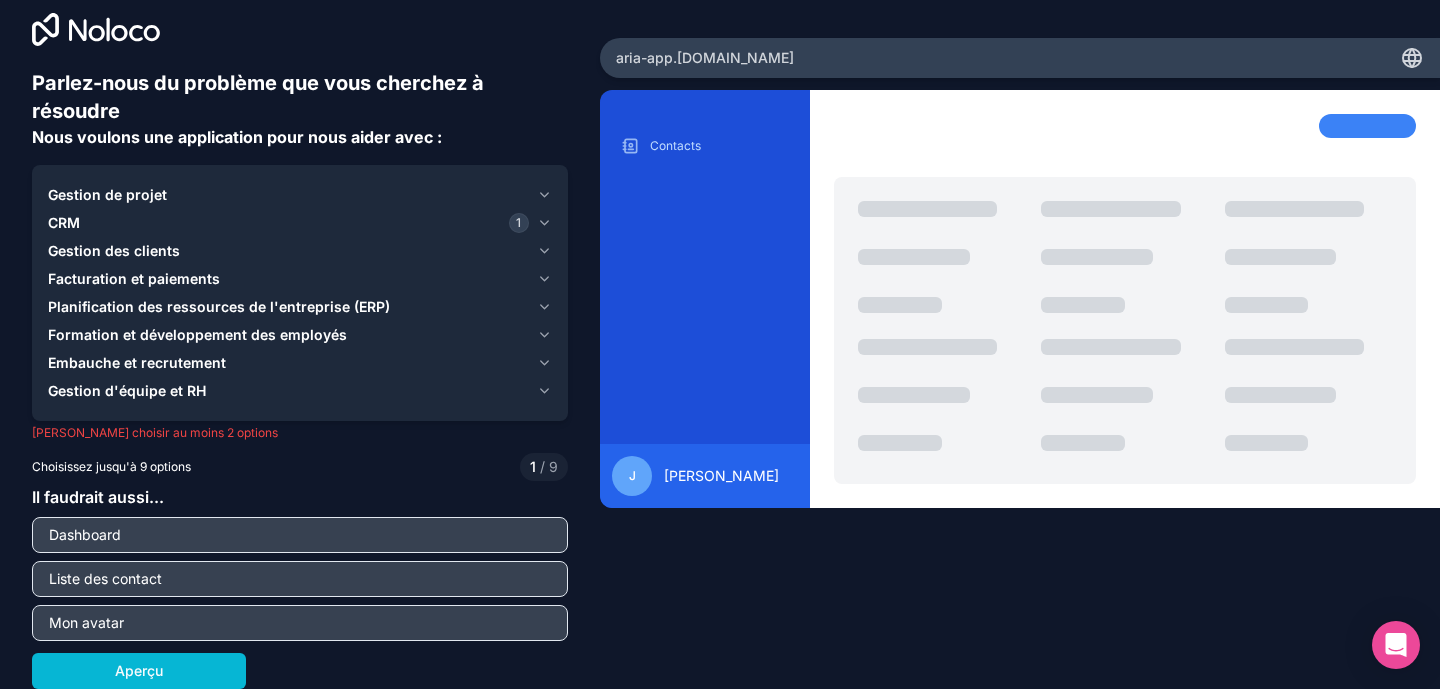 click on "Facturation et paiements" at bounding box center (134, 278) 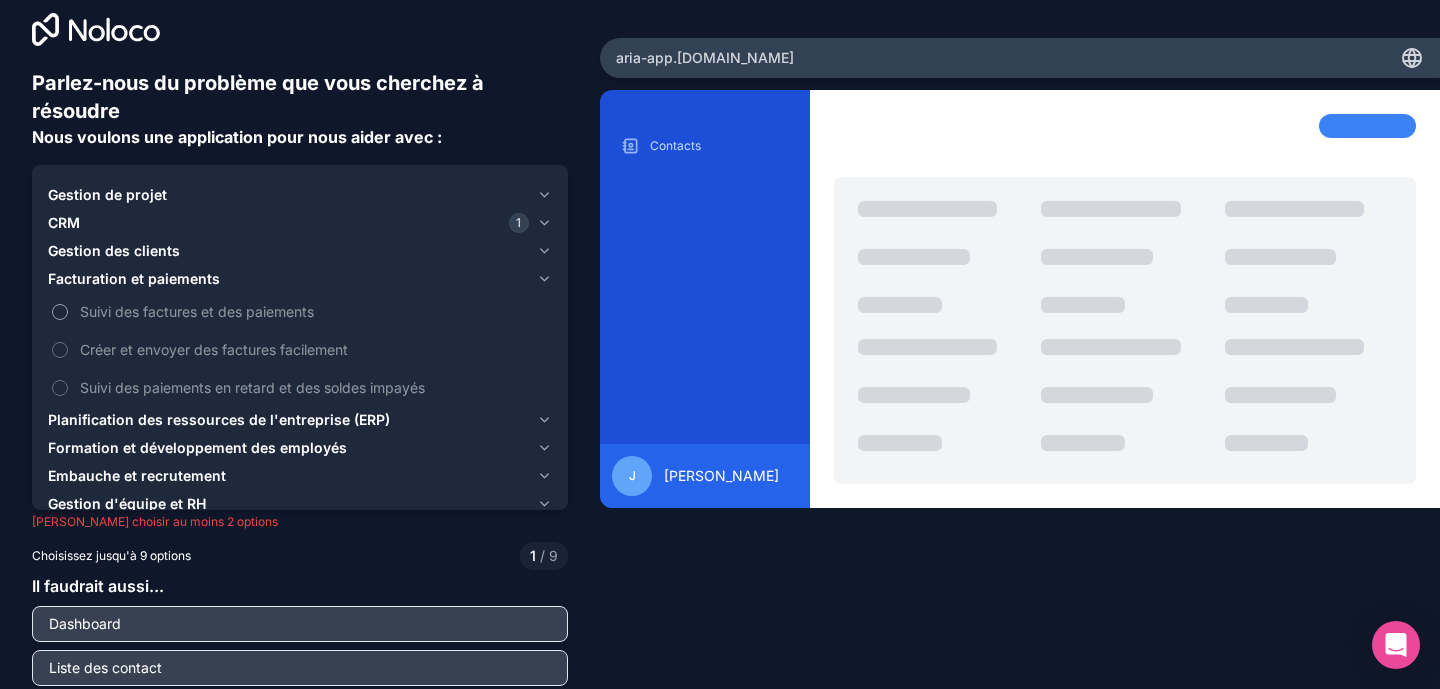 click on "Suivi des factures et des paiements" at bounding box center [314, 311] 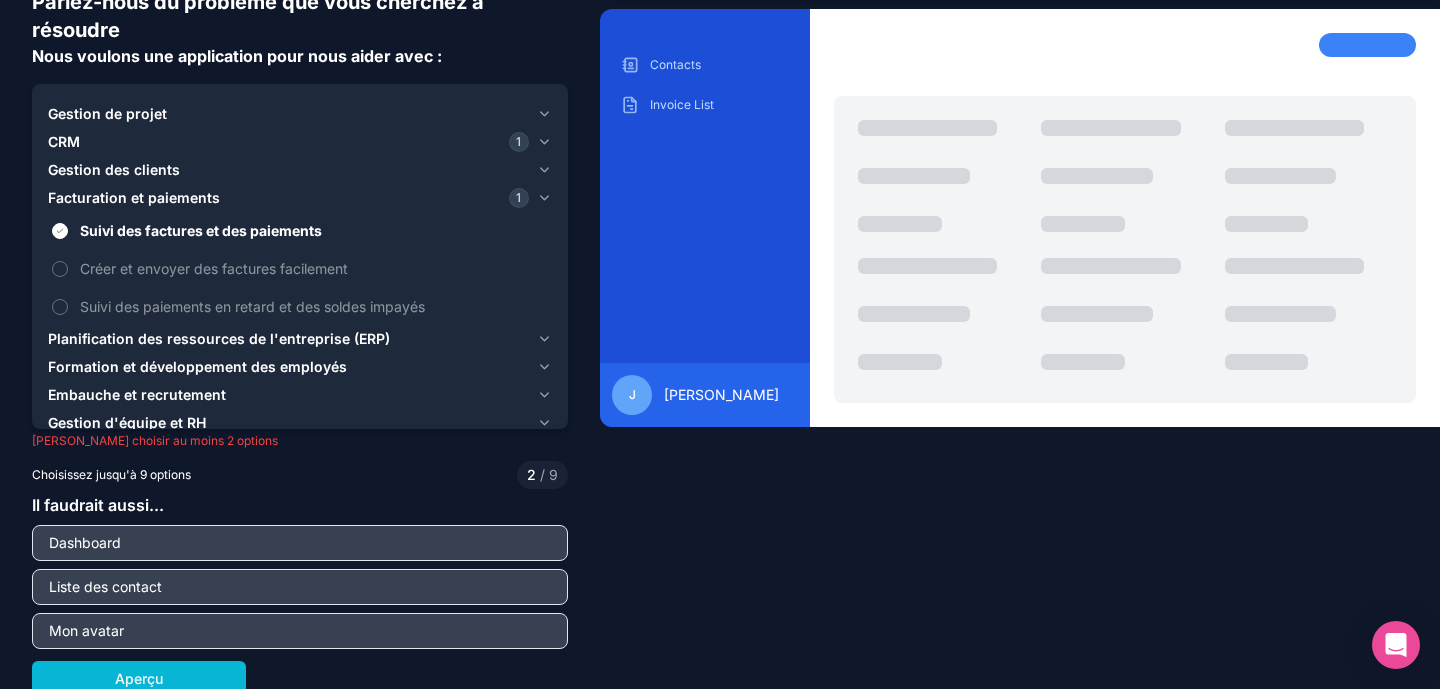 scroll, scrollTop: 107, scrollLeft: 0, axis: vertical 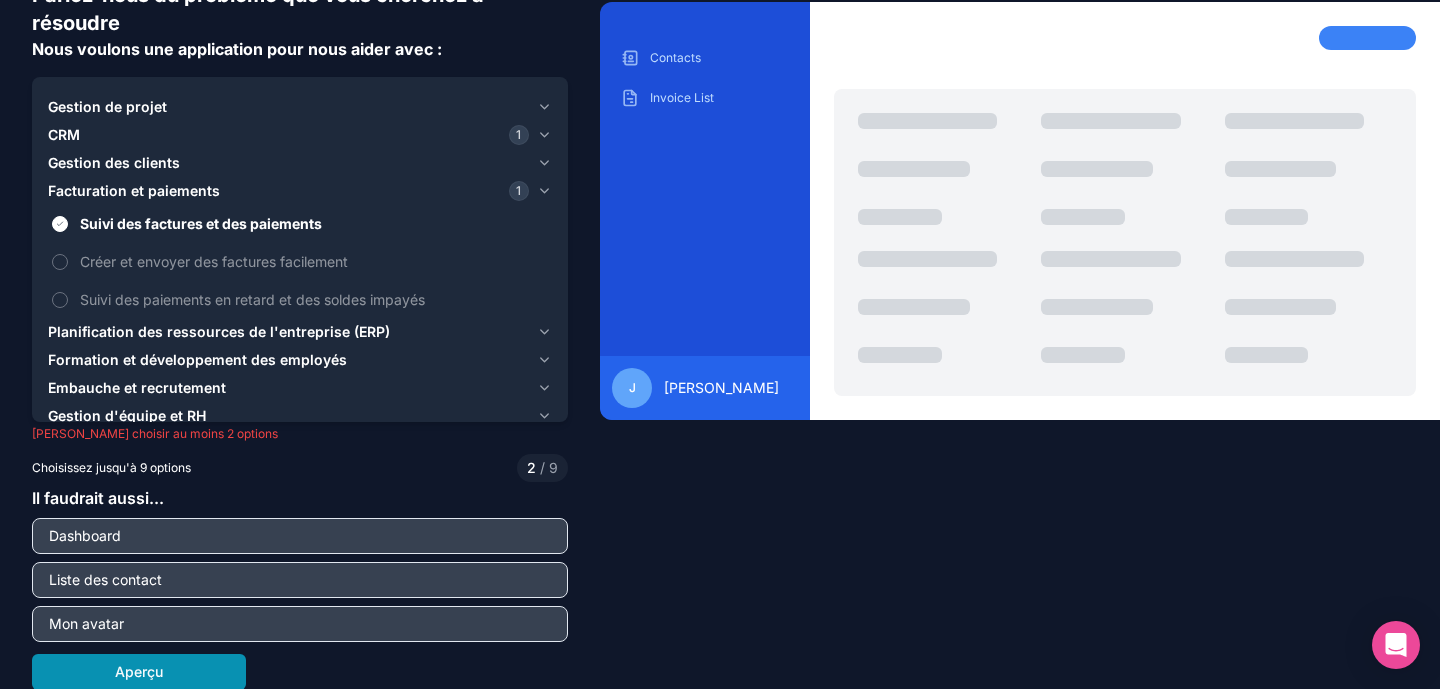 click on "Aperçu" at bounding box center [139, 672] 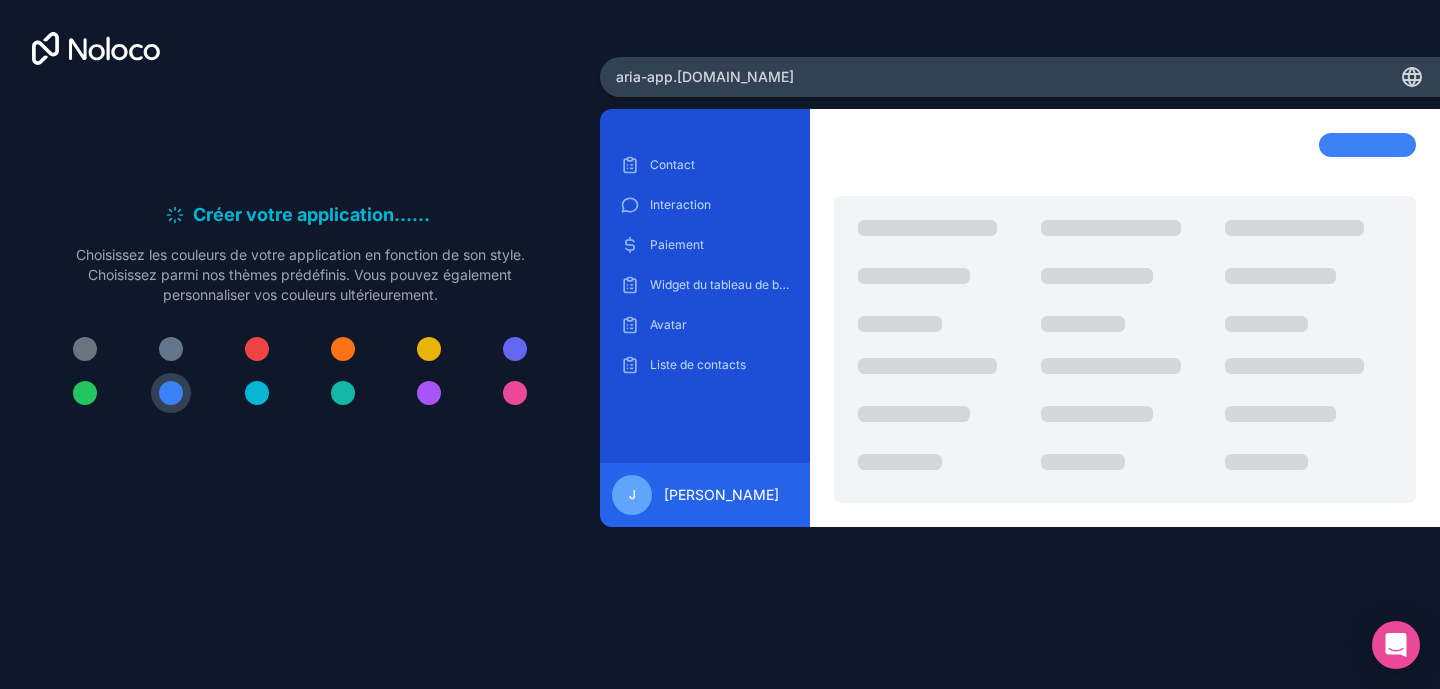 click at bounding box center (429, 393) 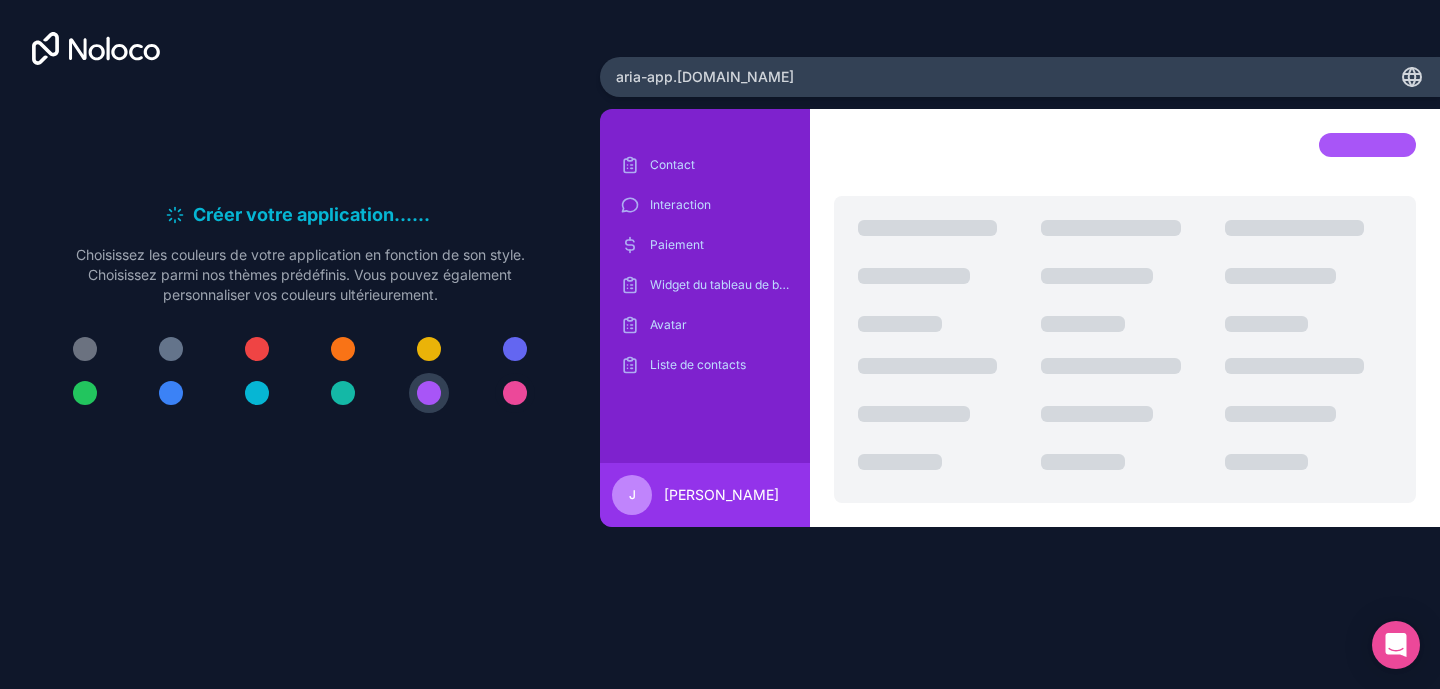 click at bounding box center (515, 393) 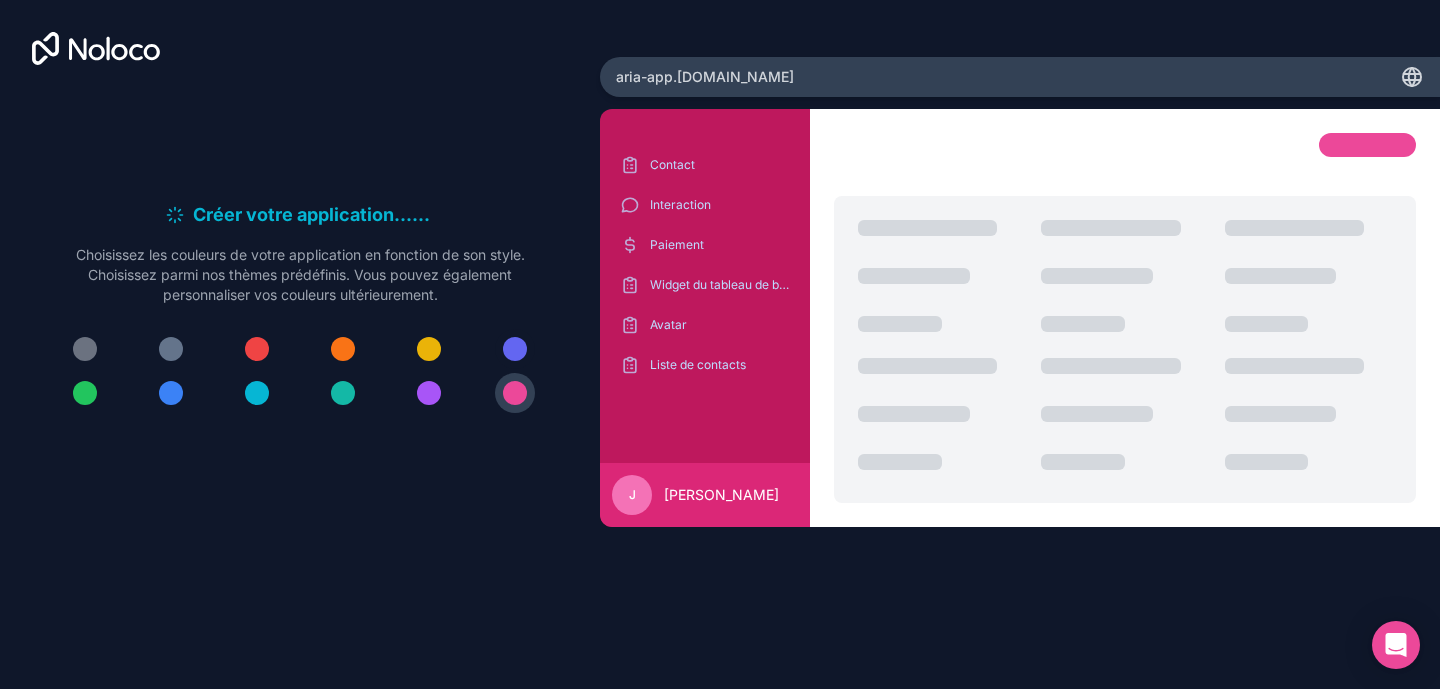 click at bounding box center (515, 349) 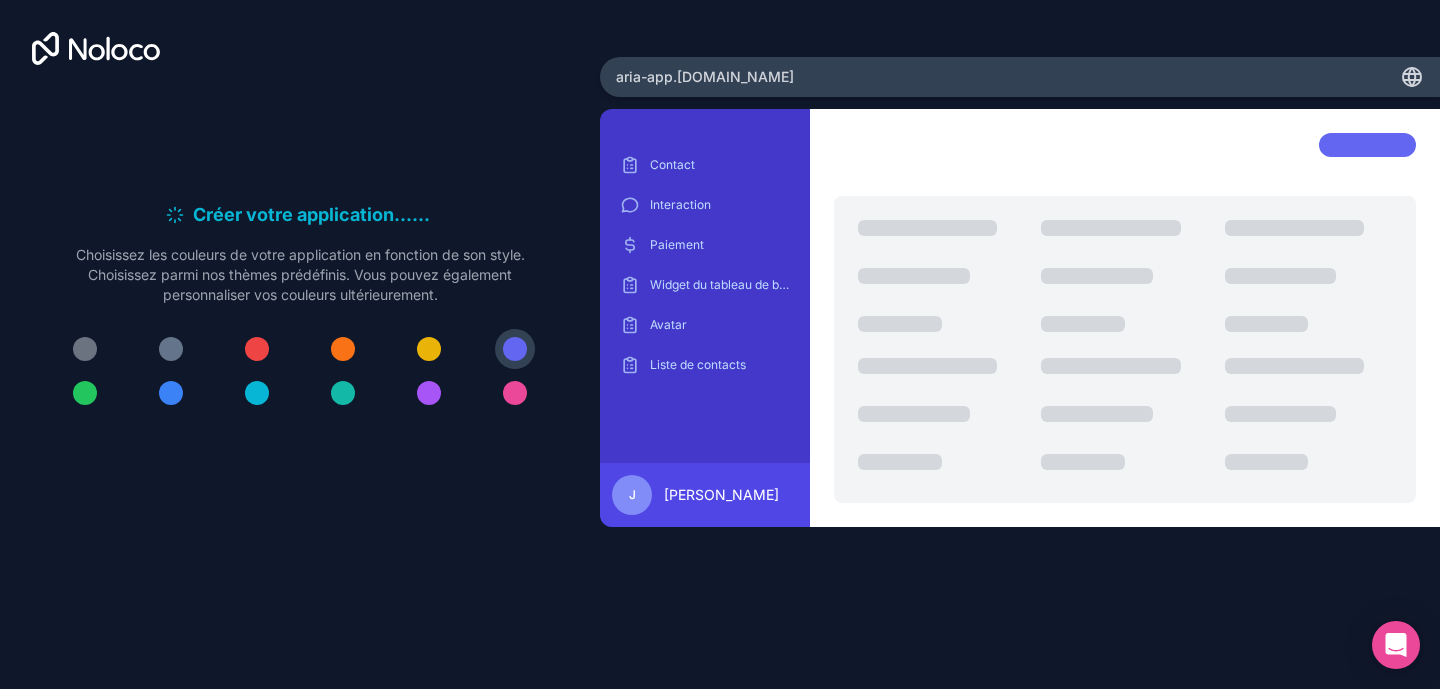 click at bounding box center [171, 349] 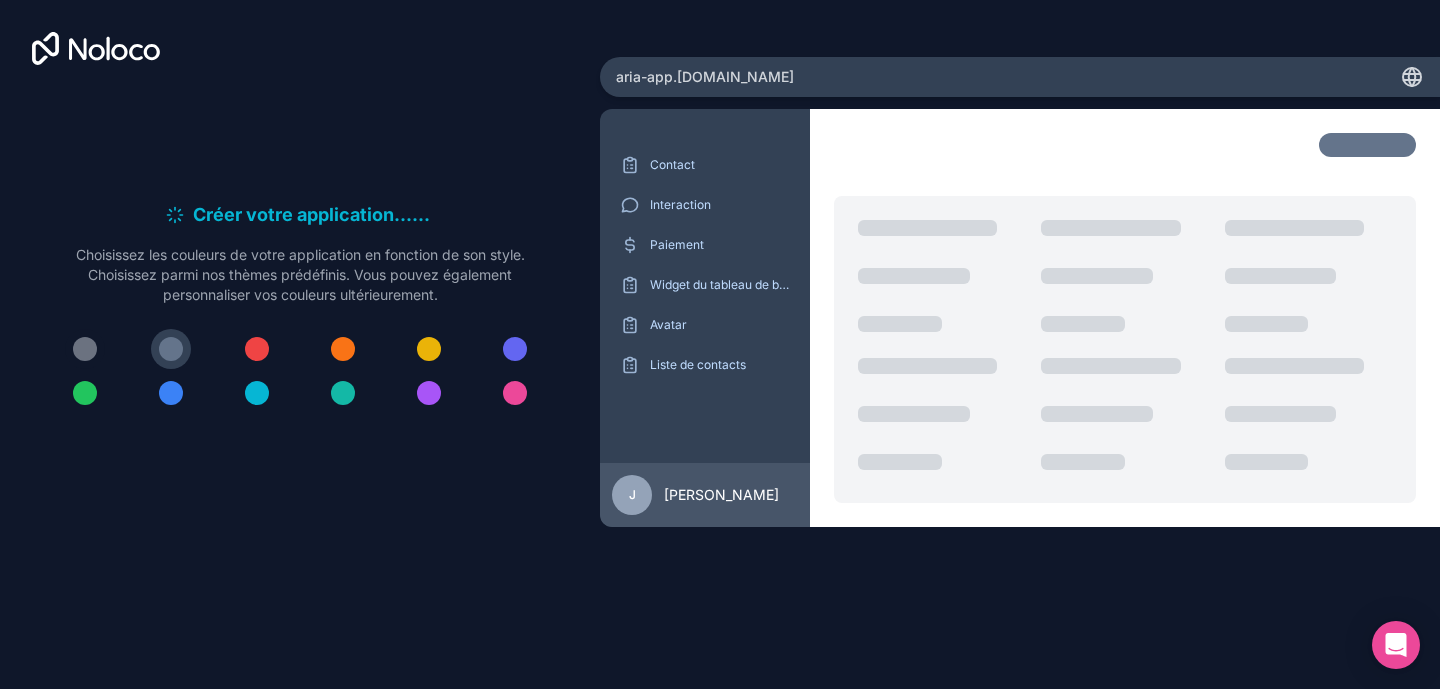 click at bounding box center (85, 349) 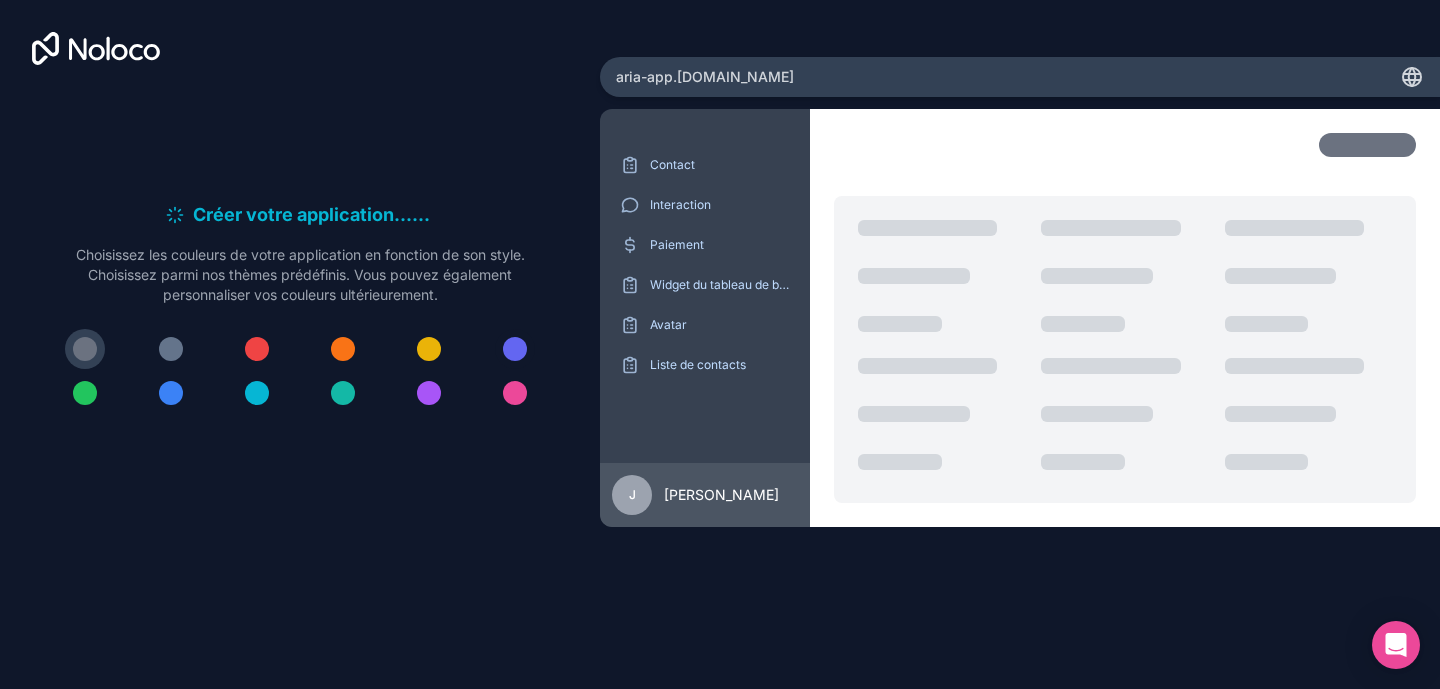 click at bounding box center [515, 349] 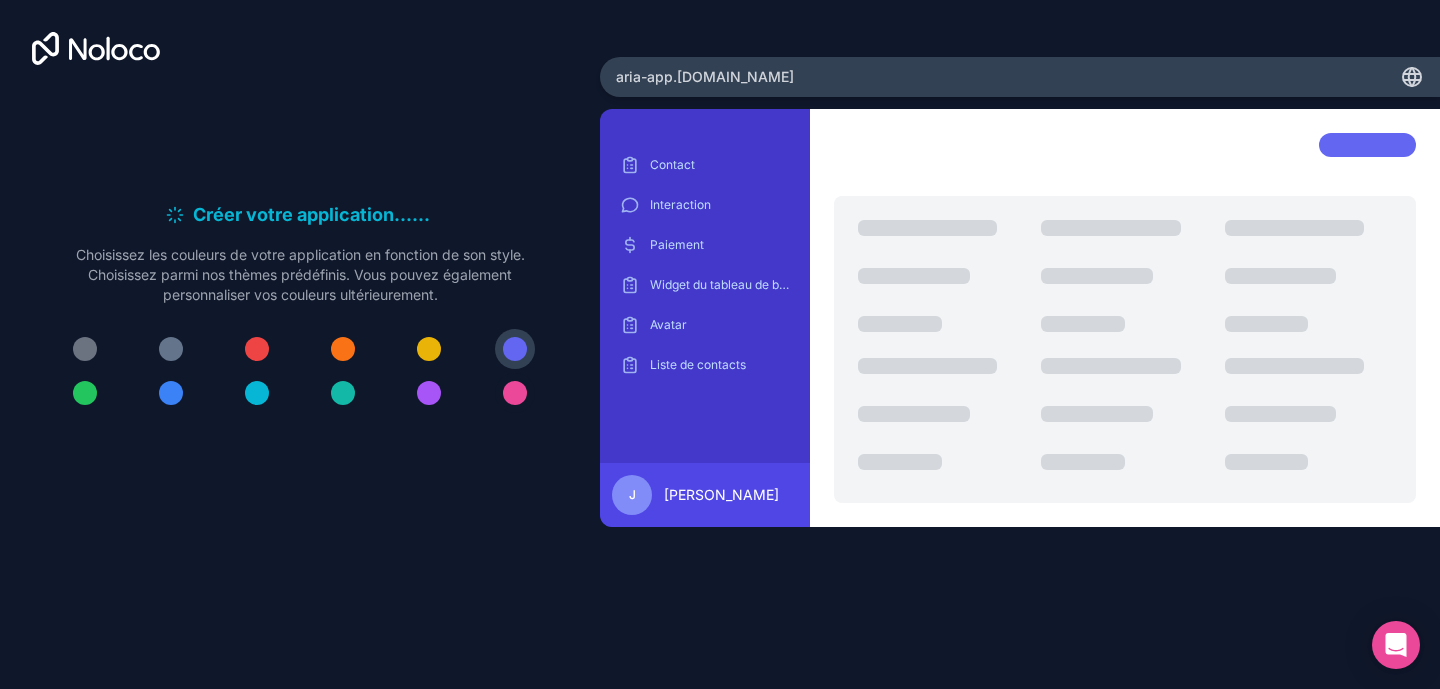 click at bounding box center [515, 393] 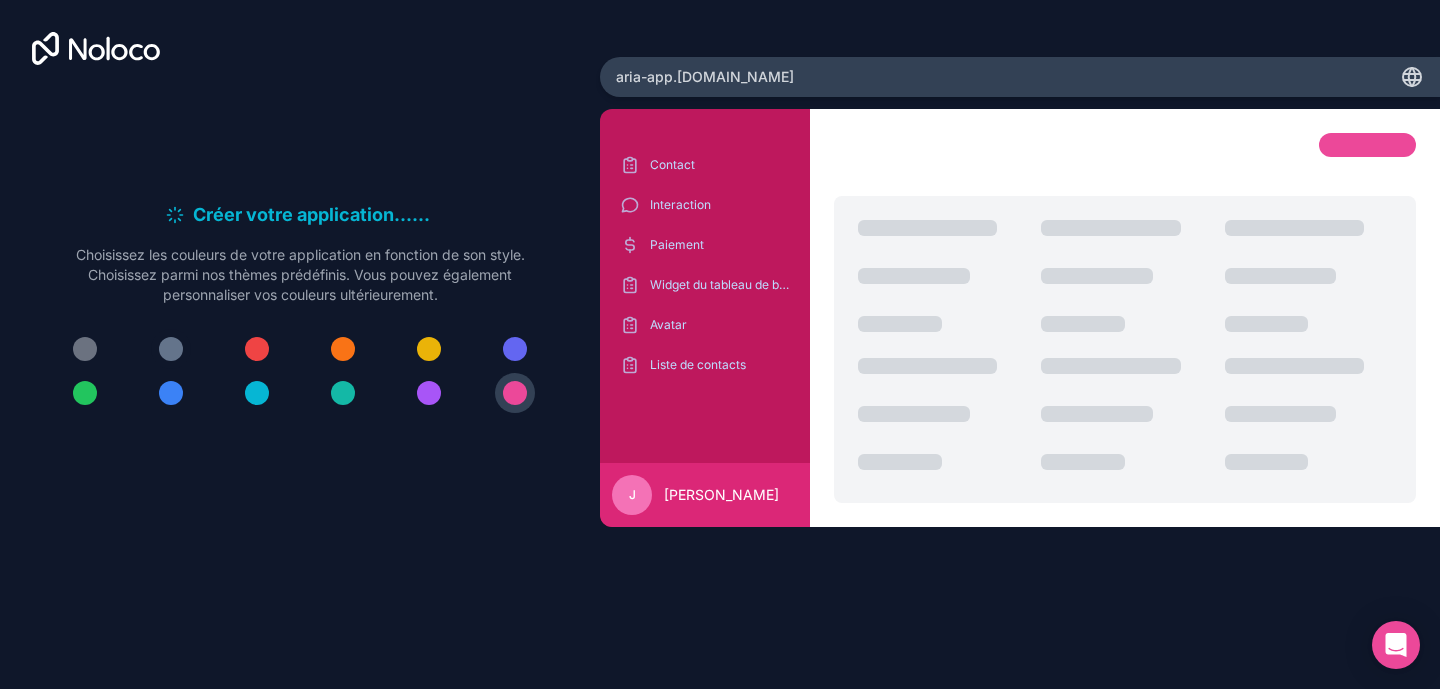 click at bounding box center (171, 349) 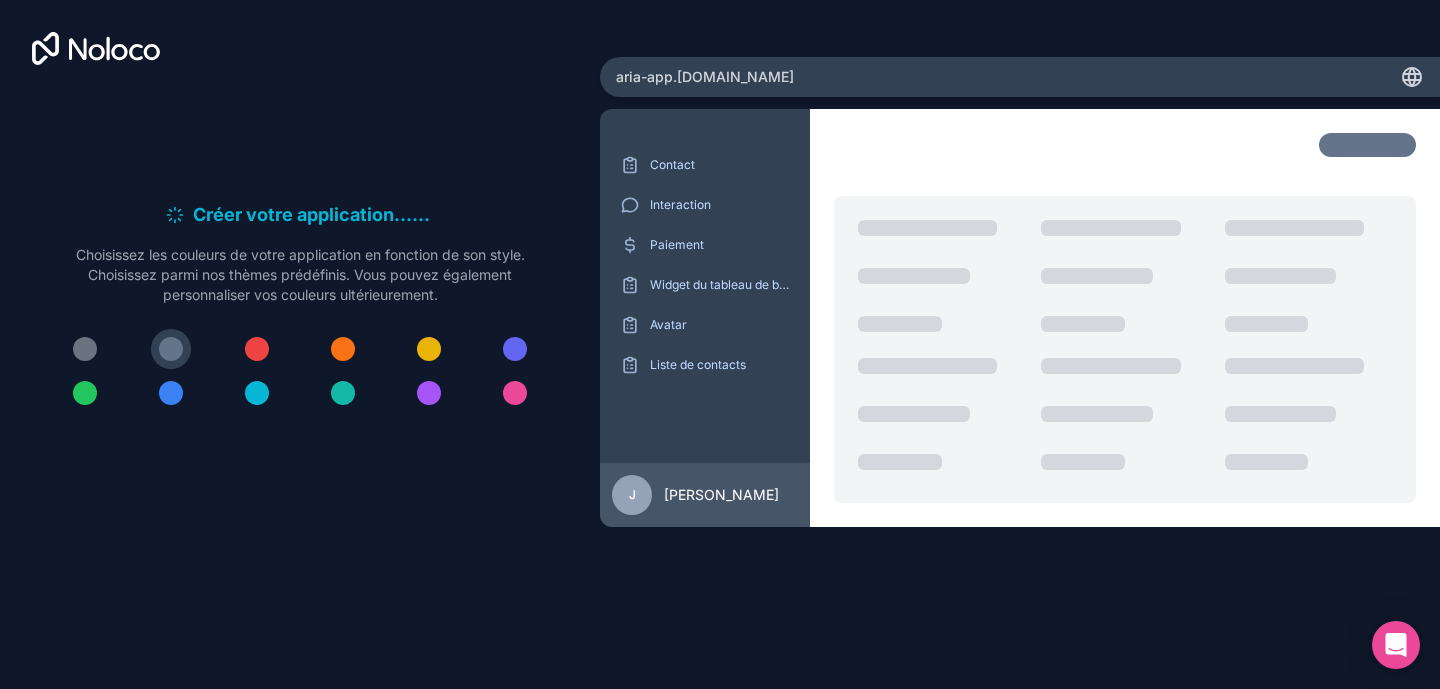 click on "Choisissez les couleurs de votre application en fonction de son style. Choisissez parmi nos thèmes prédéfinis. Vous pouvez également personnaliser vos couleurs ultérieurement." at bounding box center [300, 274] 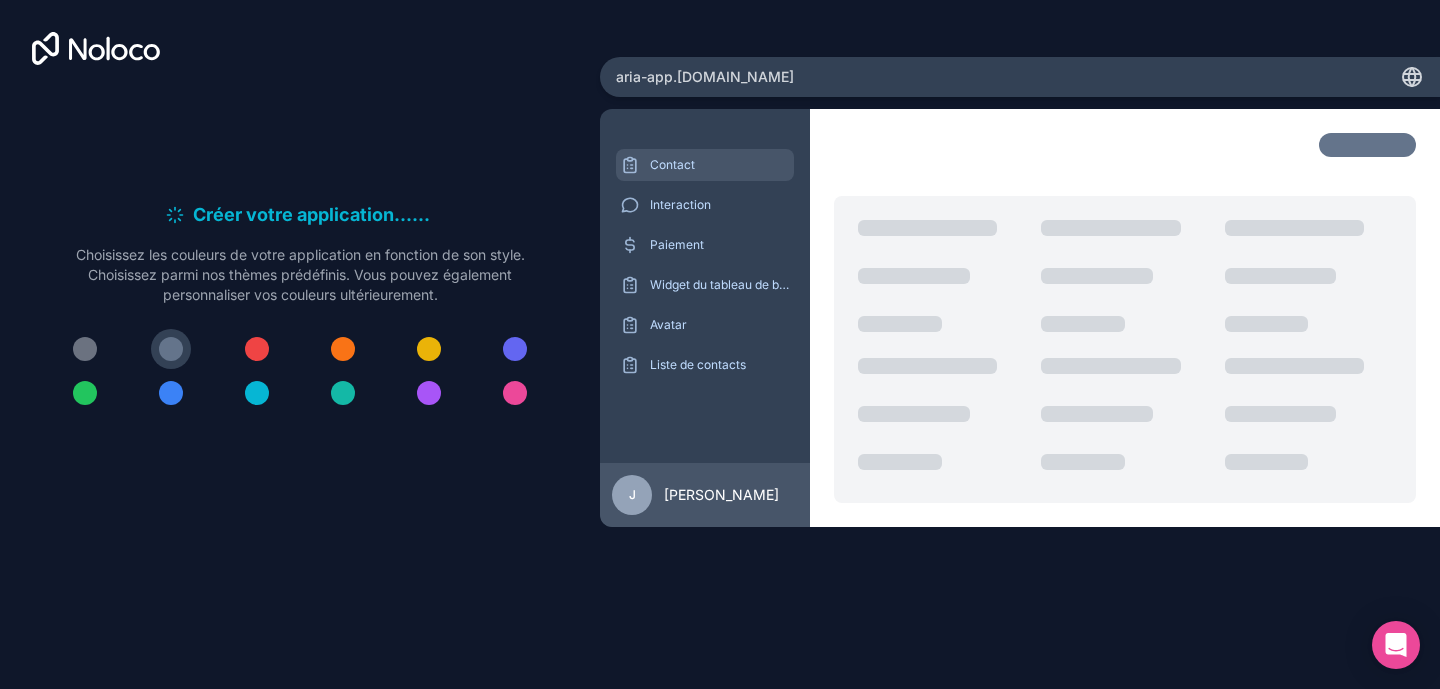 click on "Contact" at bounding box center (705, 165) 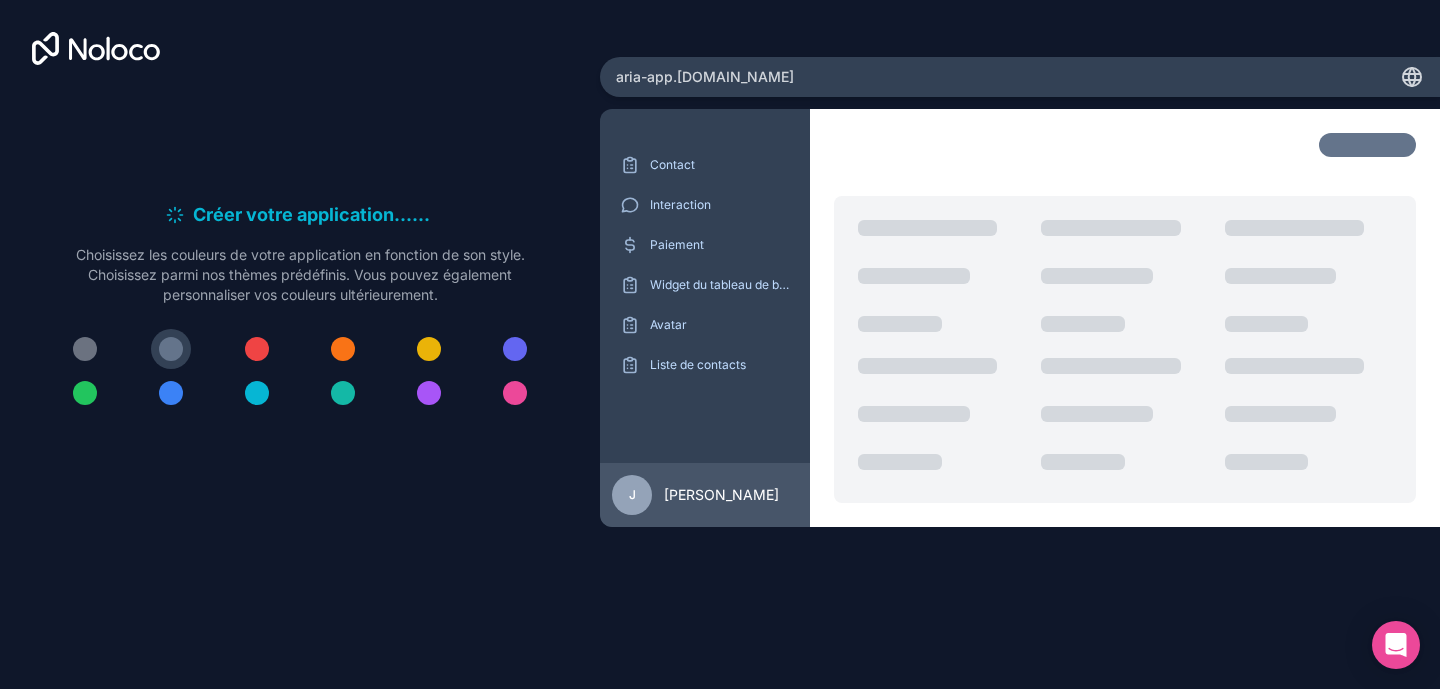 click on "aria-app  .noloco.co" at bounding box center [1020, 77] 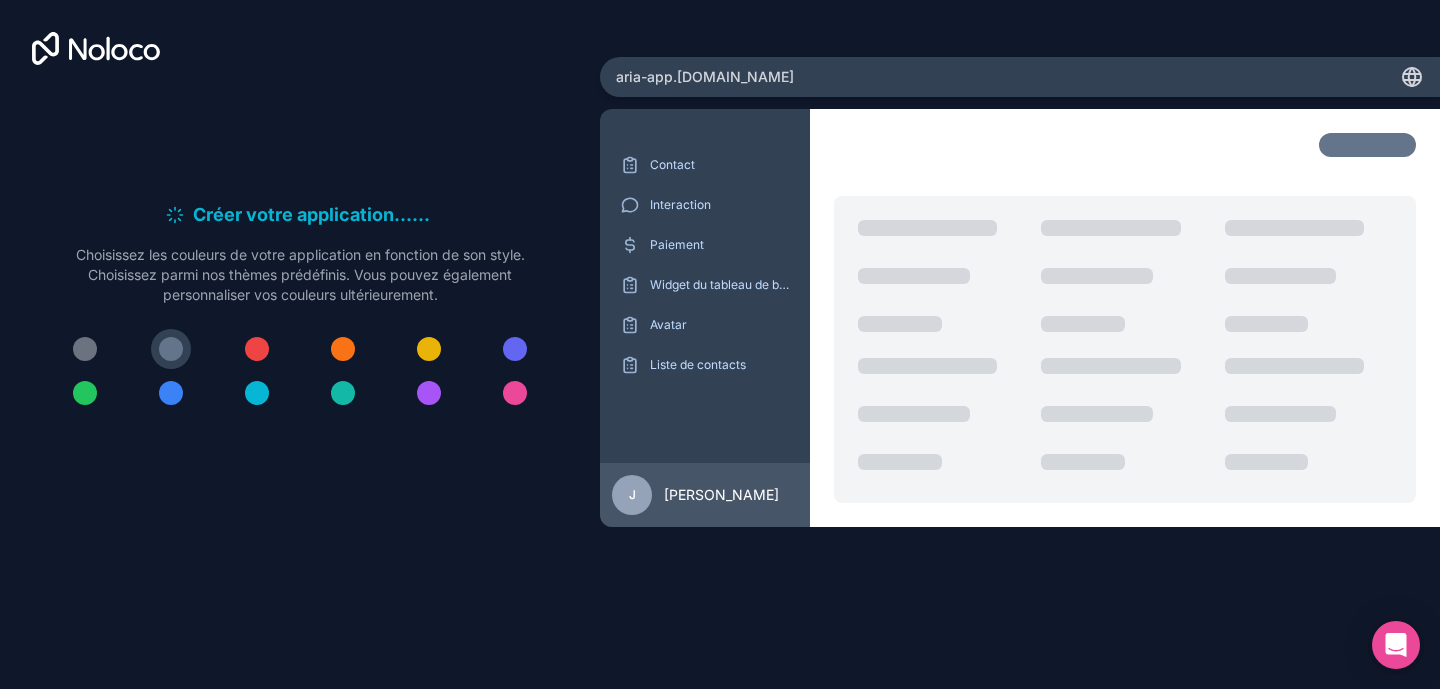 click 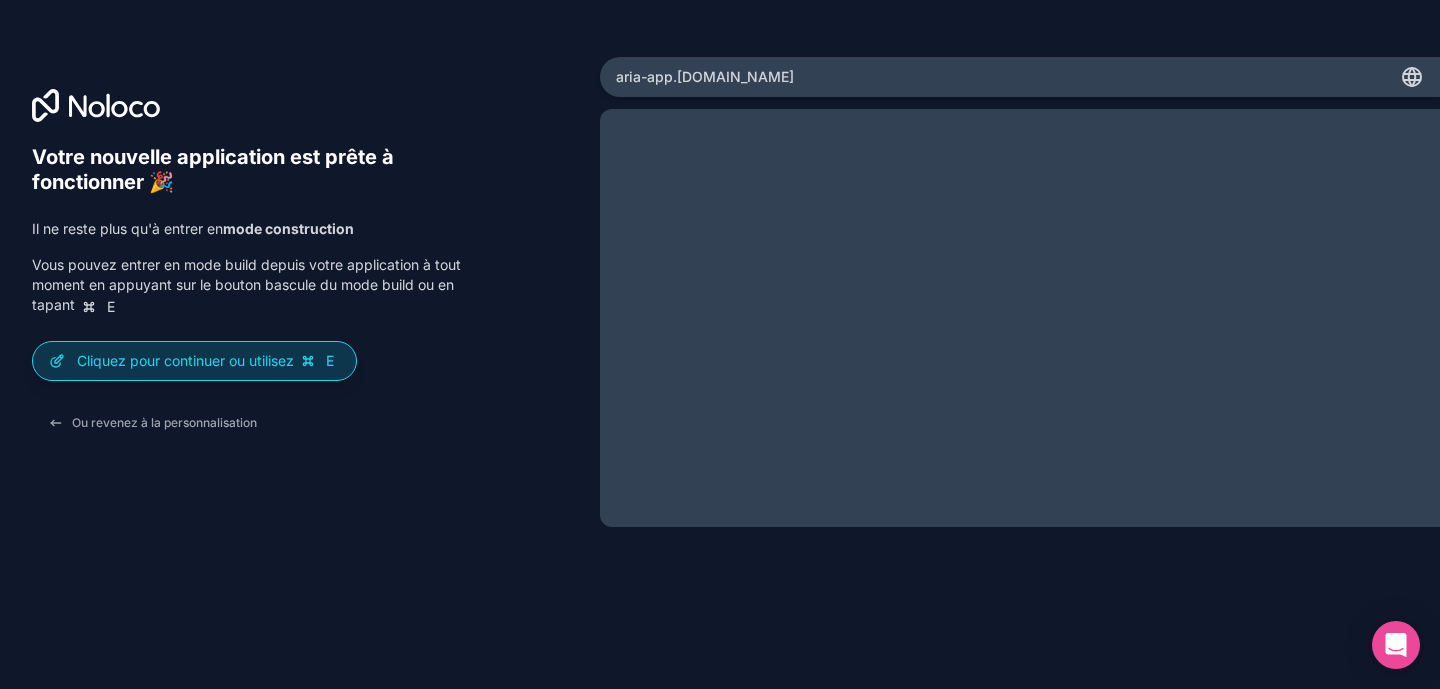 click on "Cliquez pour continuer ou utilisez" at bounding box center (185, 360) 